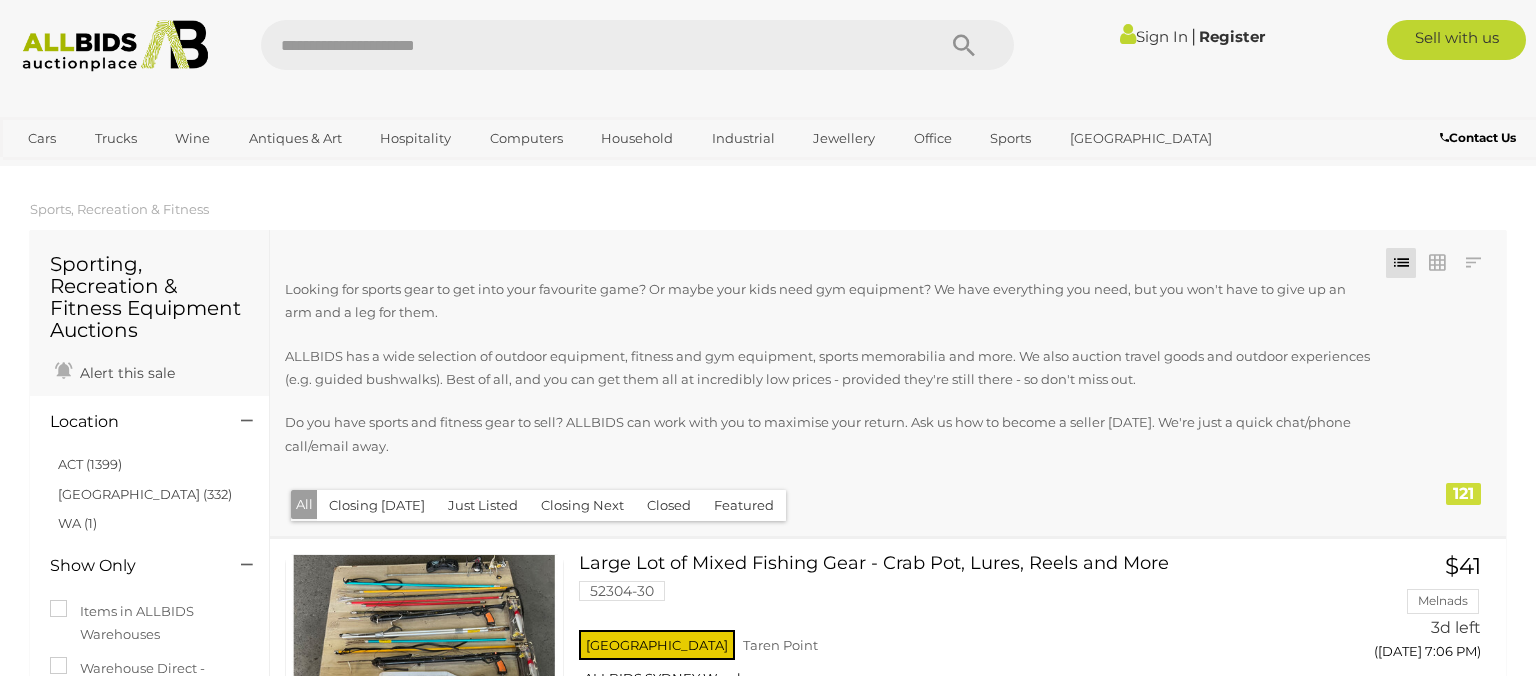 scroll, scrollTop: 0, scrollLeft: 0, axis: both 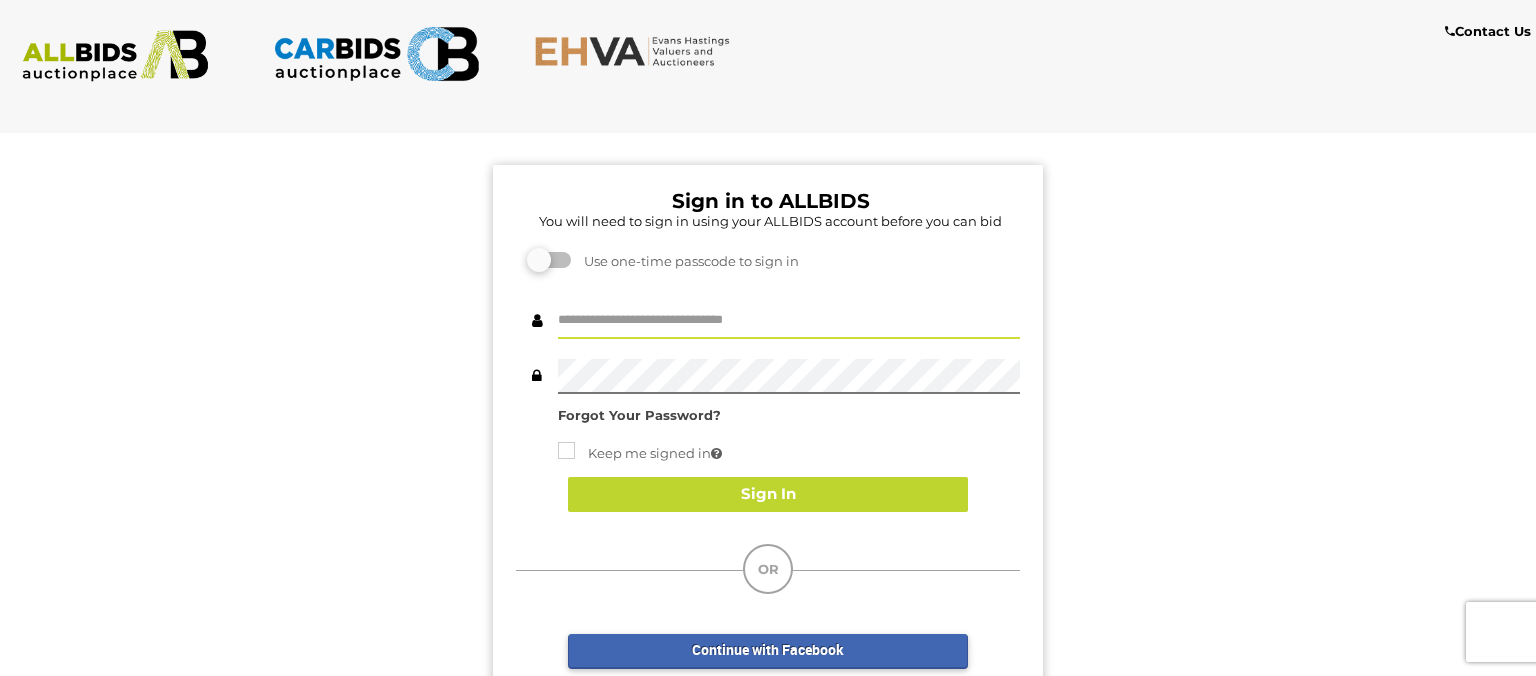 paste on "*******" 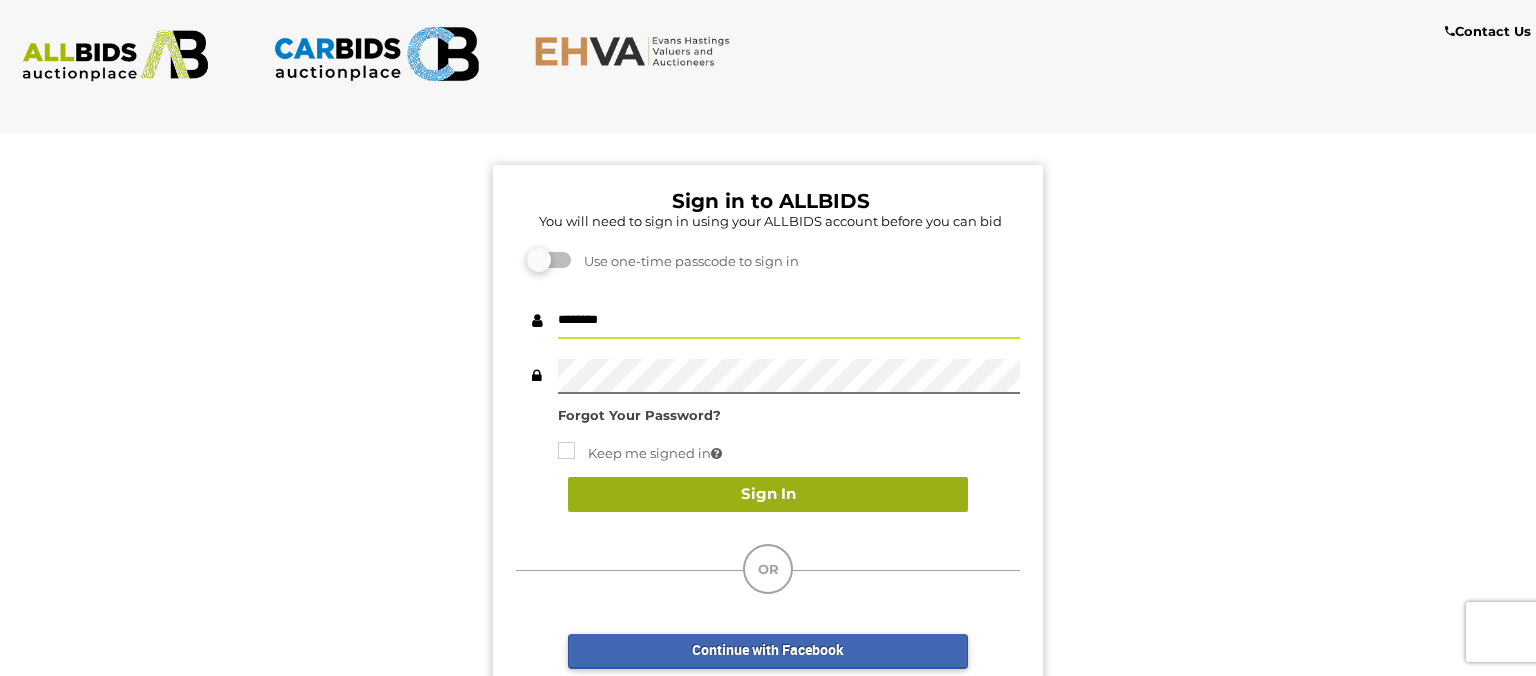 type on "*******" 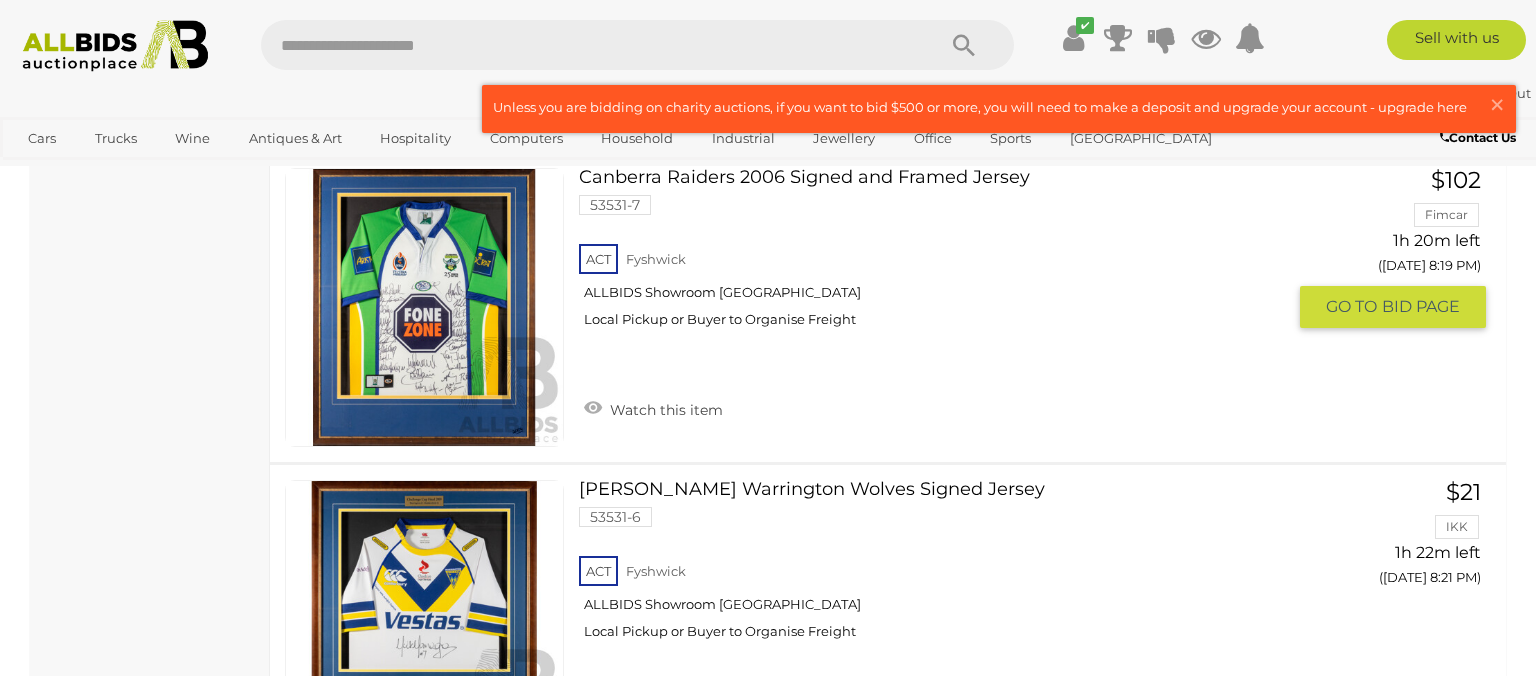 scroll, scrollTop: 11049, scrollLeft: 0, axis: vertical 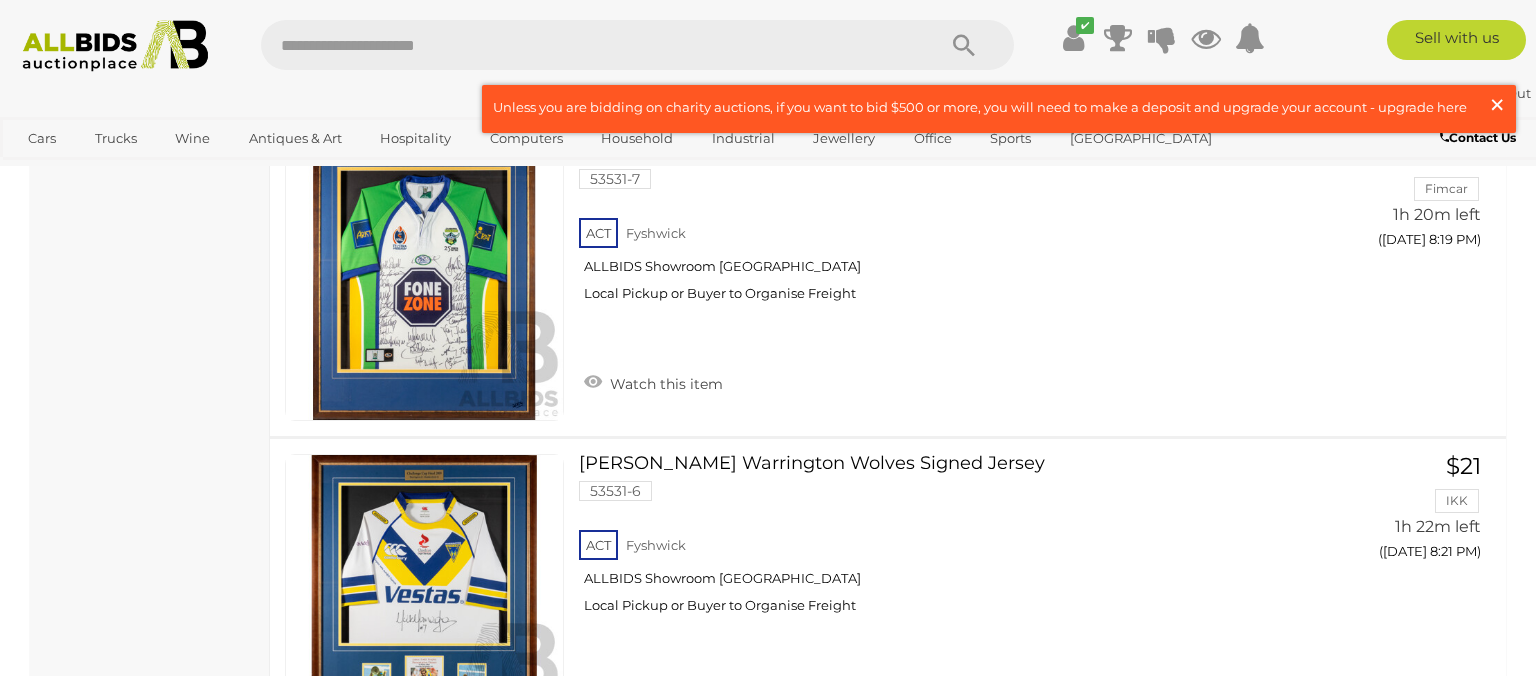 click on "×" at bounding box center [1497, 104] 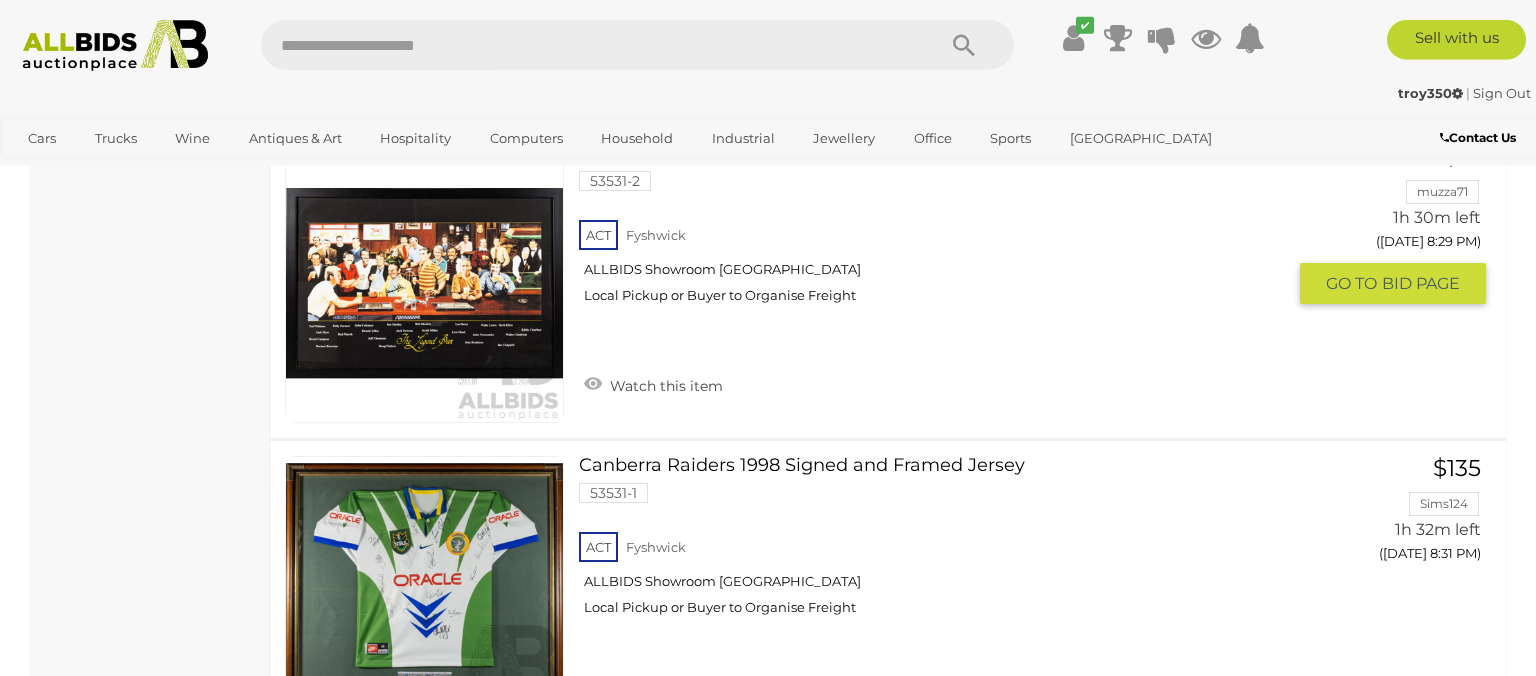 scroll, scrollTop: 12316, scrollLeft: 0, axis: vertical 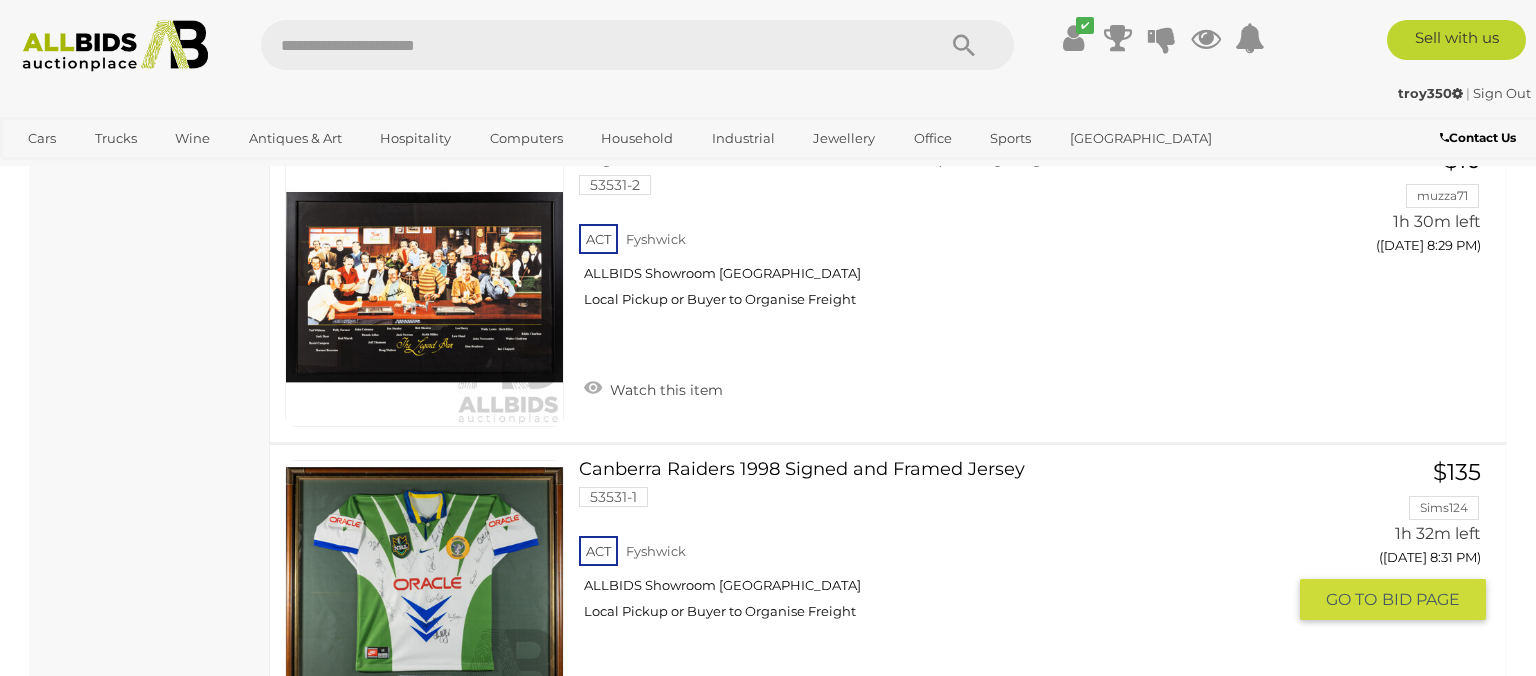 click on "Canberra Raiders 1998 Signed and Framed Jersey
53531-1
ACT
Fyshwick ALLBIDS Showroom Fyshwick" at bounding box center (939, 547) 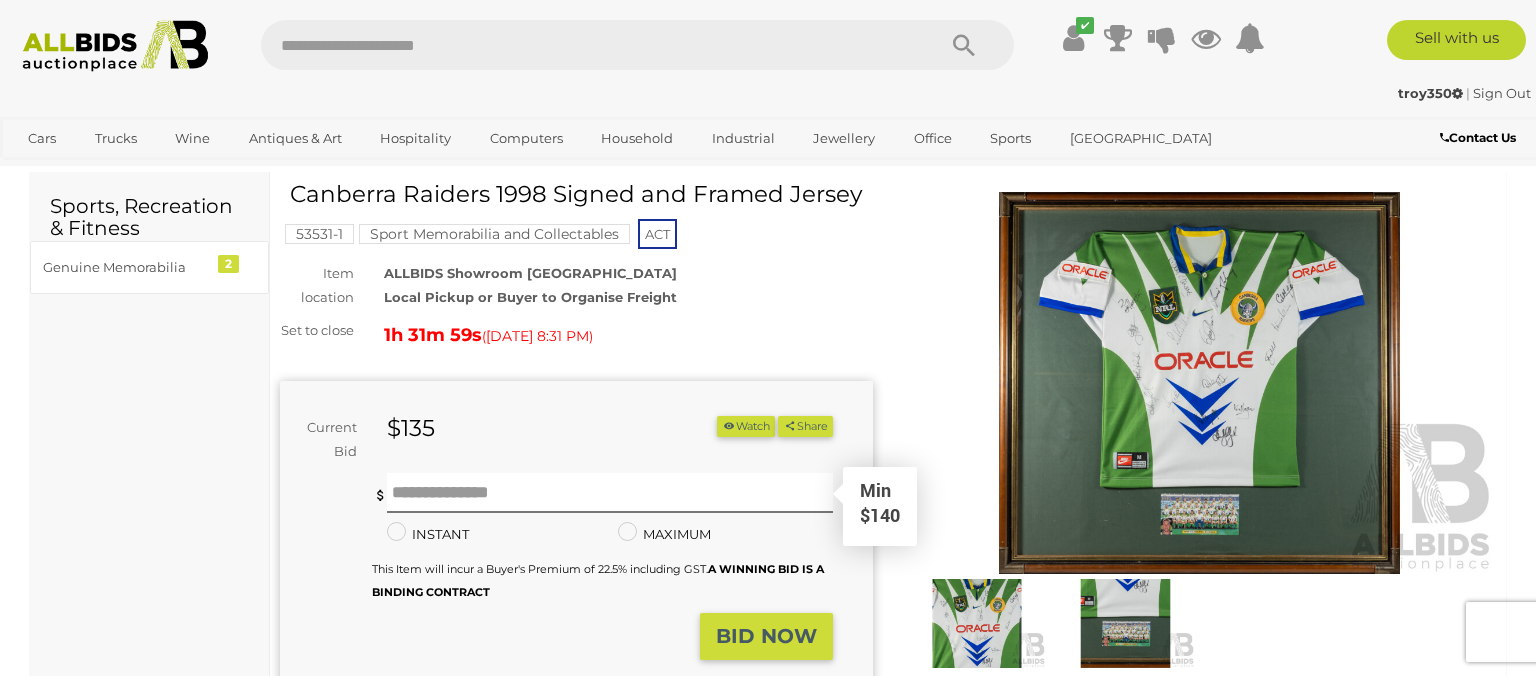 scroll, scrollTop: 211, scrollLeft: 0, axis: vertical 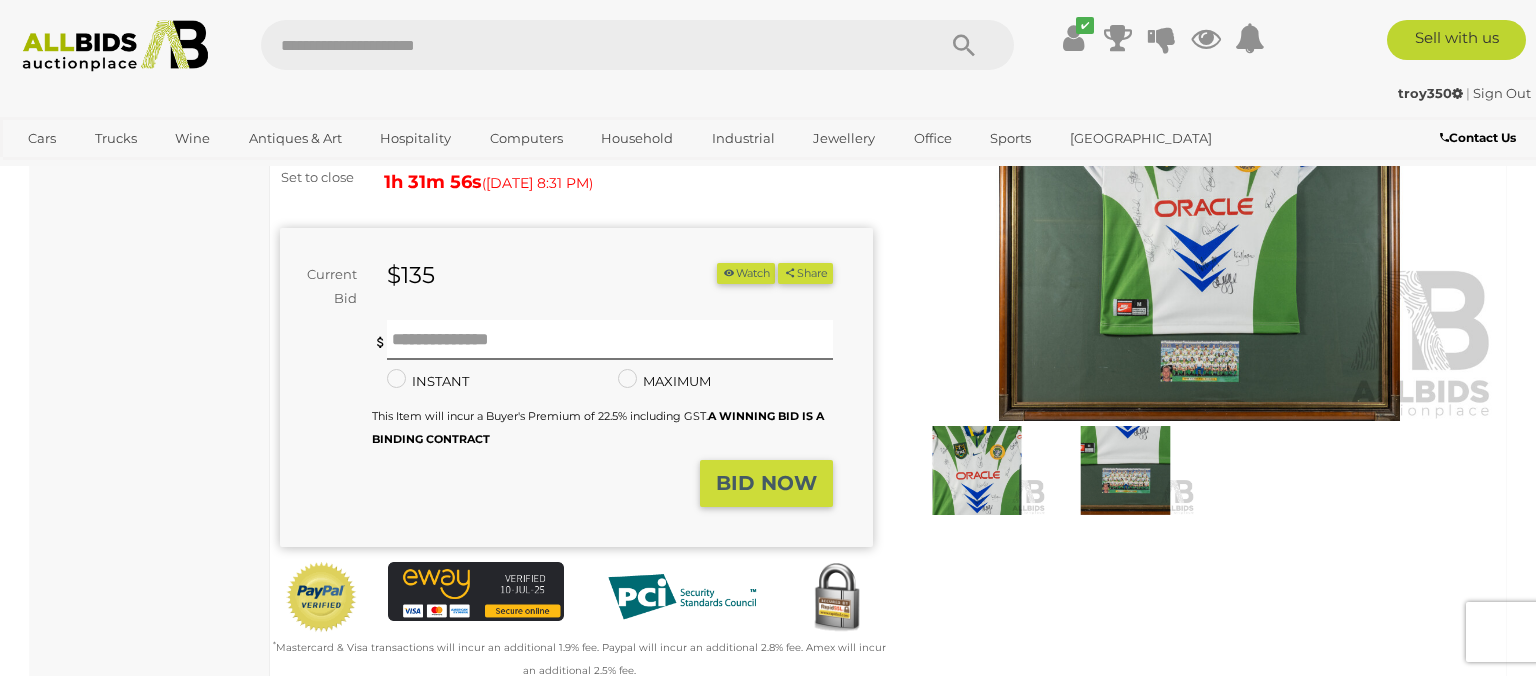click at bounding box center (1199, 230) 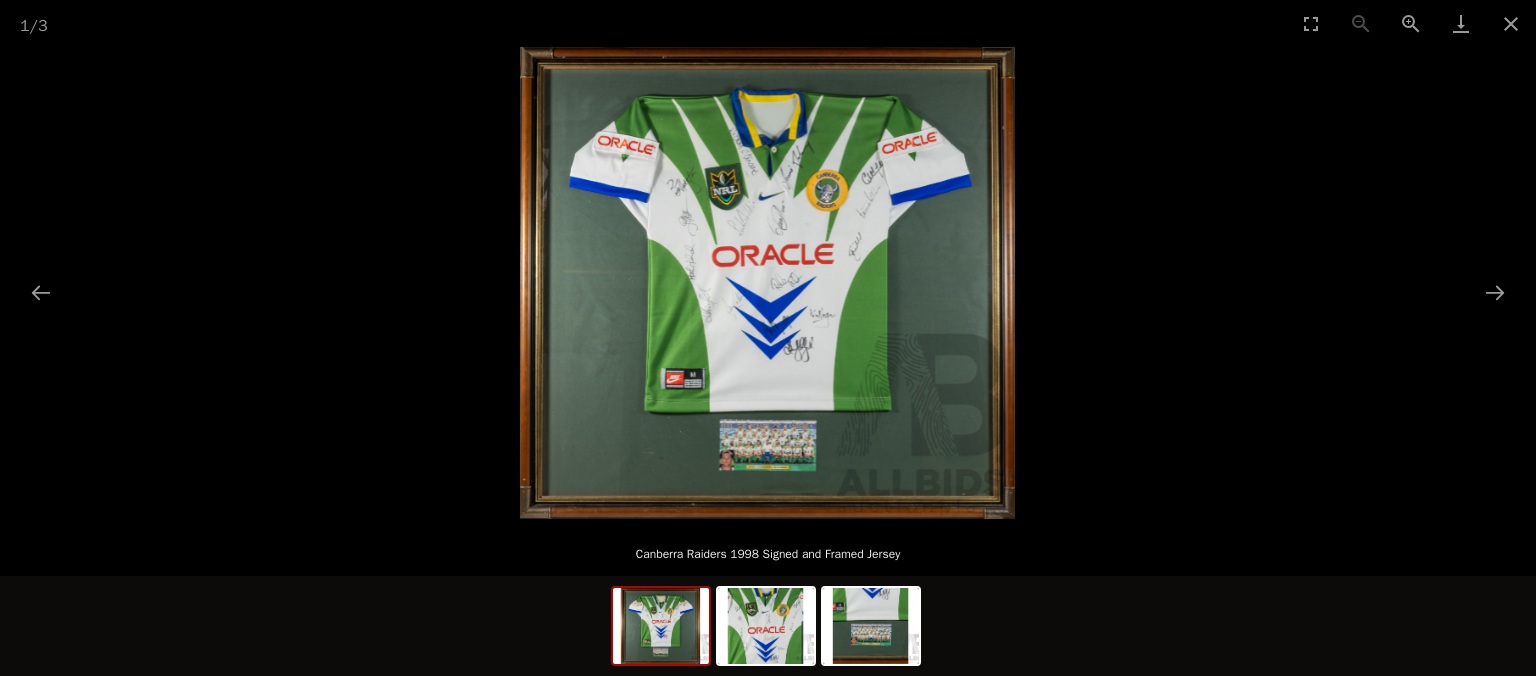 click at bounding box center (767, 283) 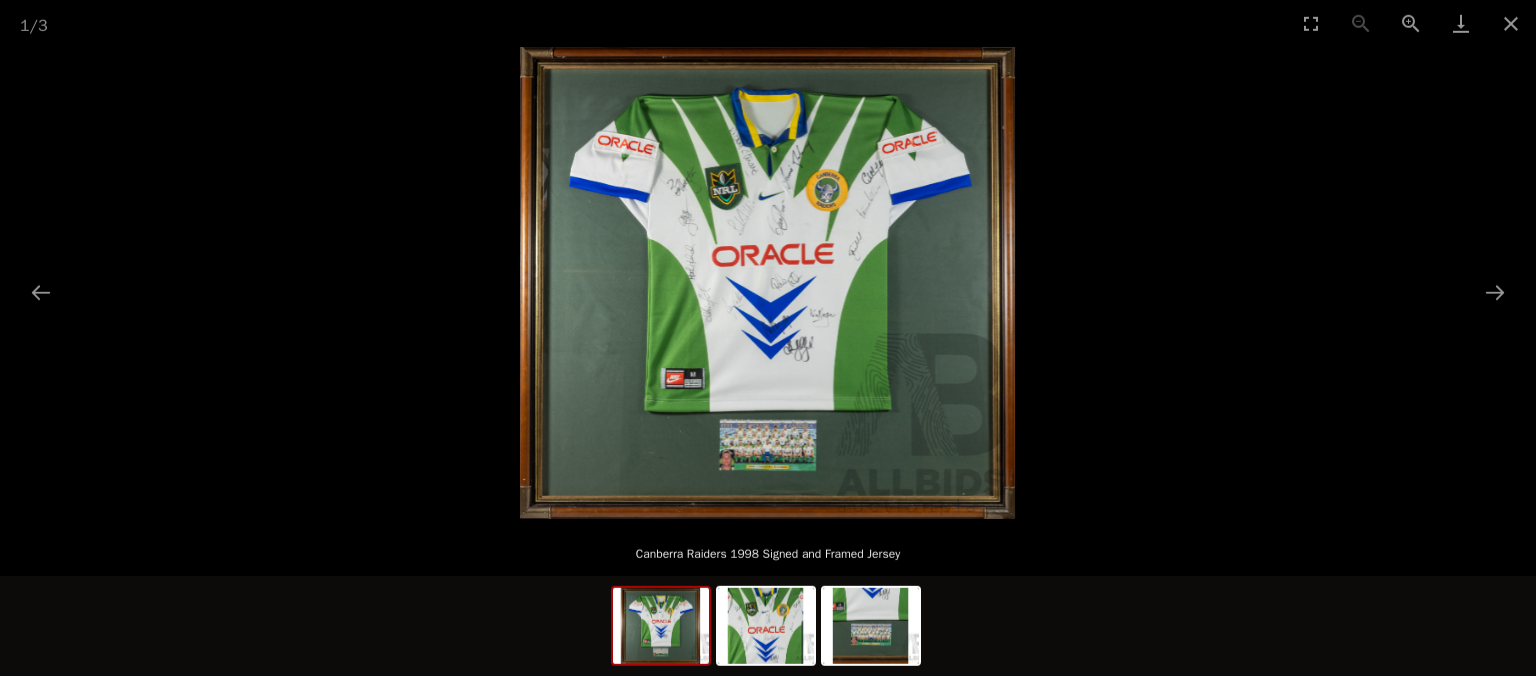scroll, scrollTop: 0, scrollLeft: 0, axis: both 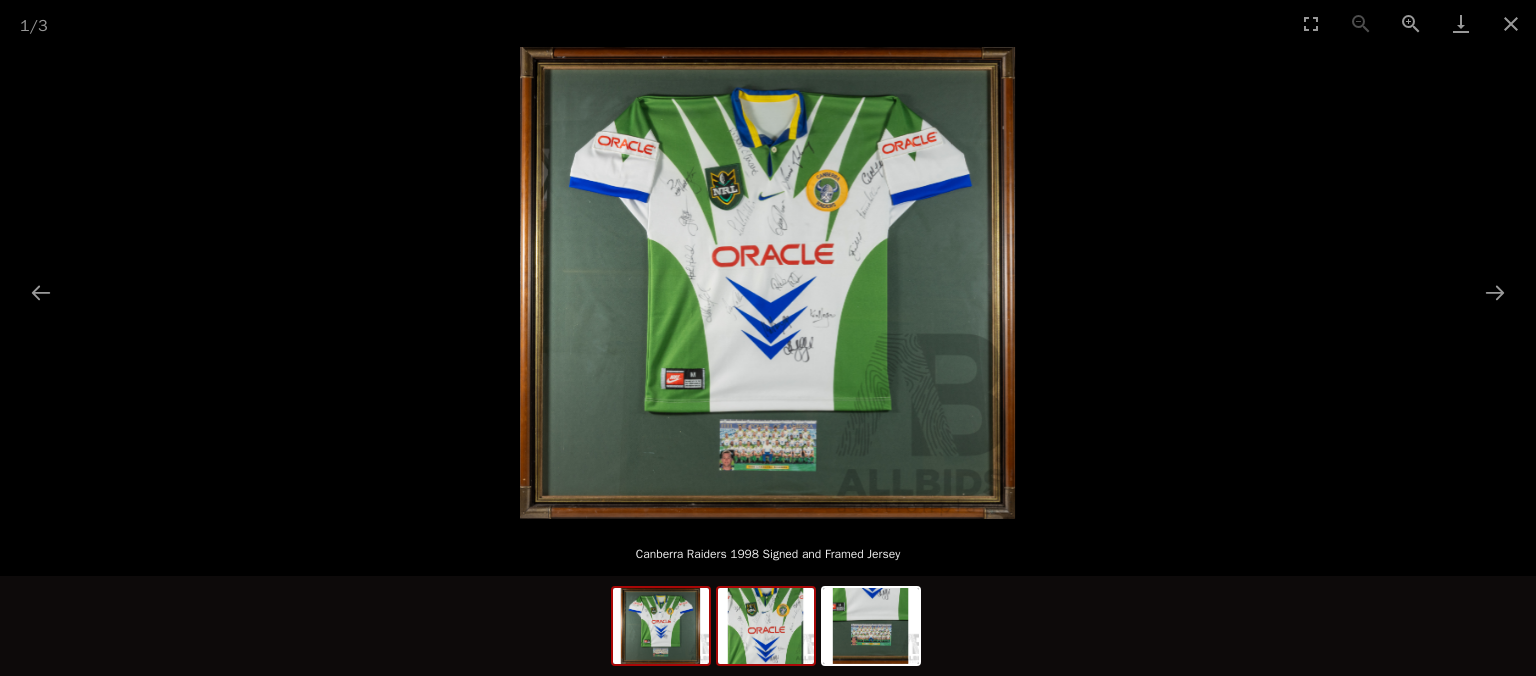 click at bounding box center (766, 626) 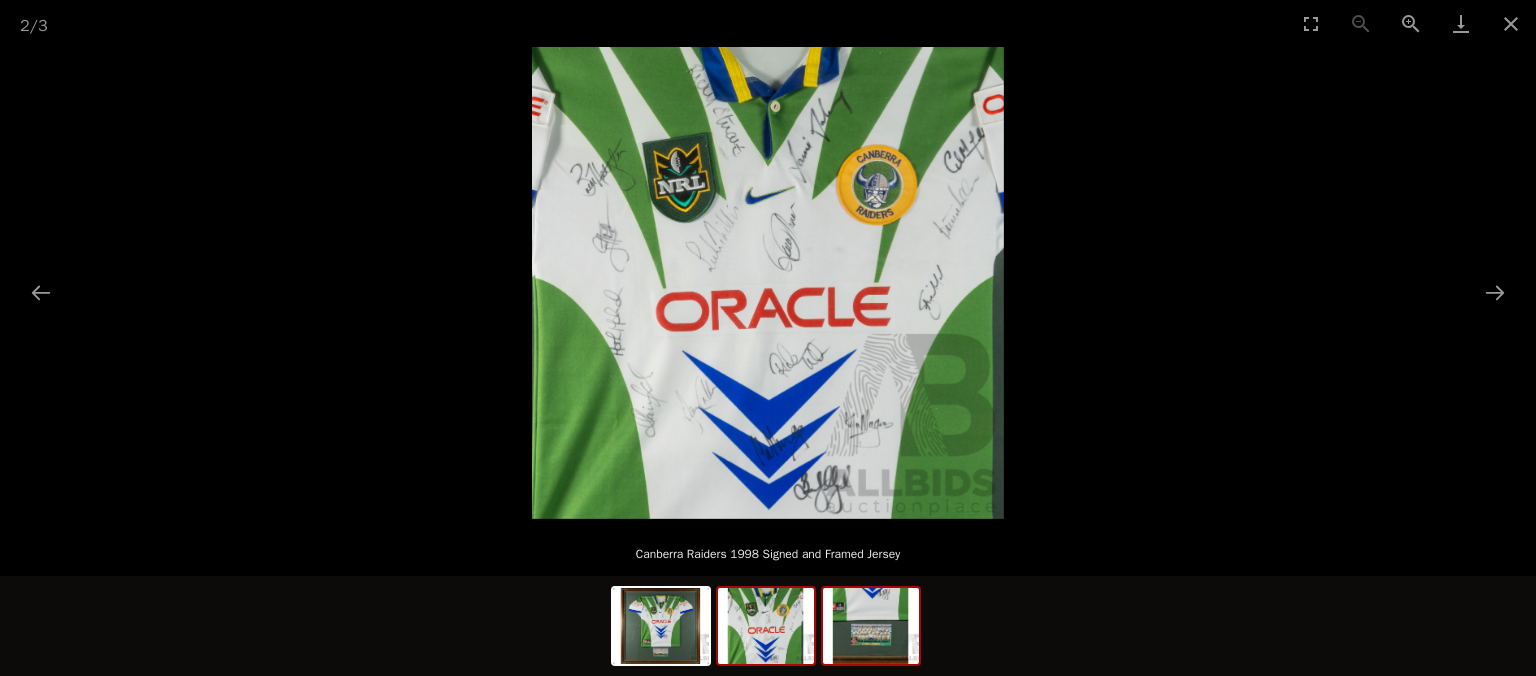 click at bounding box center (871, 626) 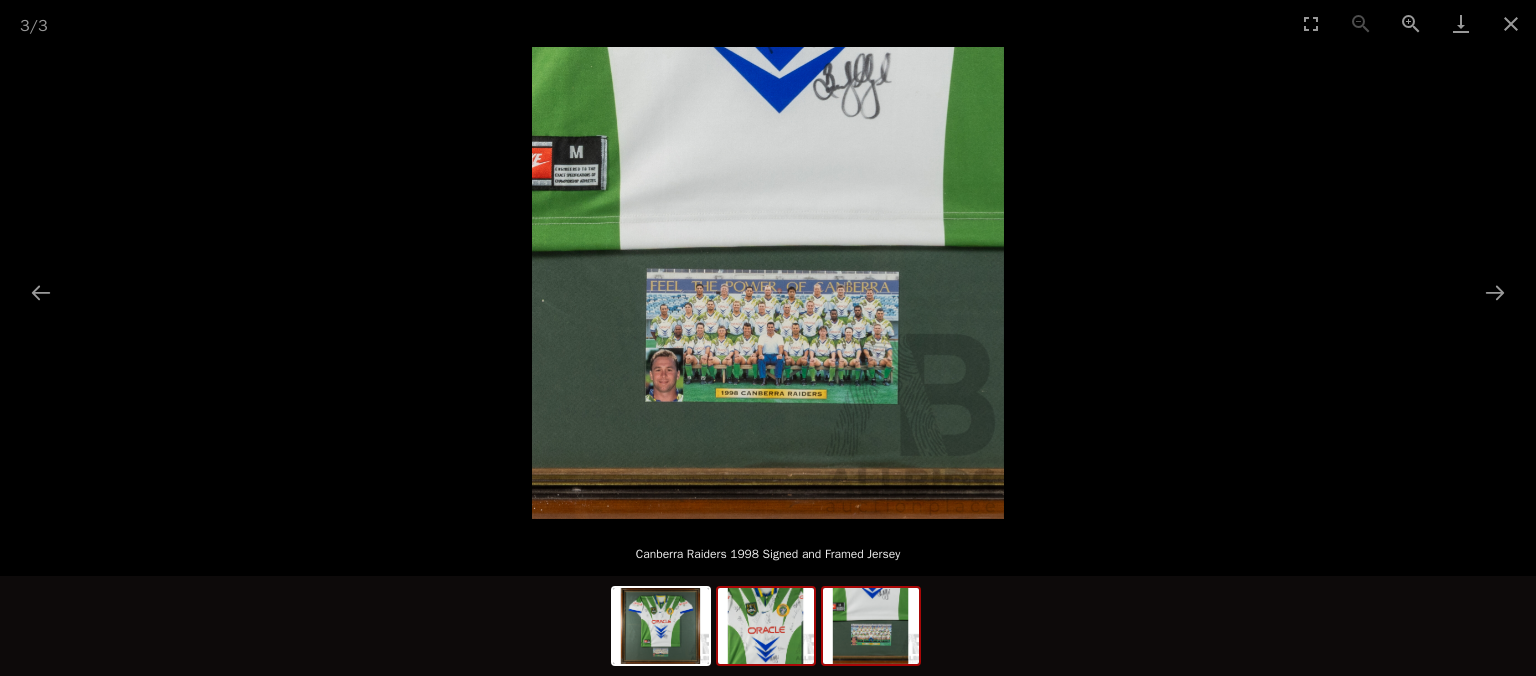 click at bounding box center (766, 626) 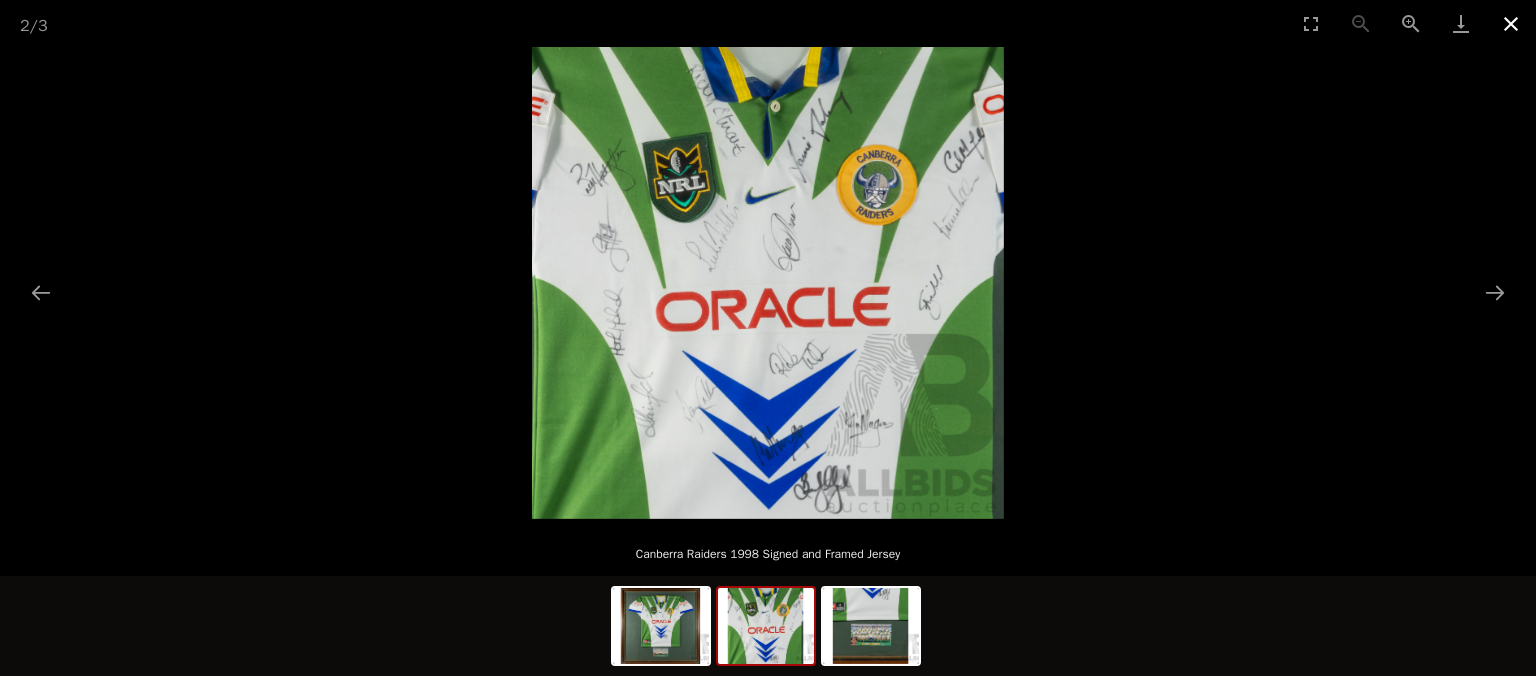 click at bounding box center (1511, 23) 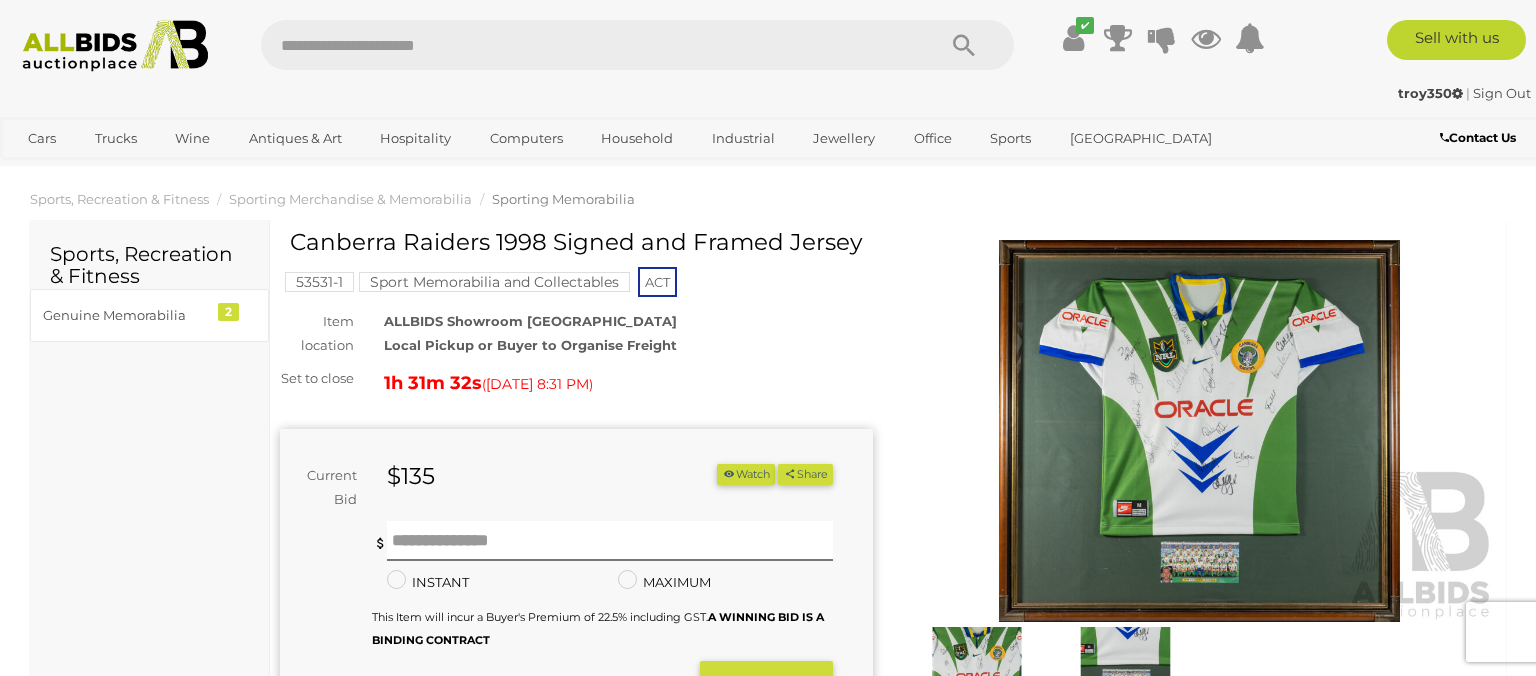 scroll, scrollTop: 0, scrollLeft: 0, axis: both 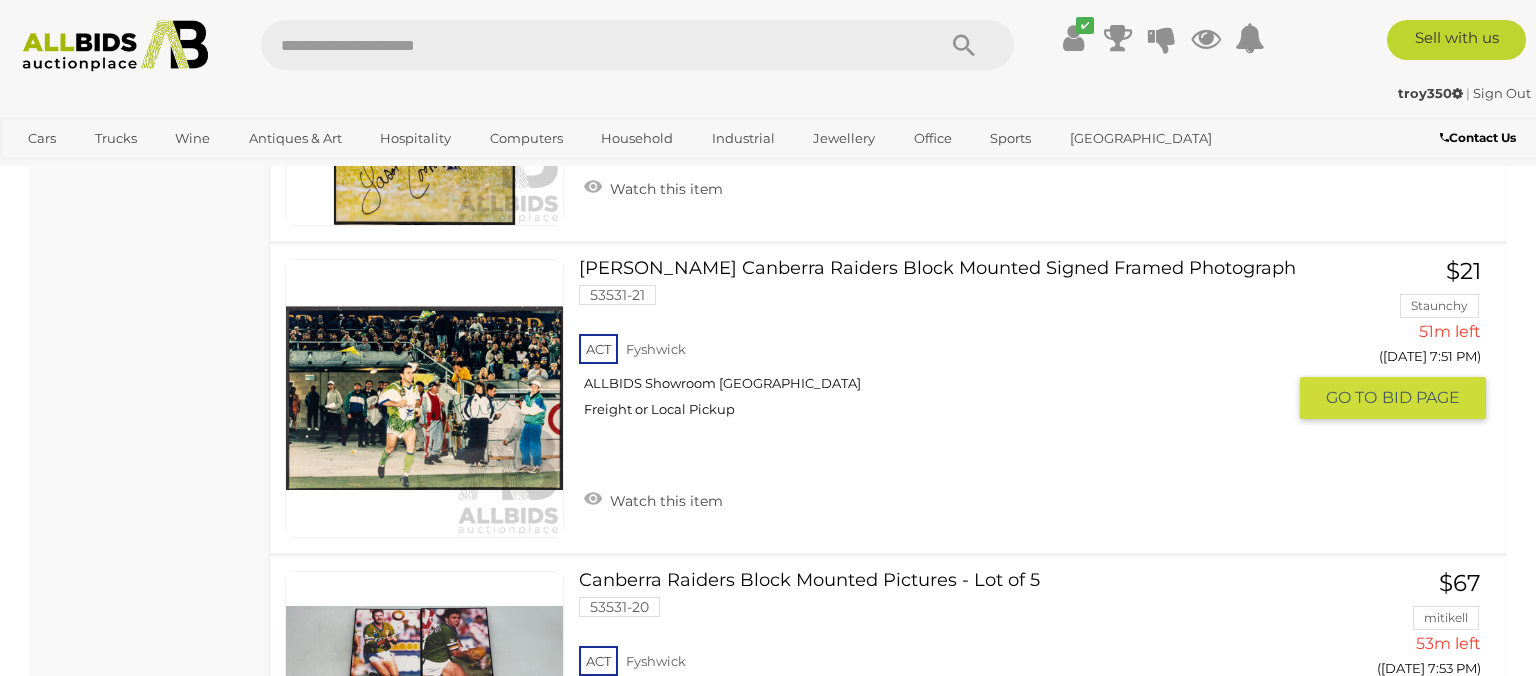 click at bounding box center (424, 398) 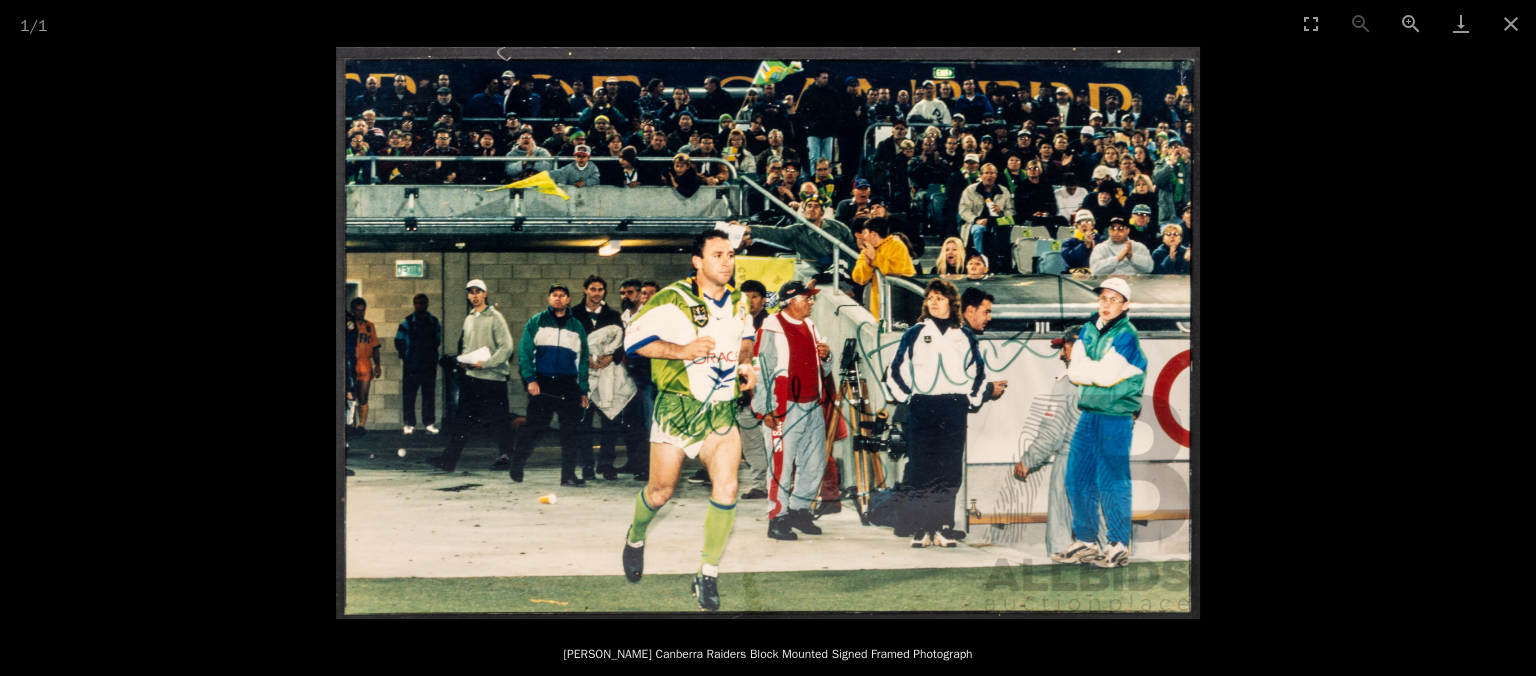 scroll, scrollTop: 0, scrollLeft: 0, axis: both 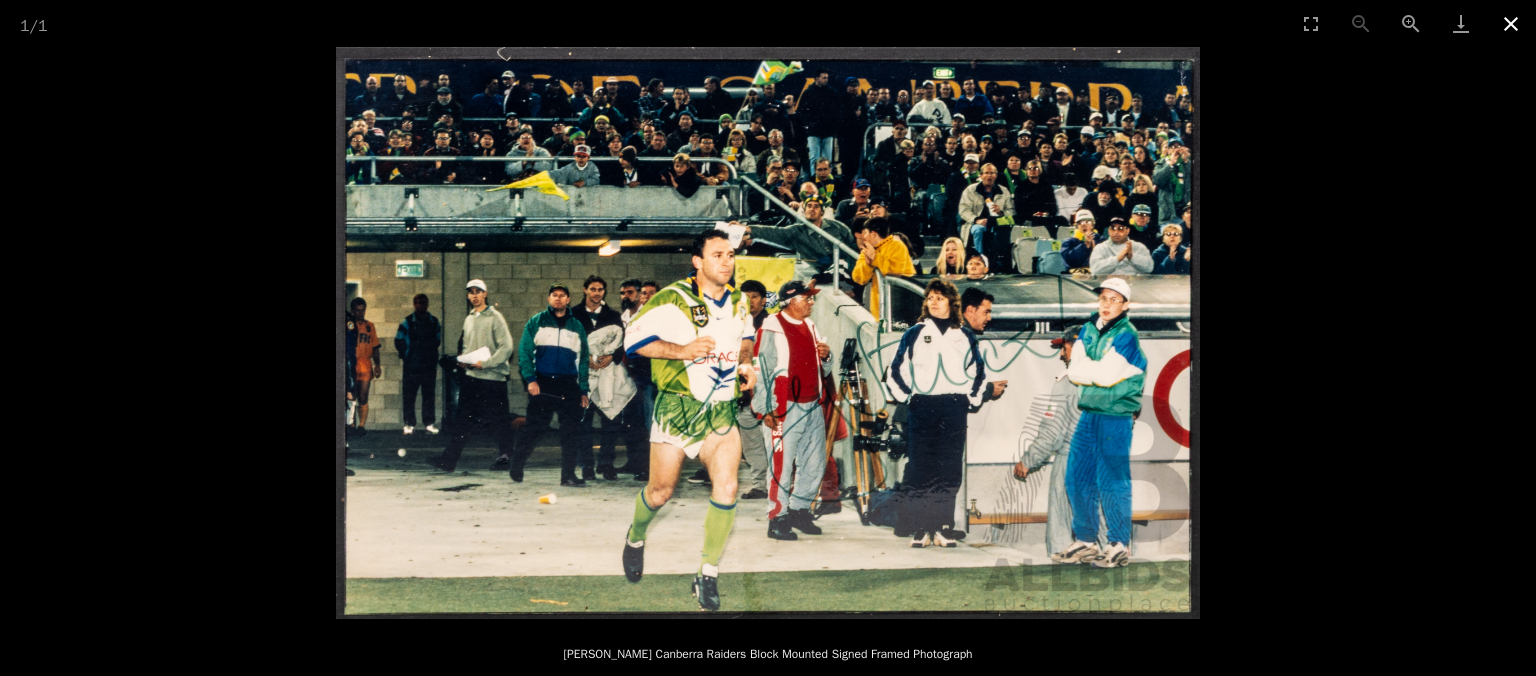 click at bounding box center [1511, 23] 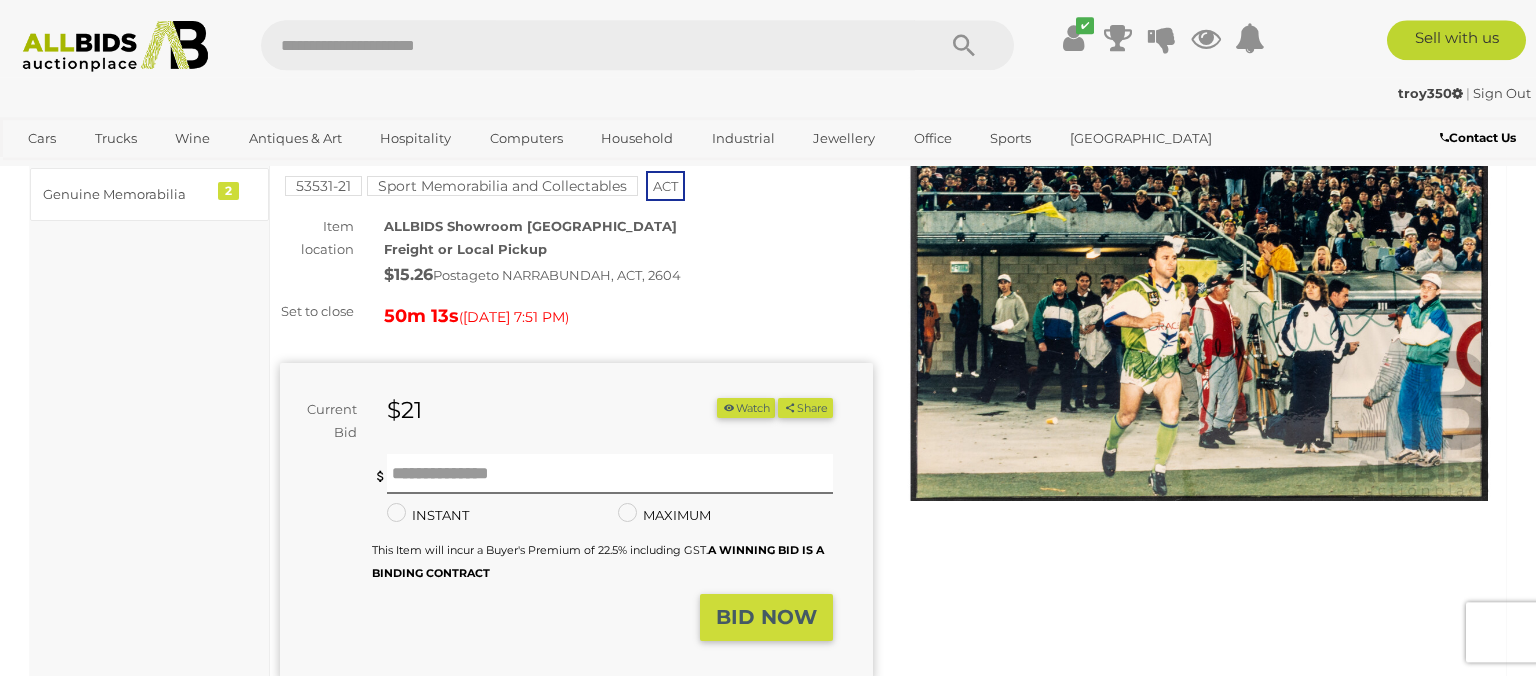 scroll, scrollTop: 0, scrollLeft: 0, axis: both 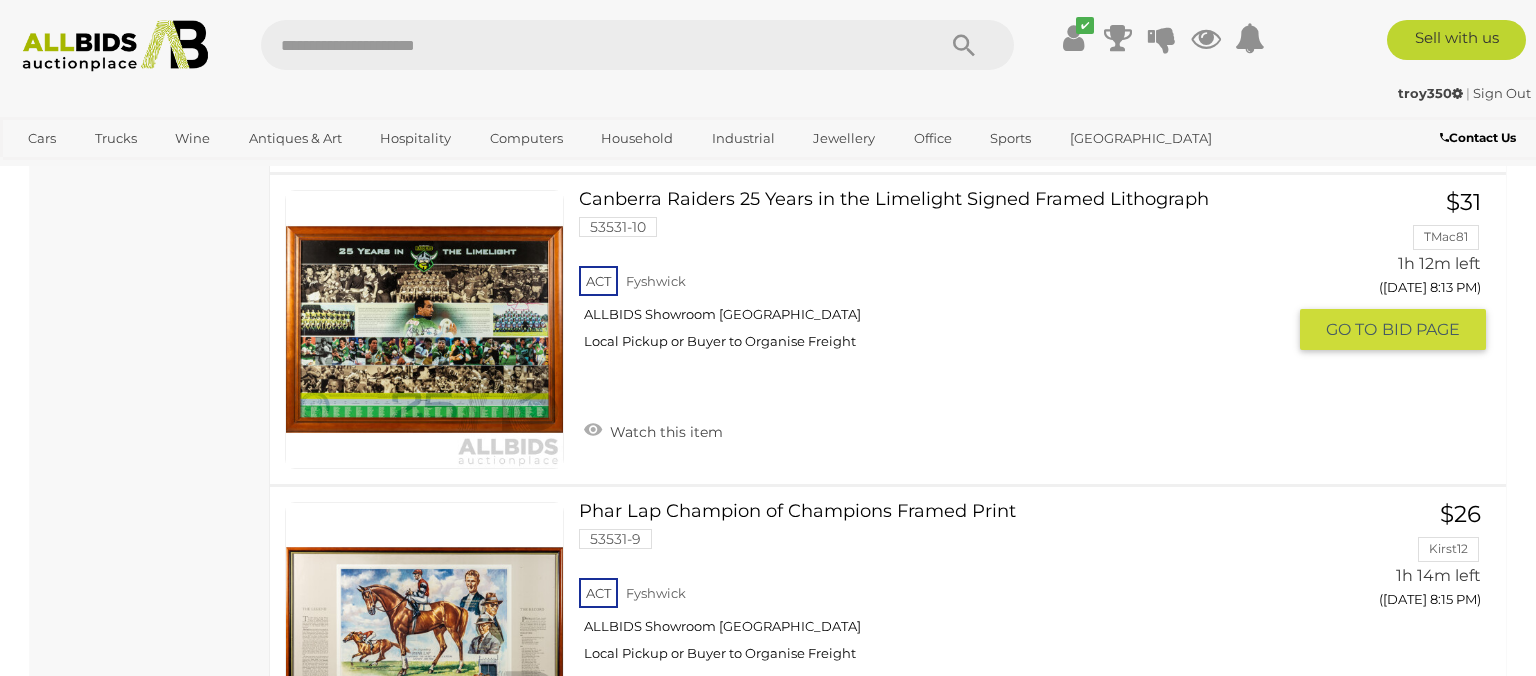 click at bounding box center (424, 329) 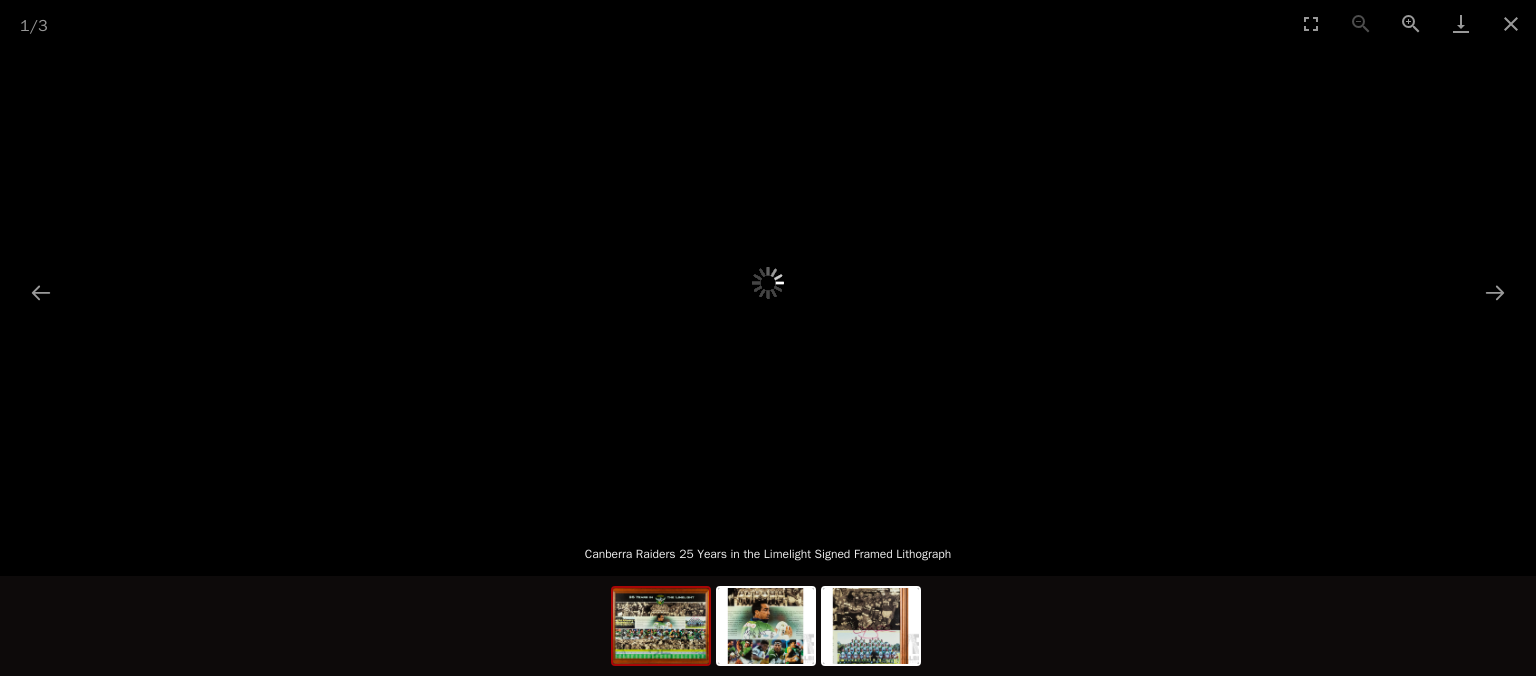 scroll, scrollTop: 0, scrollLeft: 0, axis: both 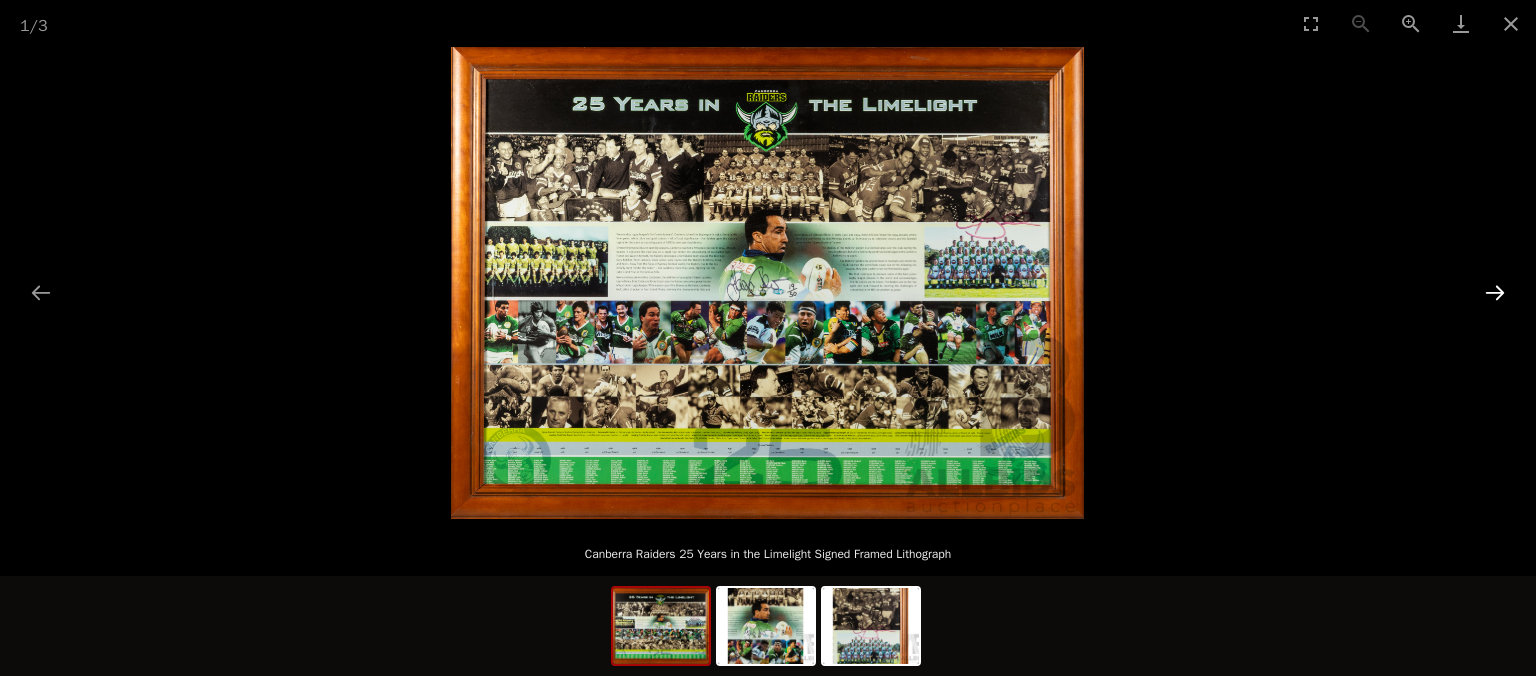 click at bounding box center (1495, 292) 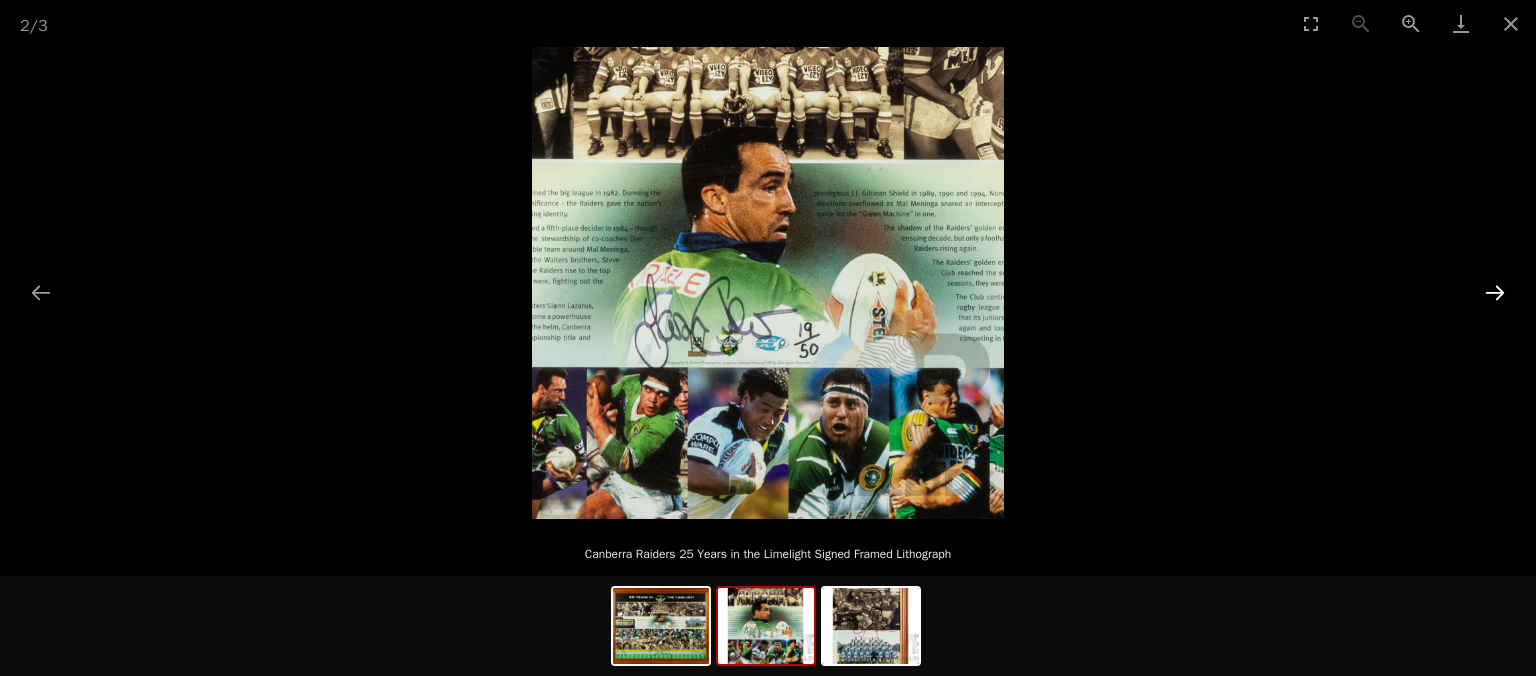 click at bounding box center (1495, 292) 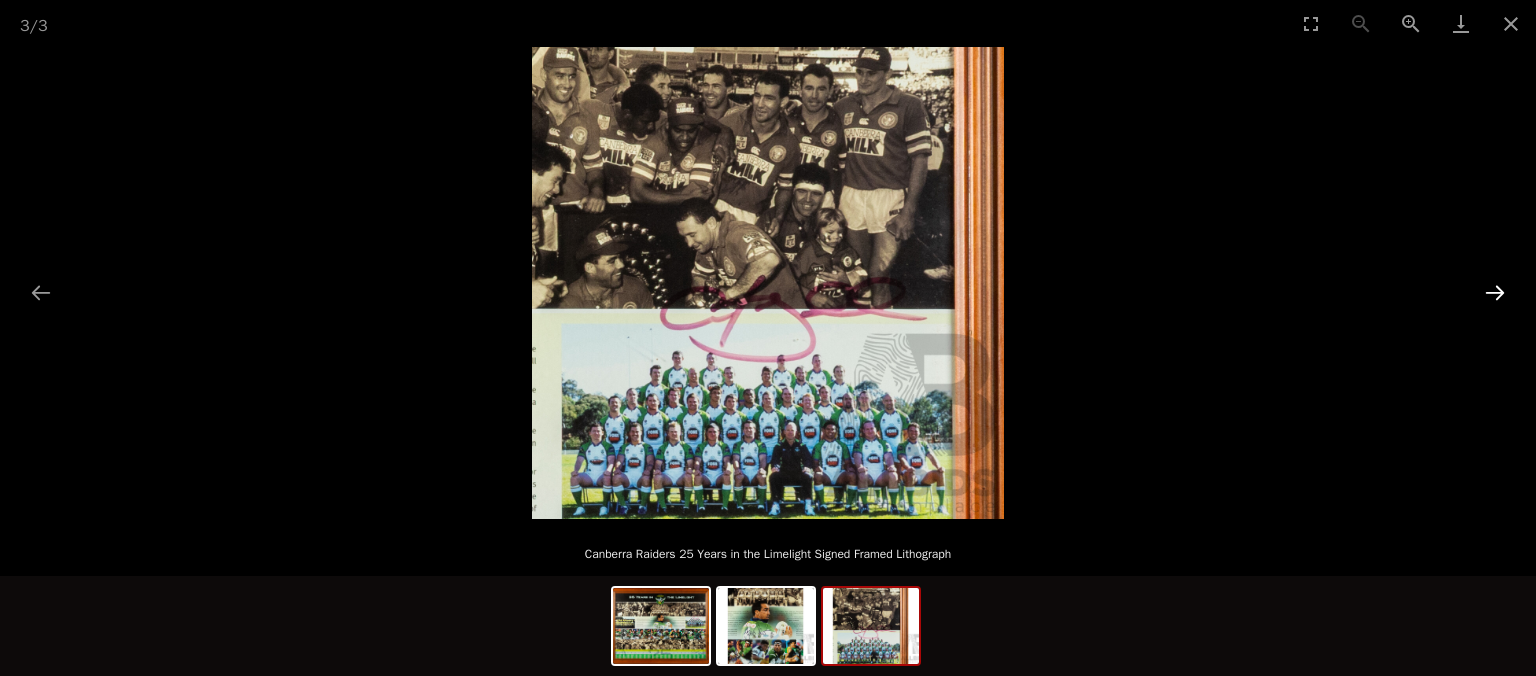 click at bounding box center [1495, 292] 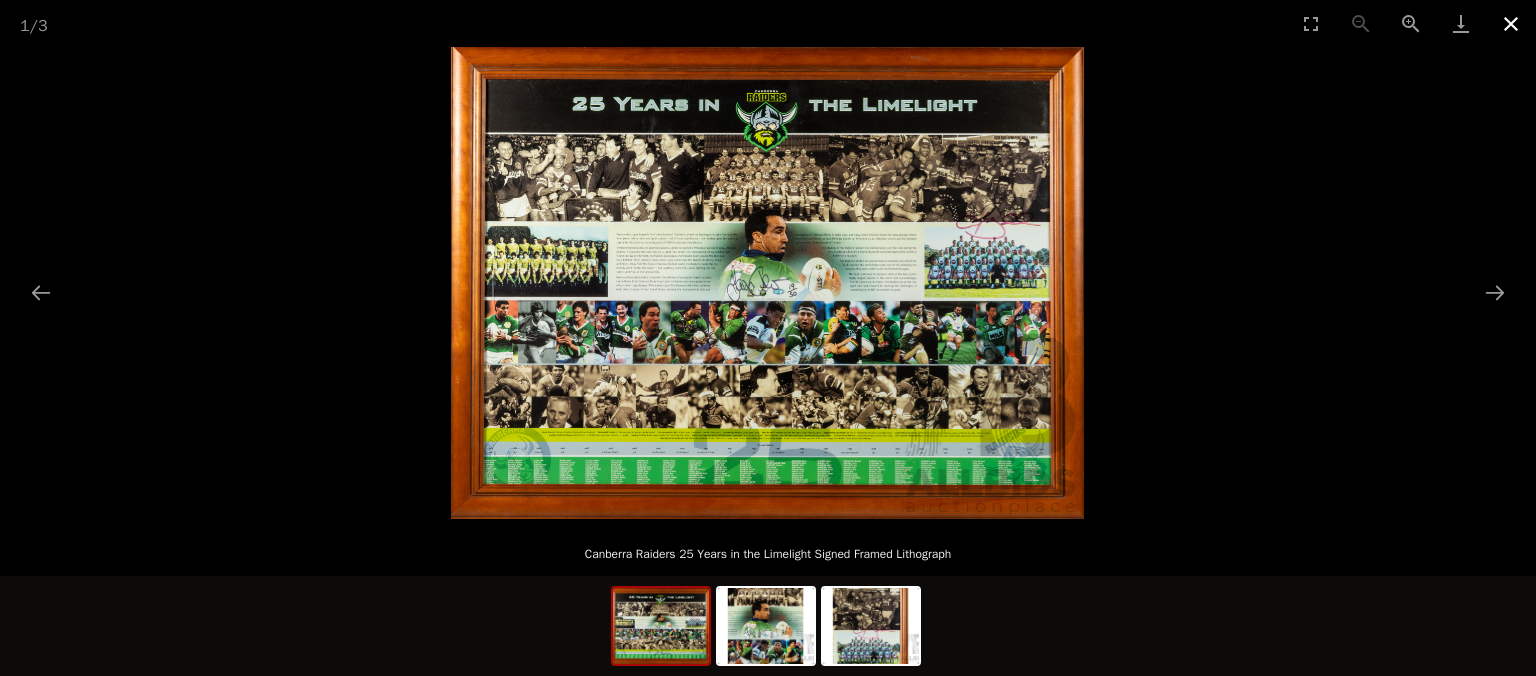 click 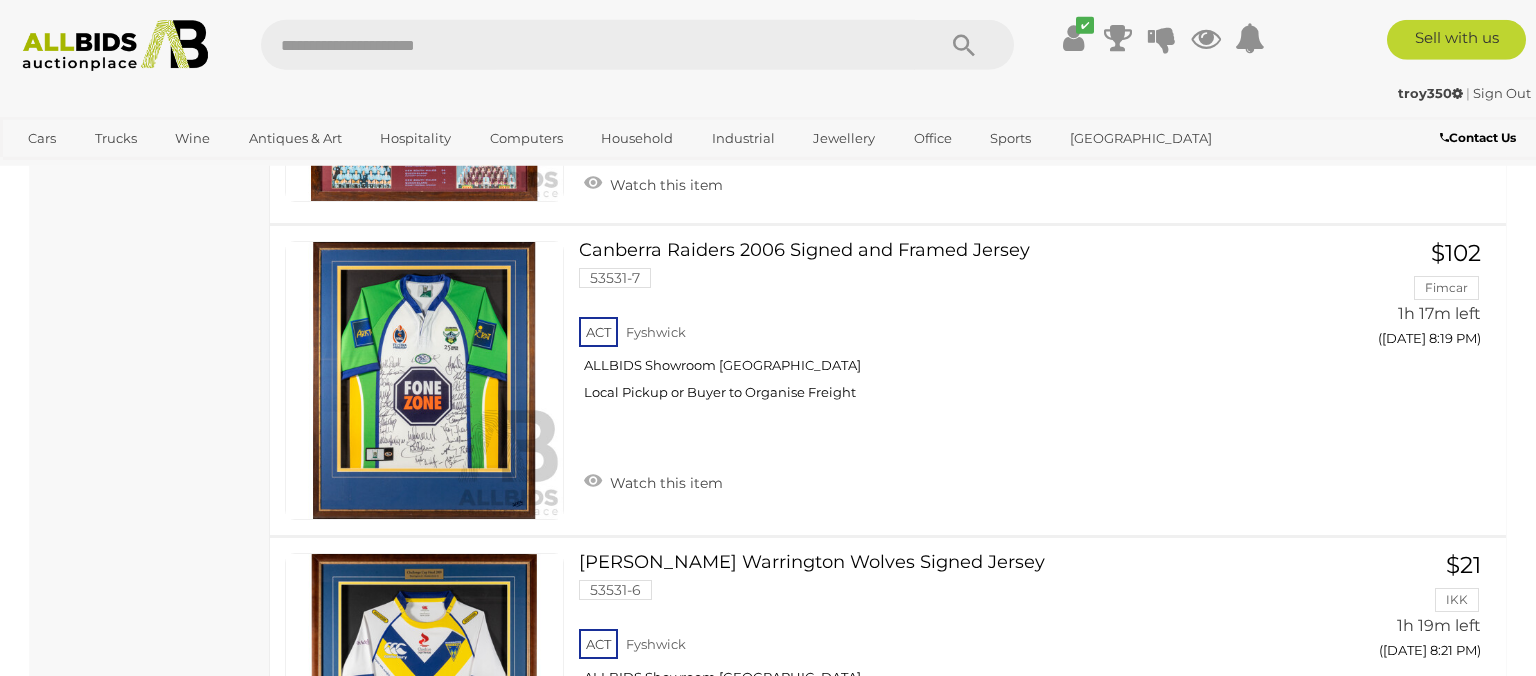 scroll, scrollTop: 10961, scrollLeft: 0, axis: vertical 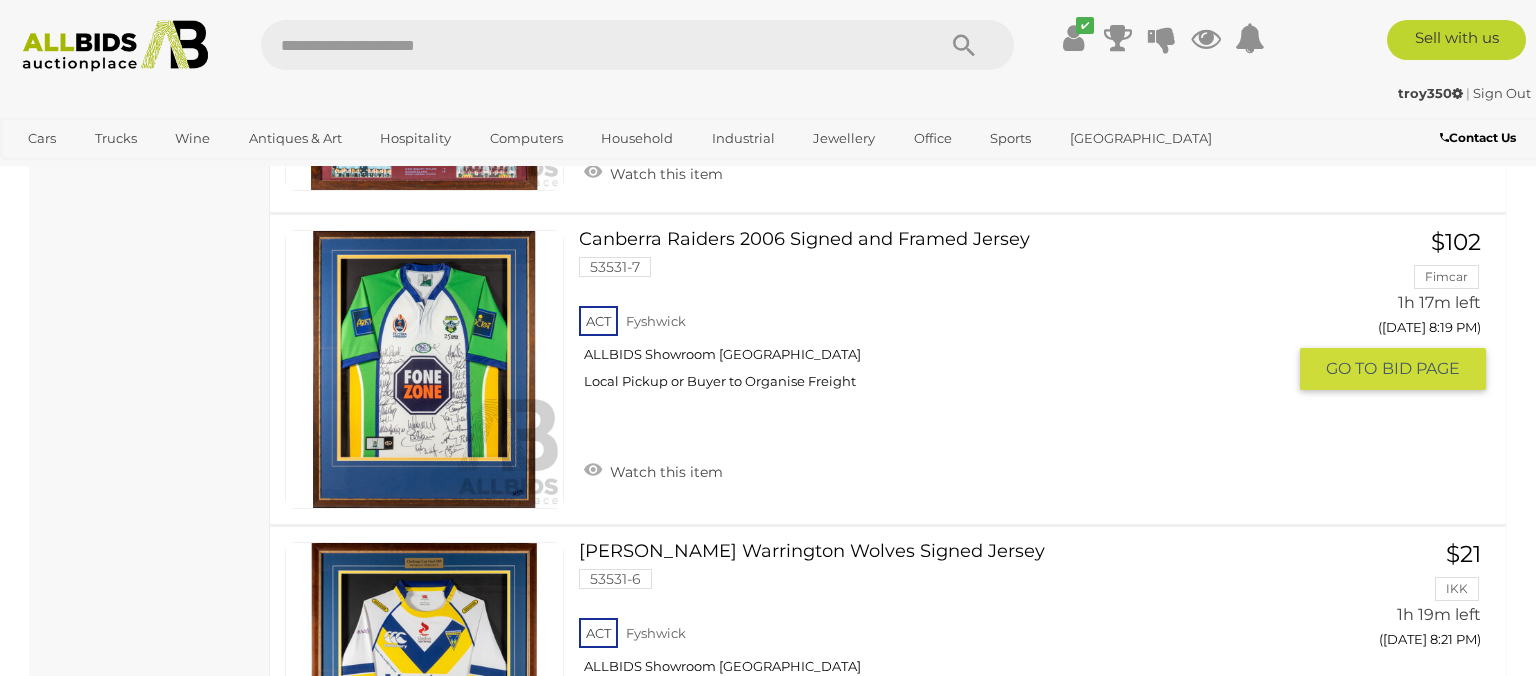 click at bounding box center [424, 369] 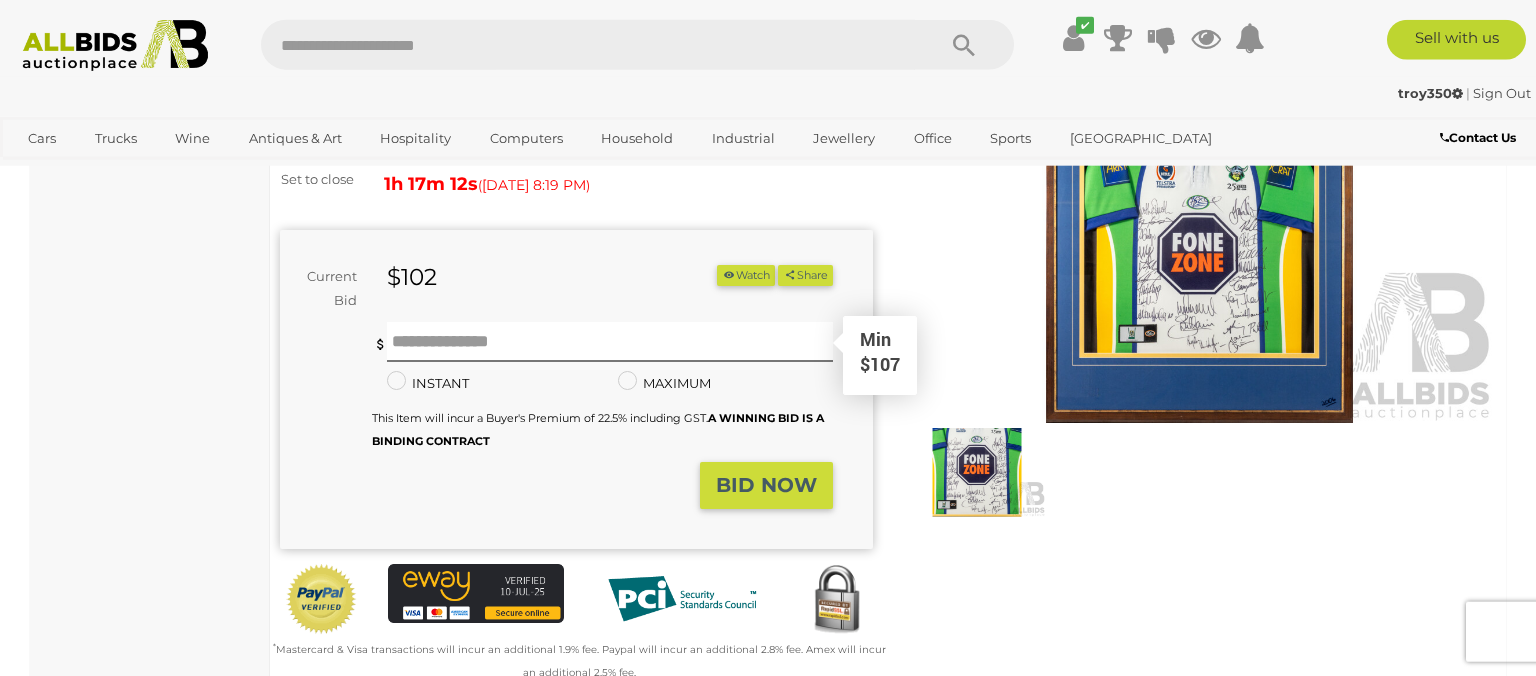 scroll, scrollTop: 211, scrollLeft: 0, axis: vertical 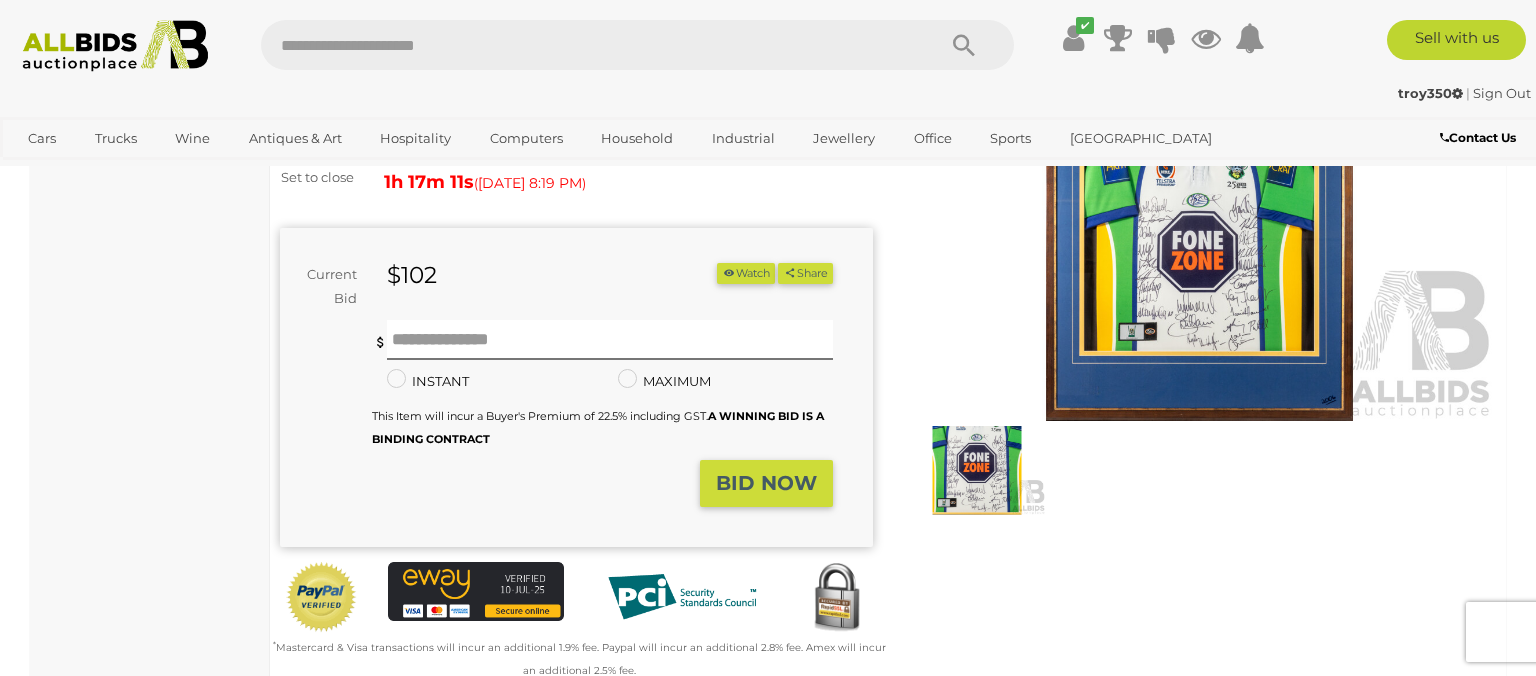click at bounding box center (1199, 230) 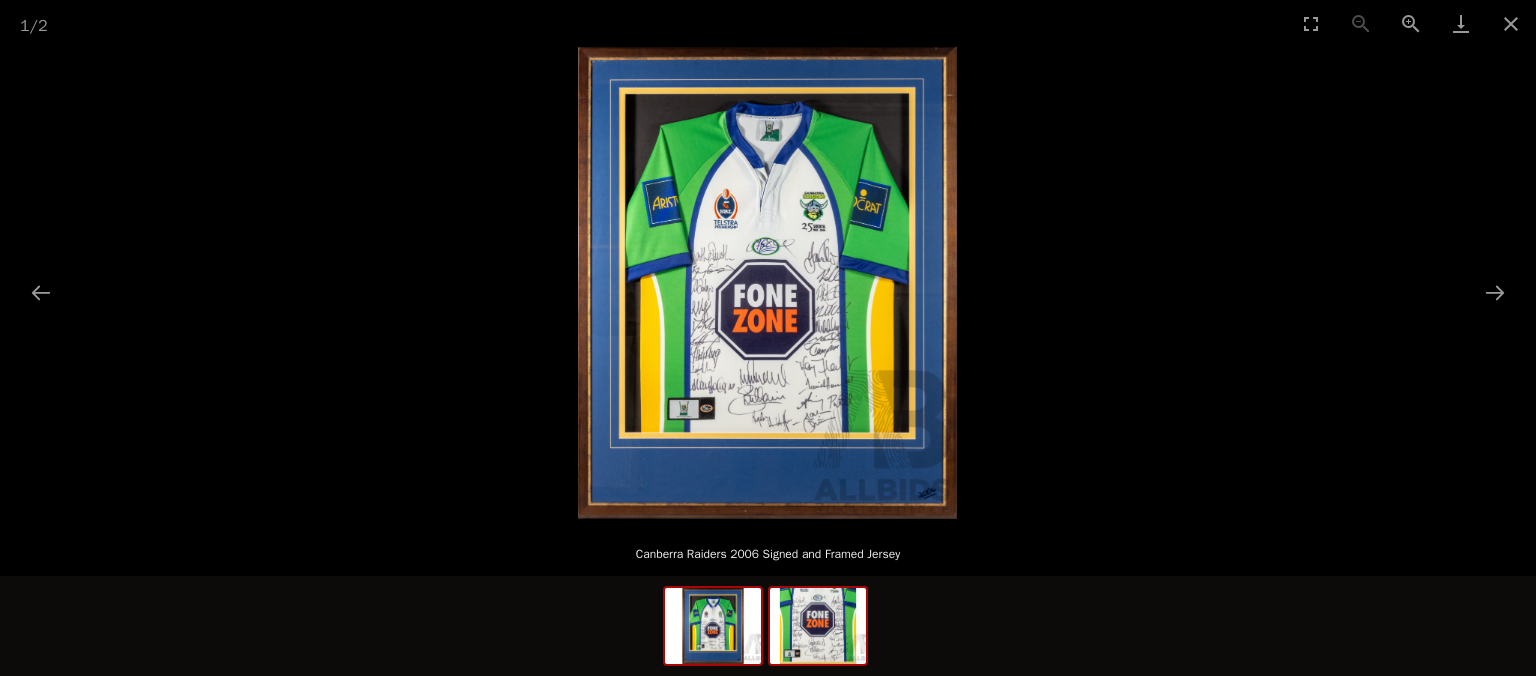 click at bounding box center [818, 626] 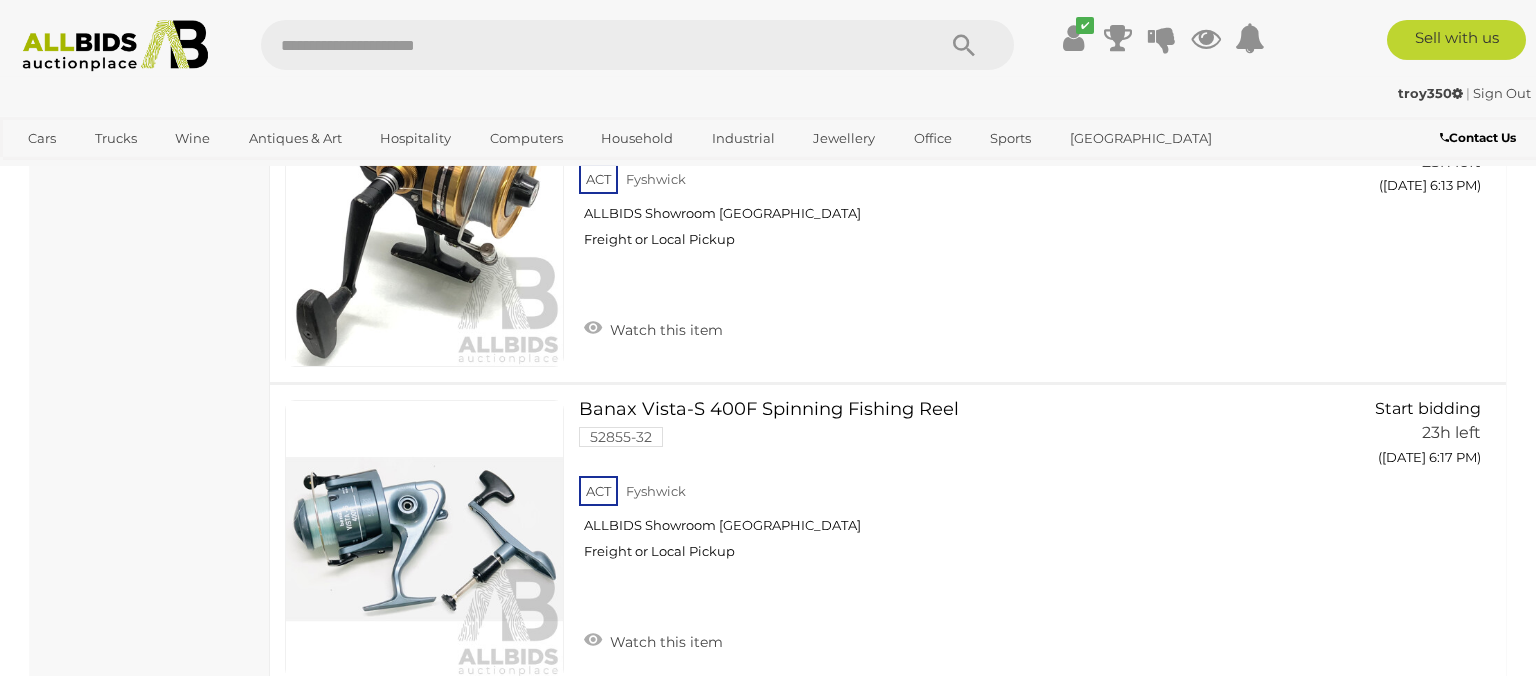 scroll, scrollTop: 12968, scrollLeft: 0, axis: vertical 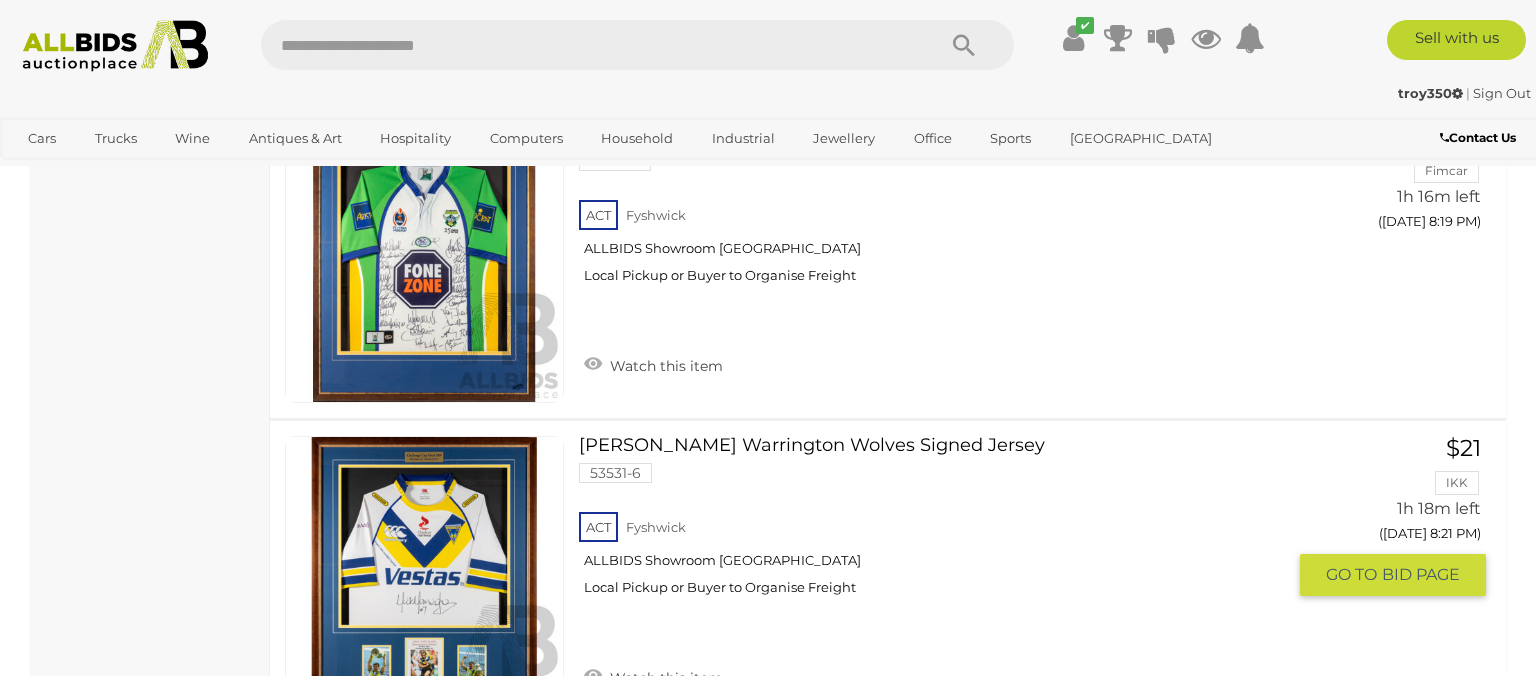 click on "Michael Monaghan Warrington Wolves Signed Jersey
53531-6
ACT
Fyshwick" at bounding box center (939, 523) 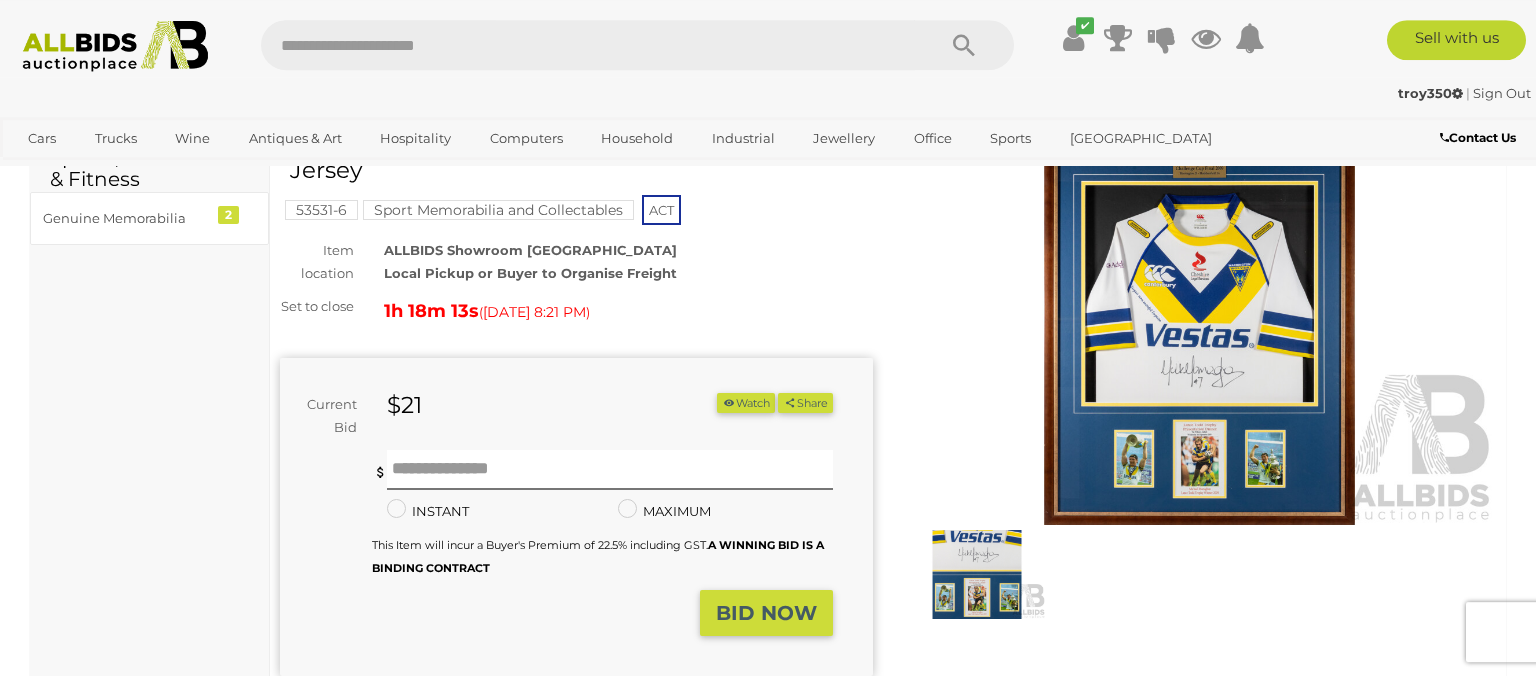 scroll, scrollTop: 105, scrollLeft: 0, axis: vertical 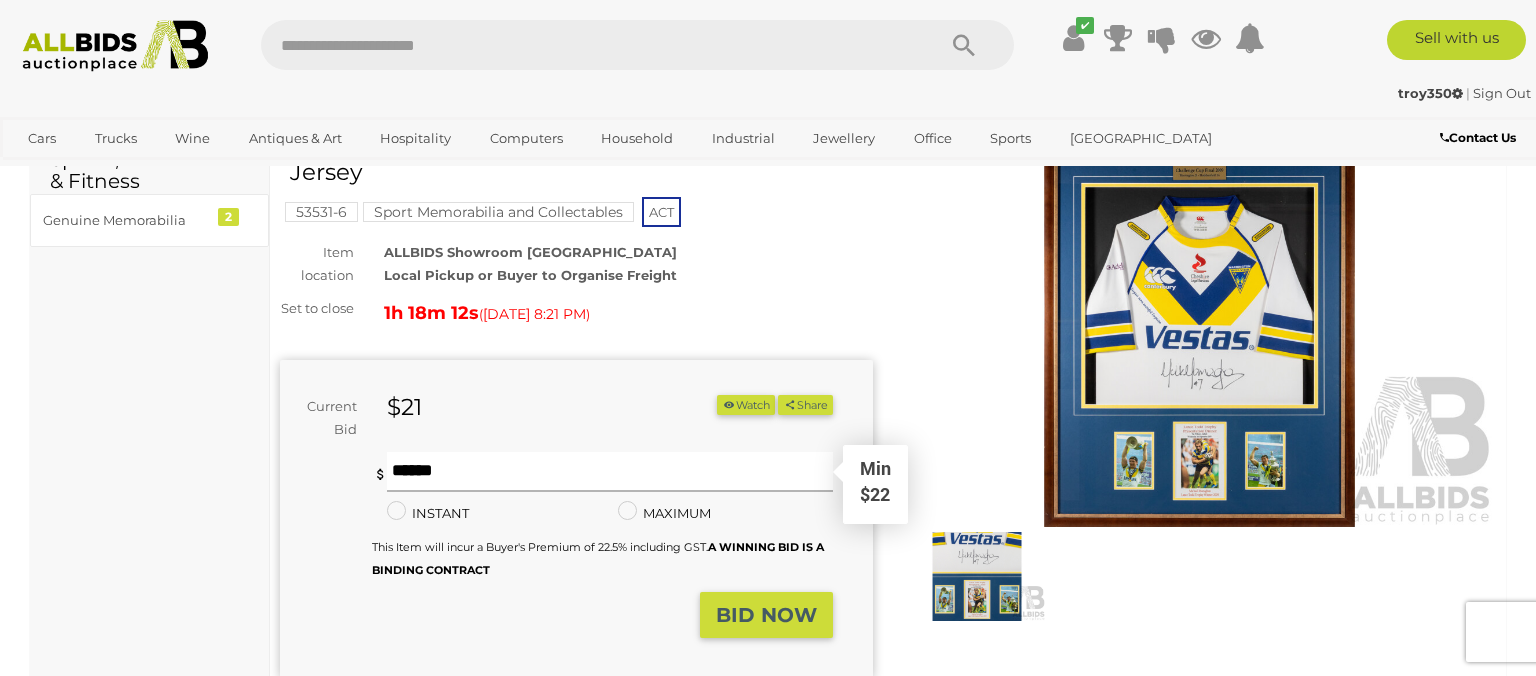 click at bounding box center [610, 472] 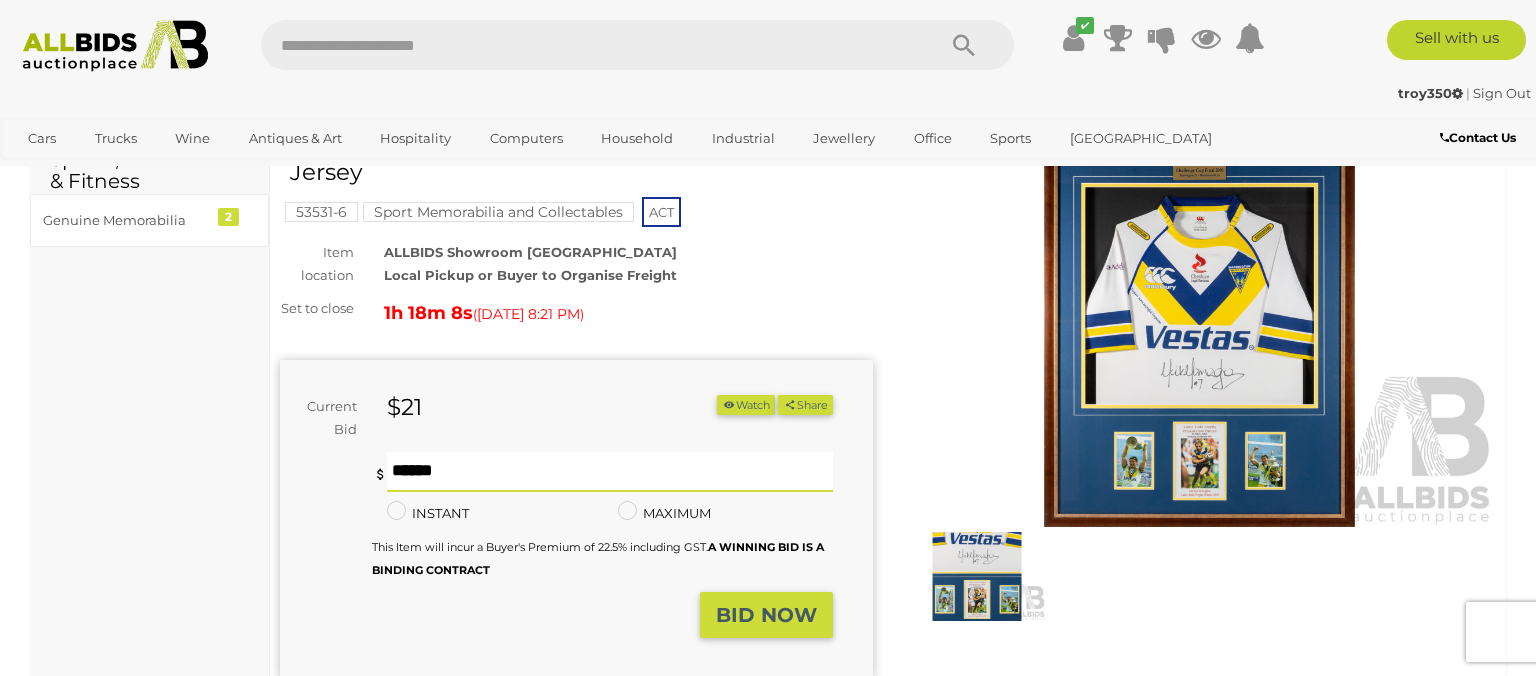 type on "**" 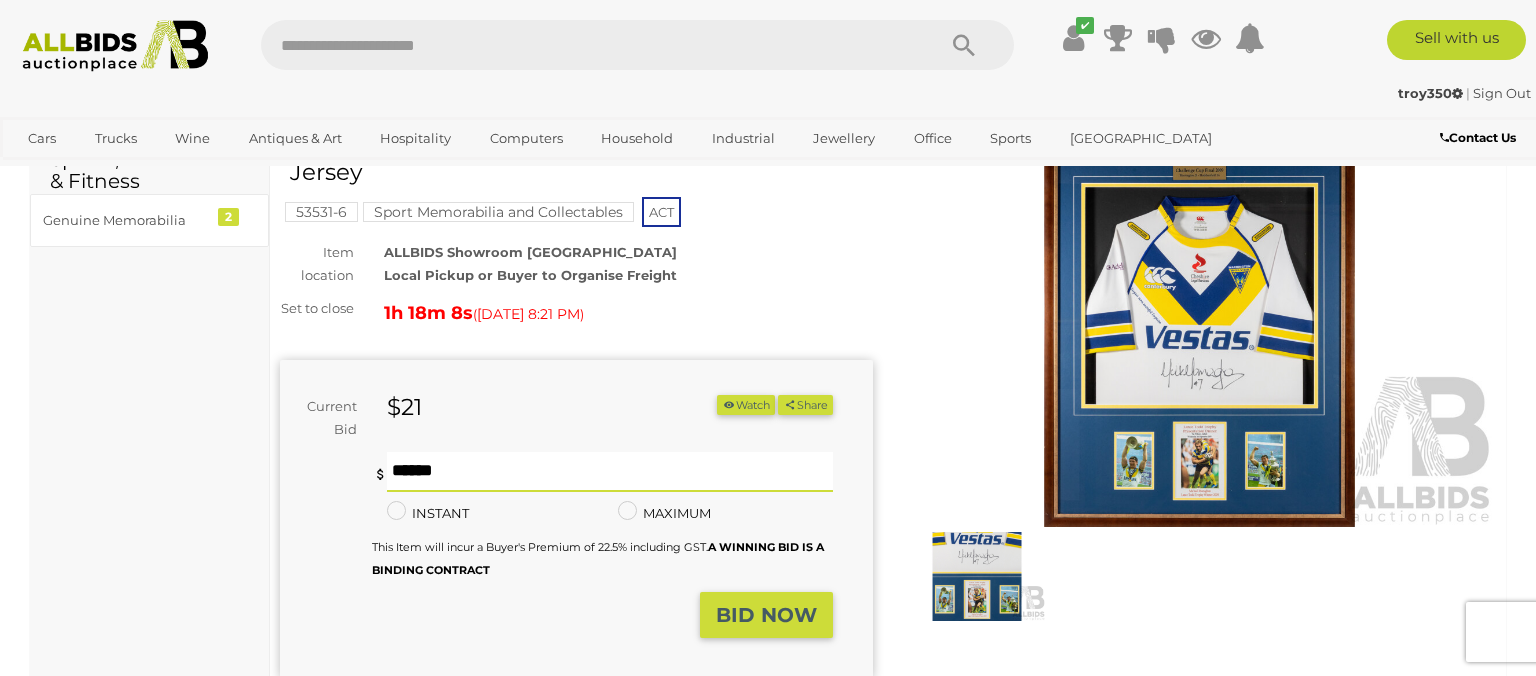 click on "BID NOW" at bounding box center [766, 615] 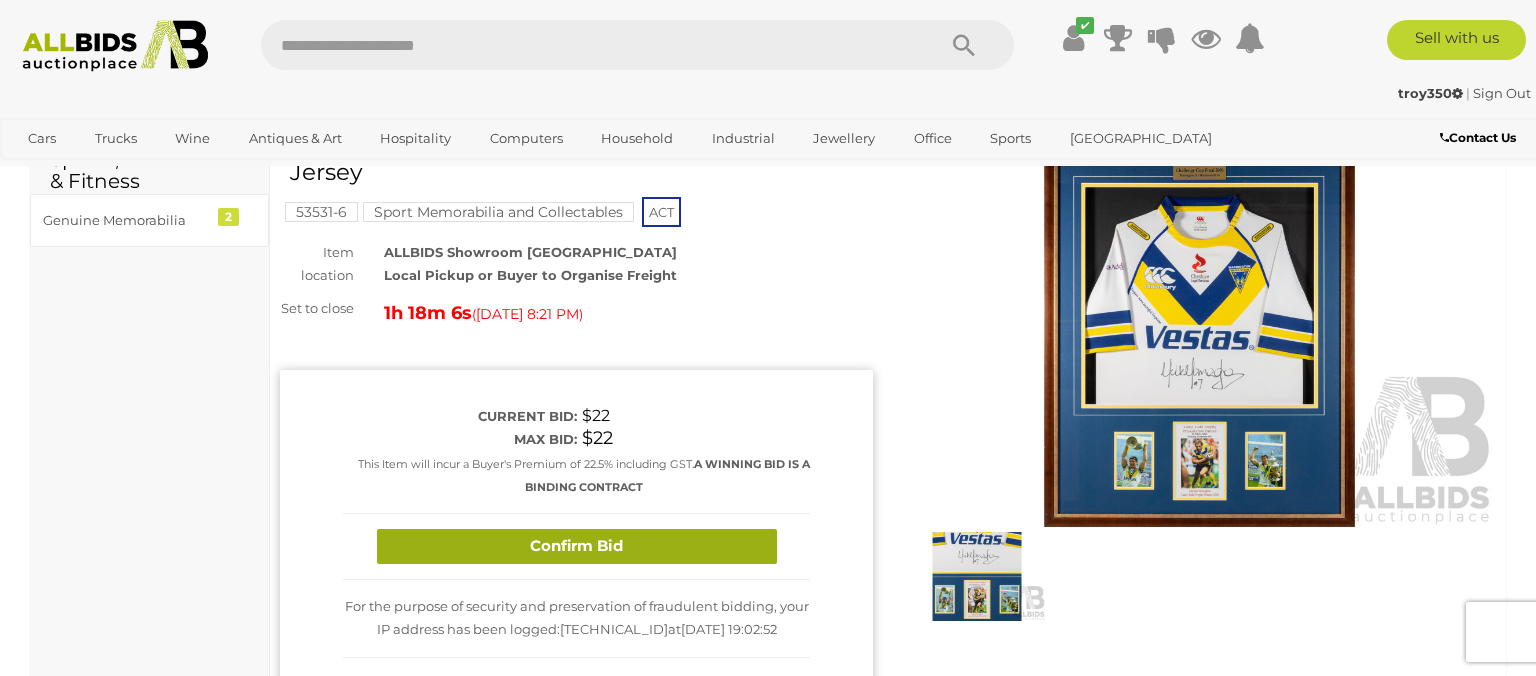 click on "Confirm Bid" at bounding box center [577, 546] 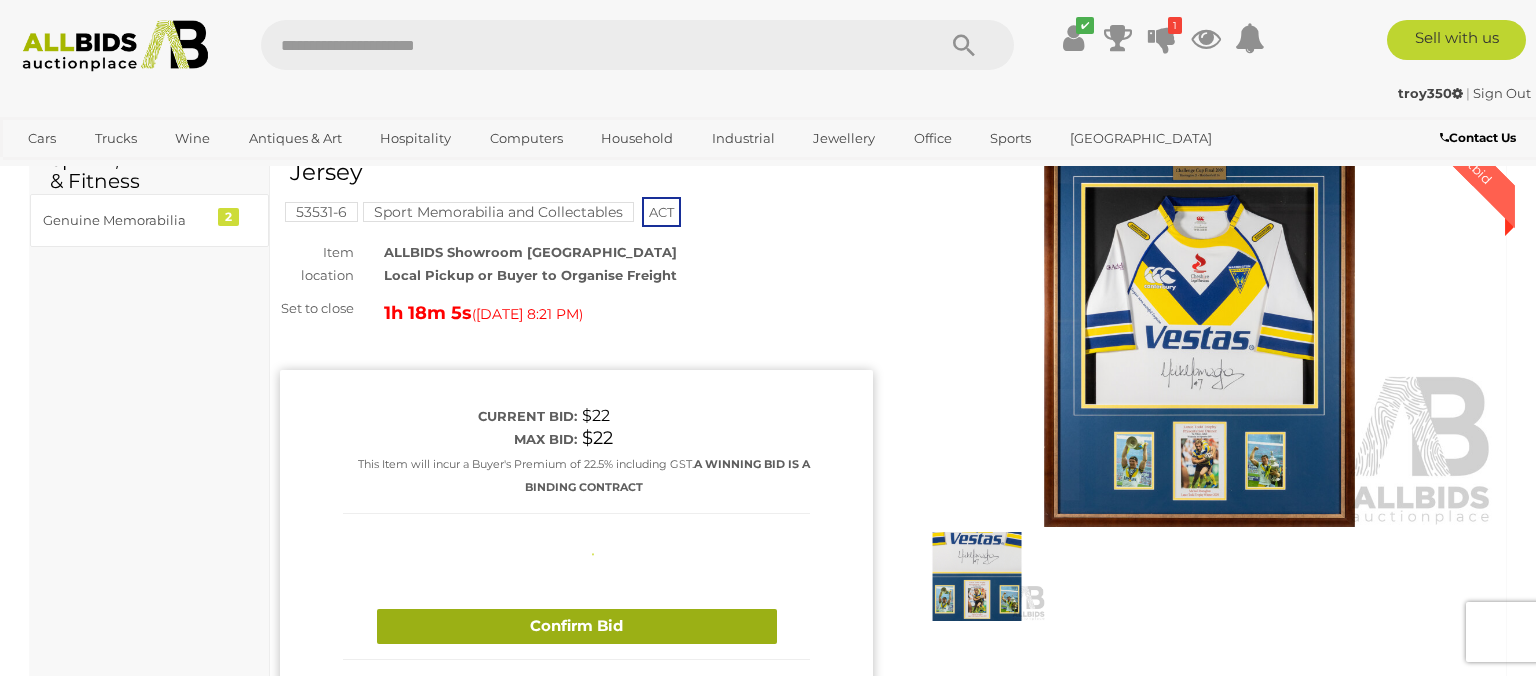 type 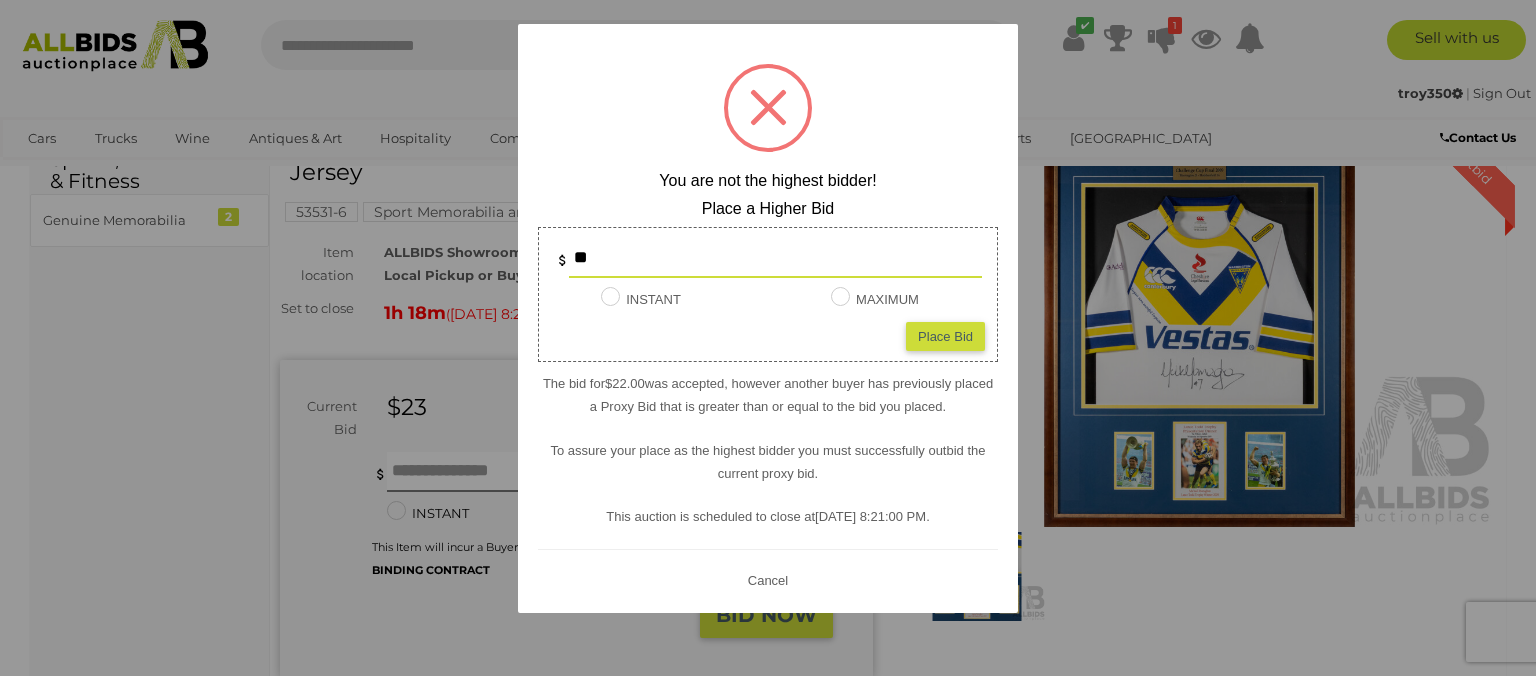 click on "**" at bounding box center (775, 258) 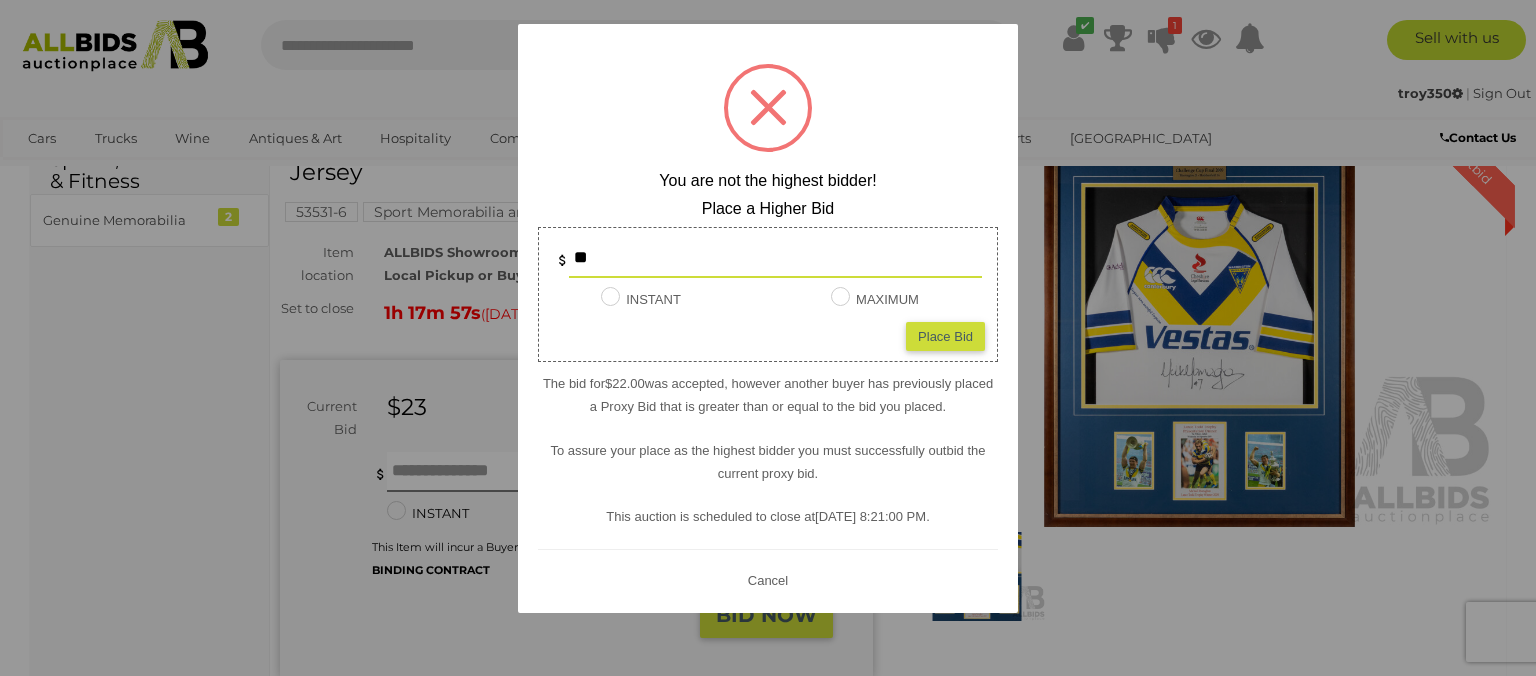 type on "**" 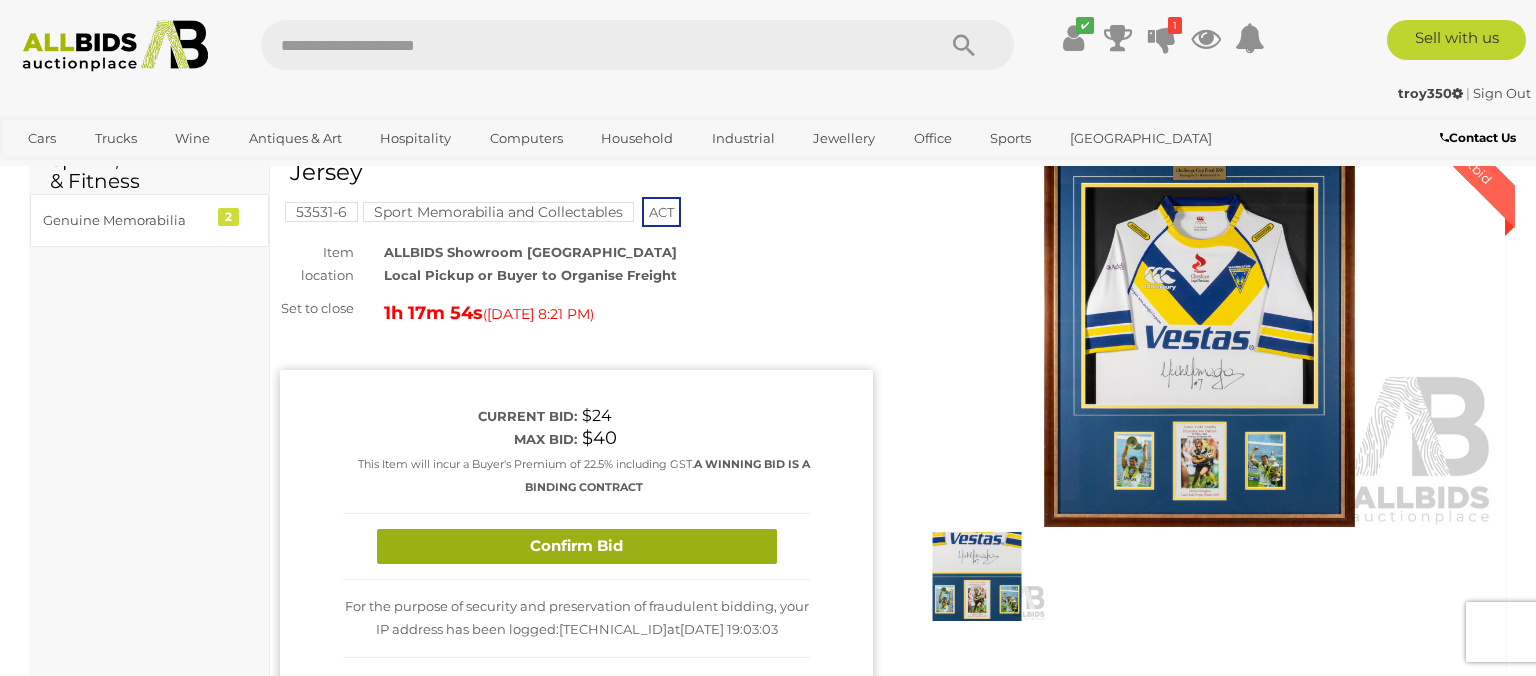 click on "Confirm Bid" at bounding box center (577, 546) 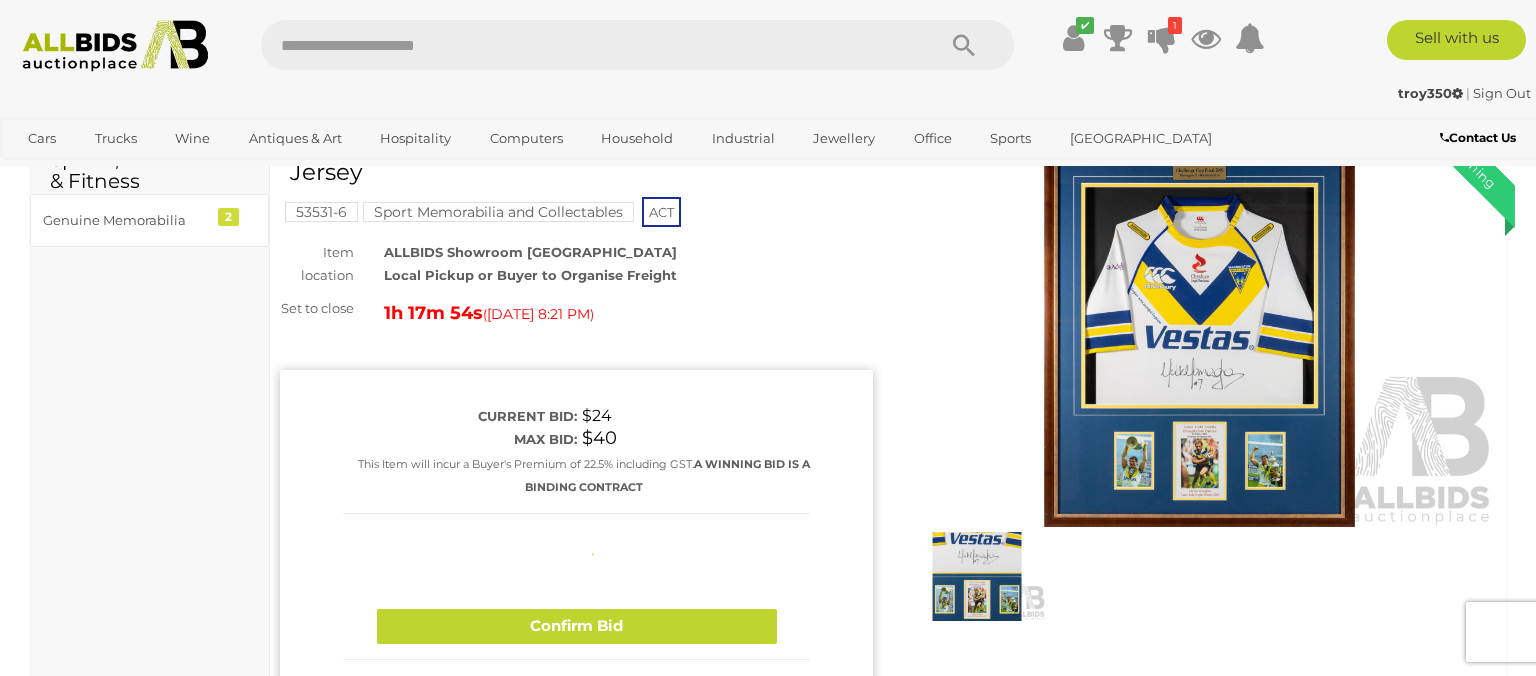 type 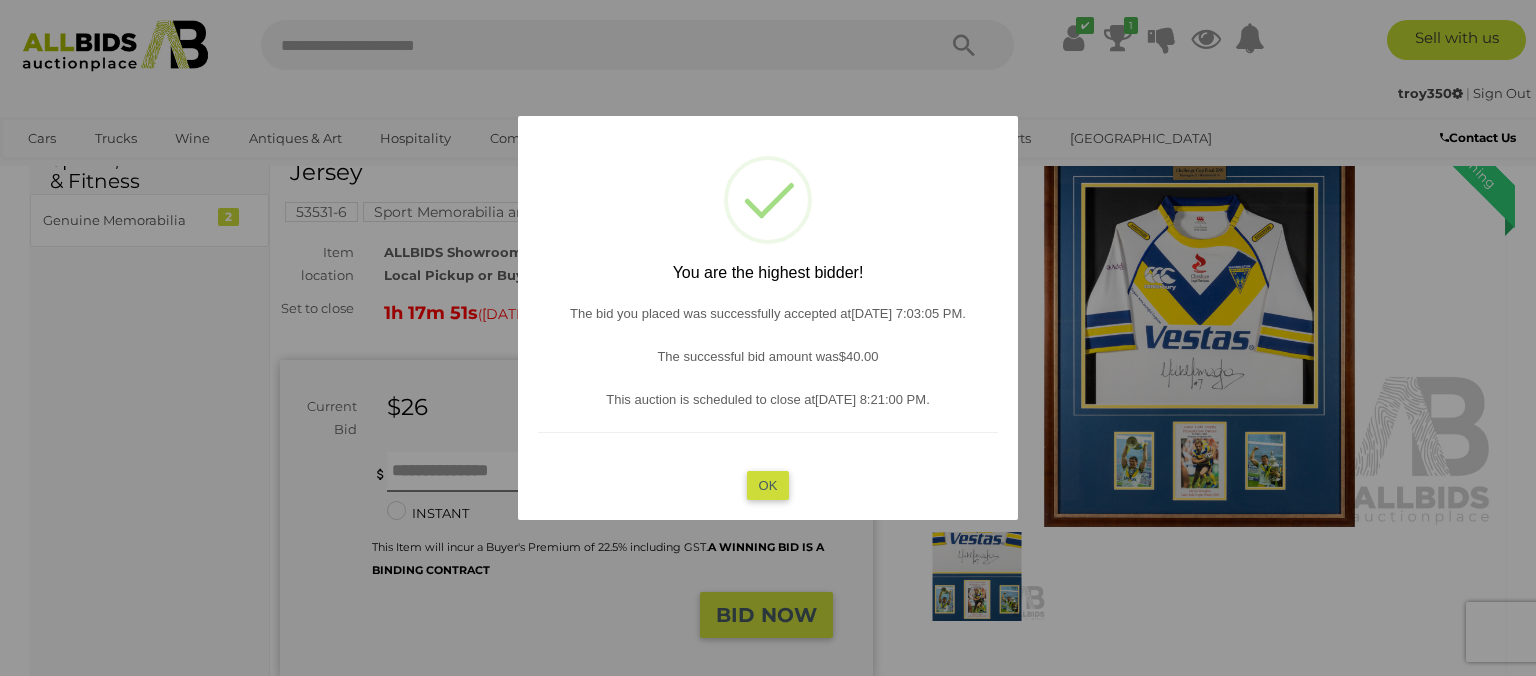 click on "OK" at bounding box center (768, 485) 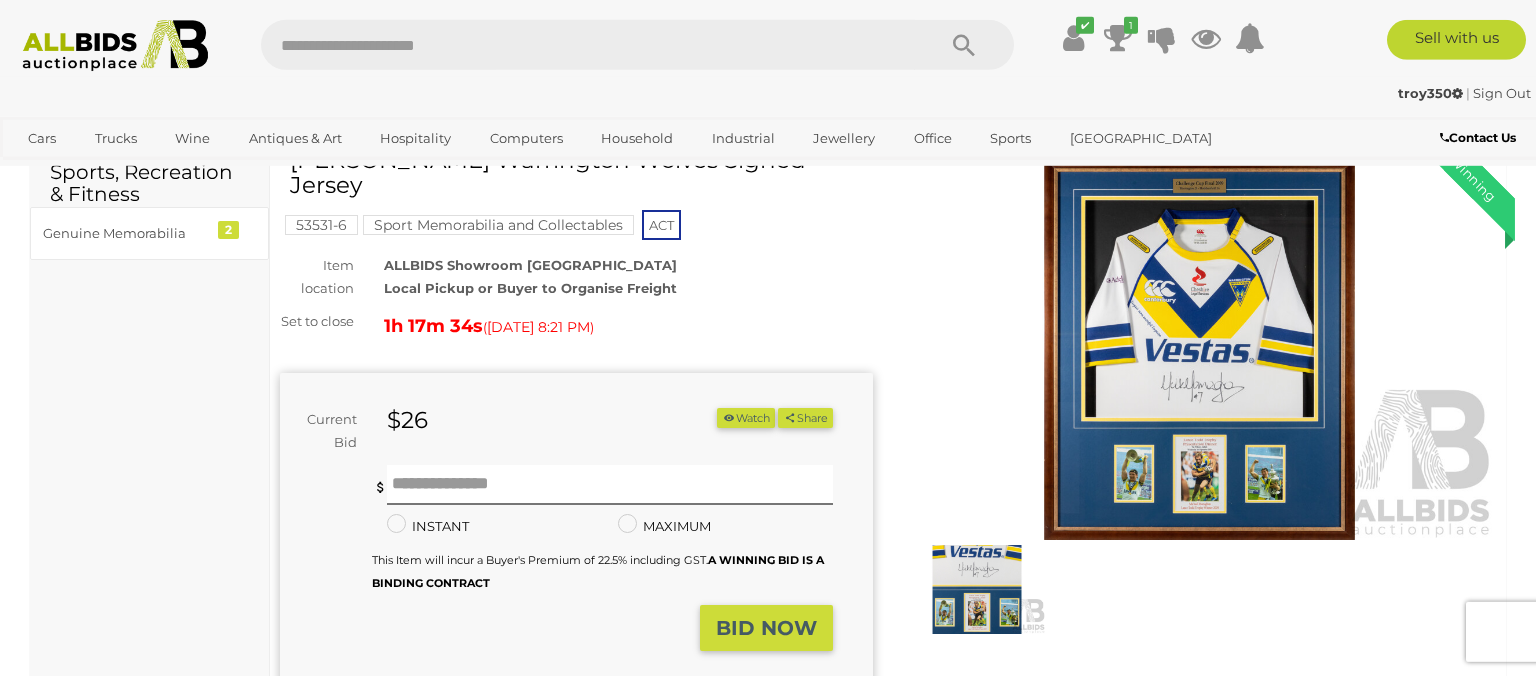scroll, scrollTop: 105, scrollLeft: 0, axis: vertical 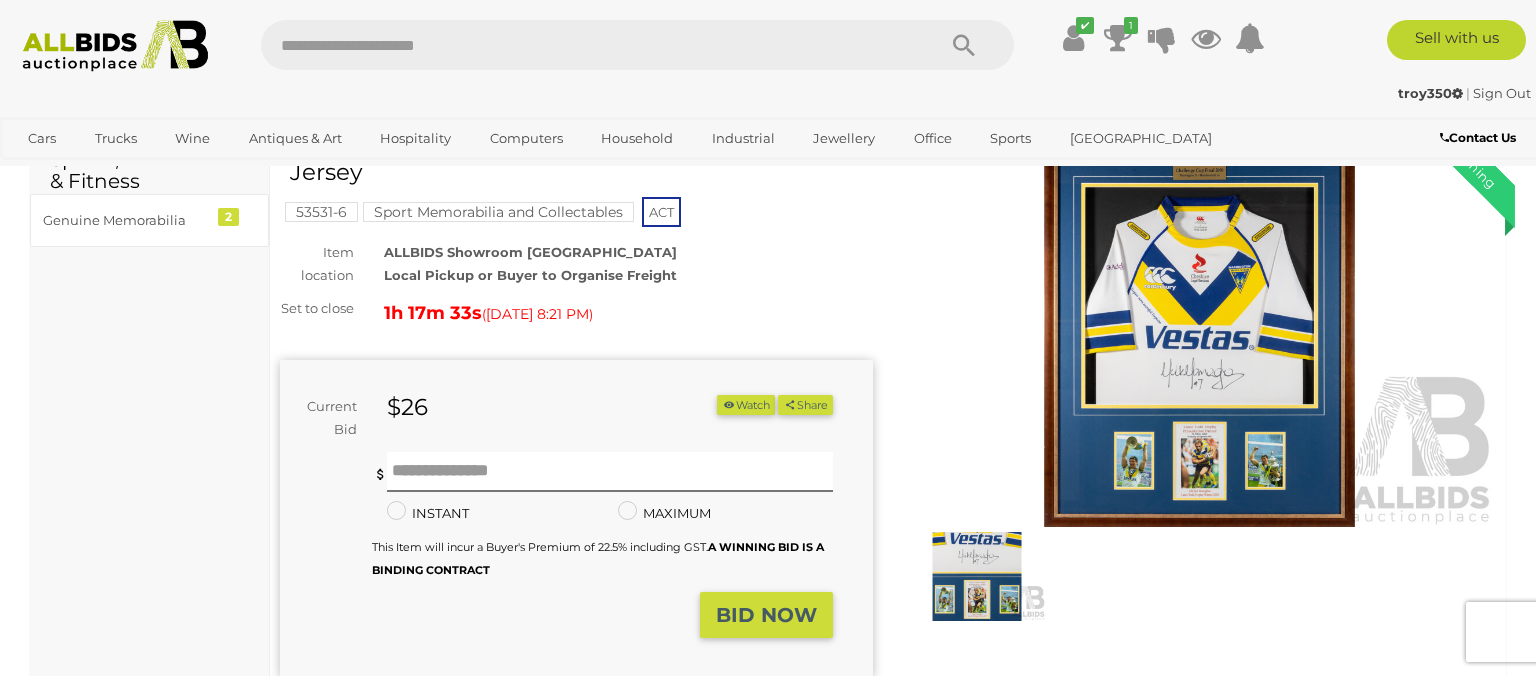click at bounding box center [1199, 336] 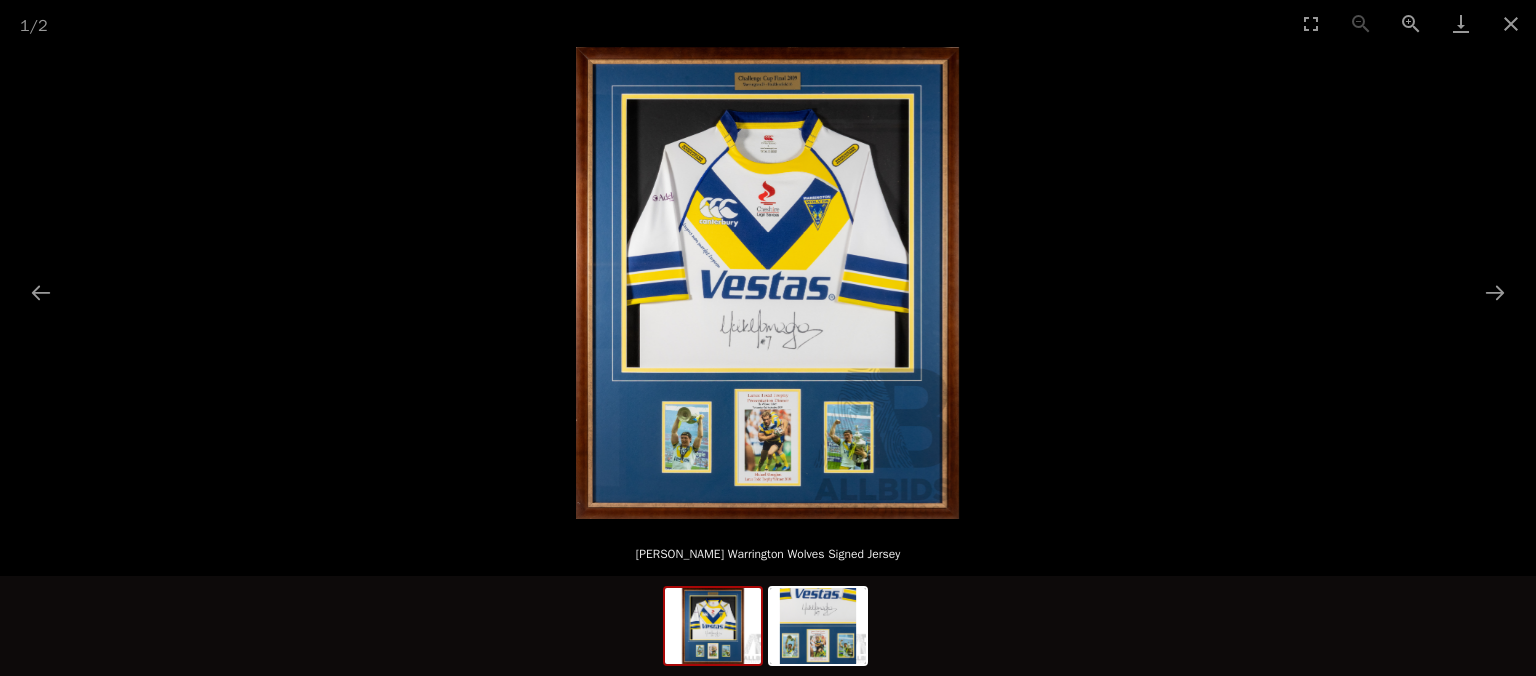 scroll, scrollTop: 0, scrollLeft: 0, axis: both 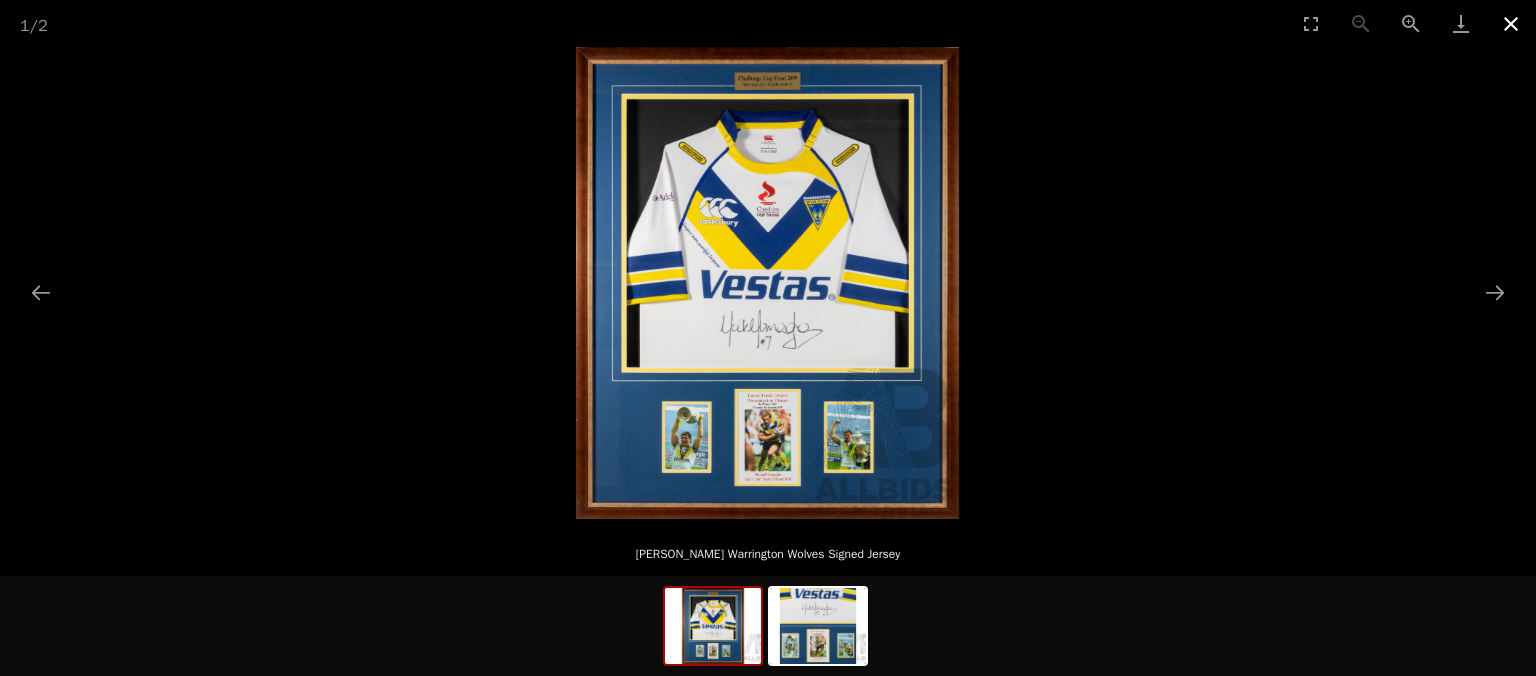 click at bounding box center (1511, 23) 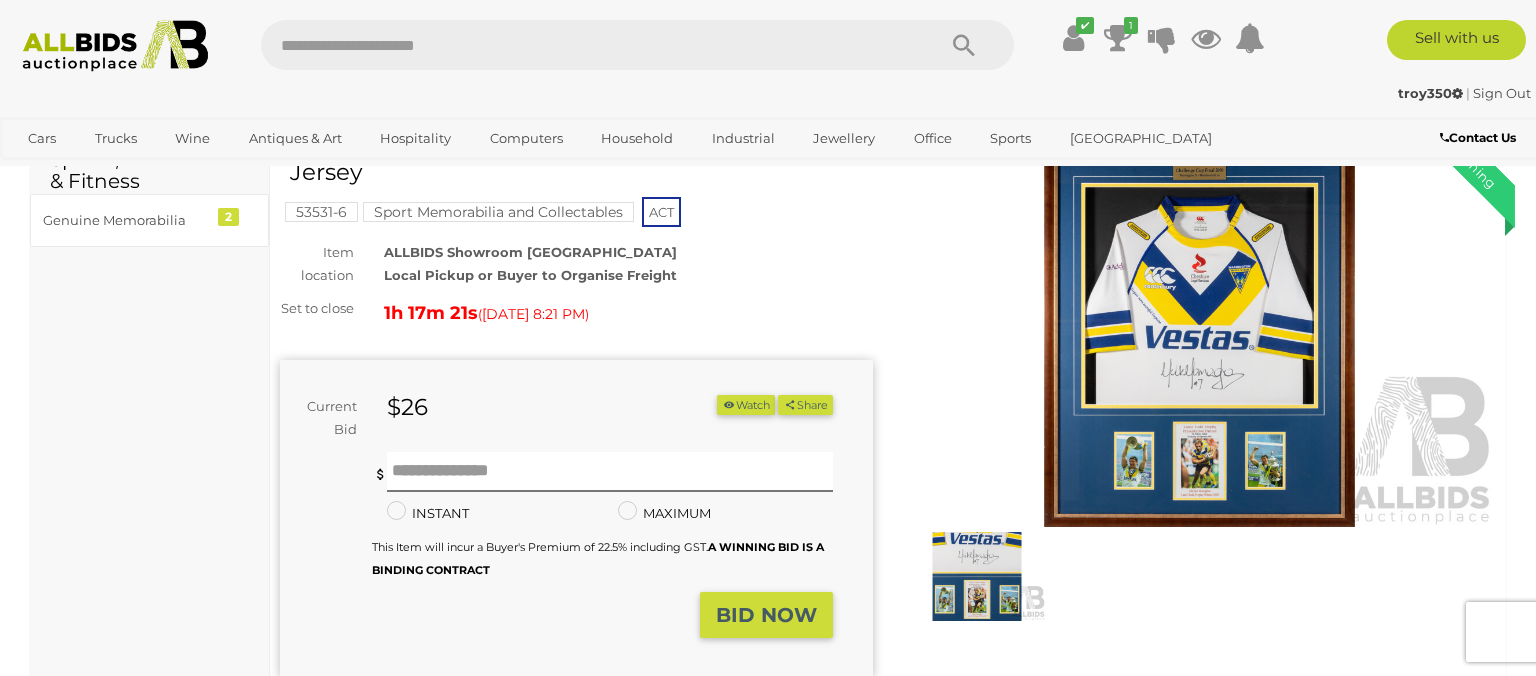 scroll, scrollTop: 104, scrollLeft: 0, axis: vertical 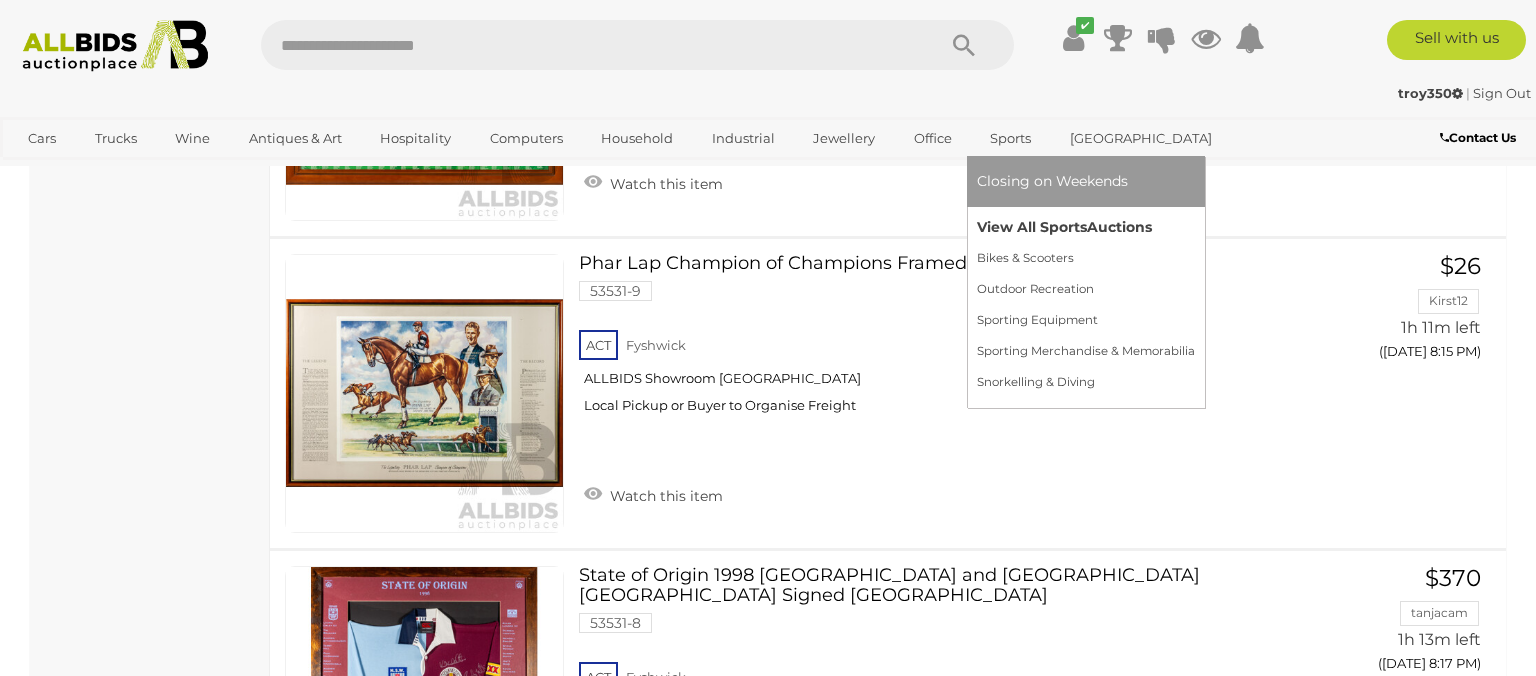 click on "View All Sports  Auctions" at bounding box center [1086, 227] 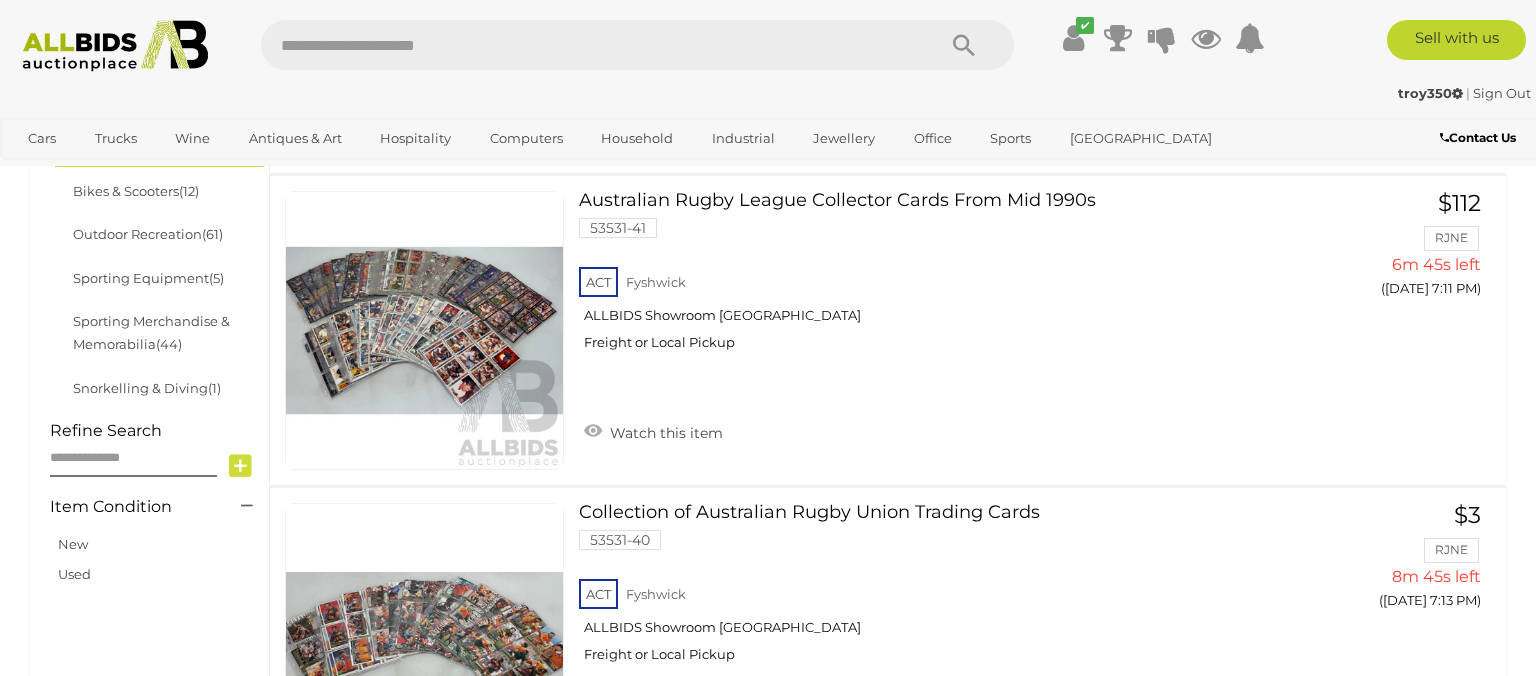 scroll, scrollTop: 633, scrollLeft: 0, axis: vertical 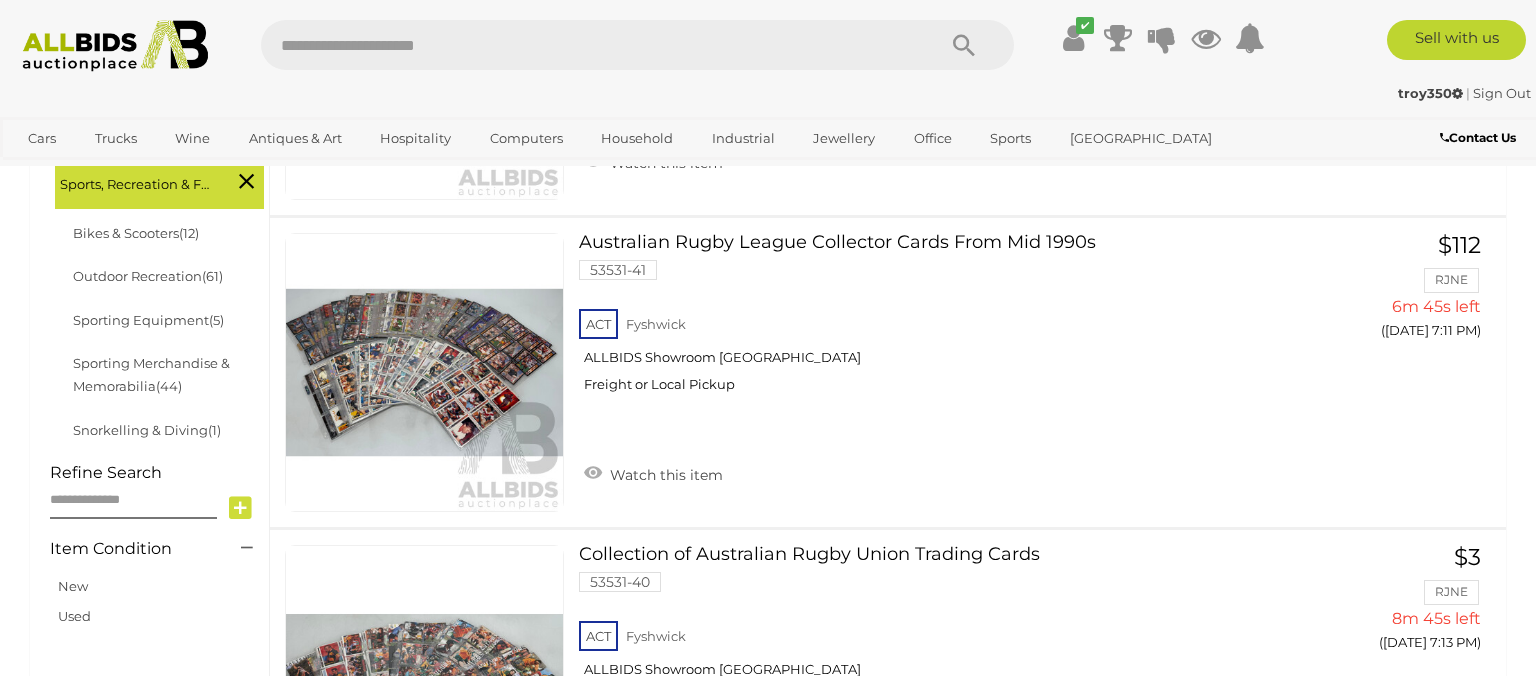 click at bounding box center (588, 45) 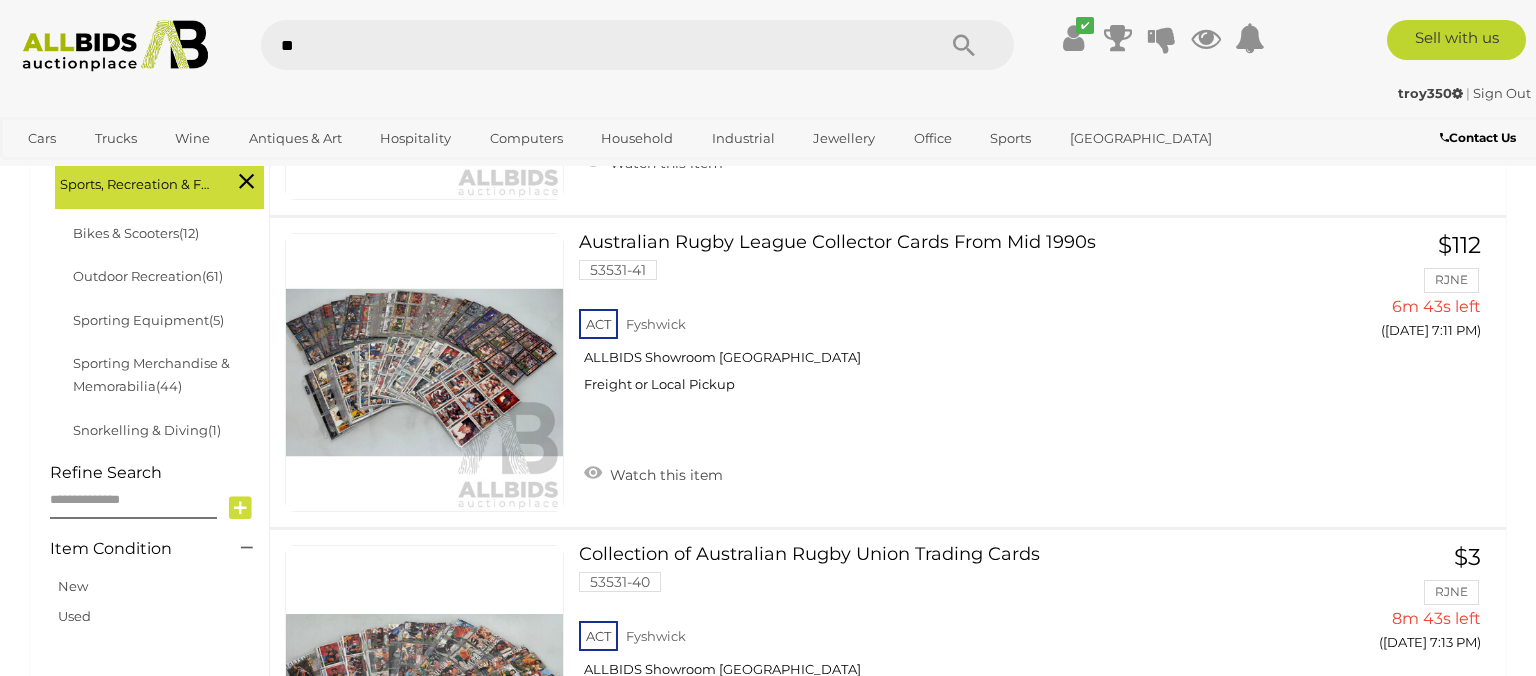 type on "***" 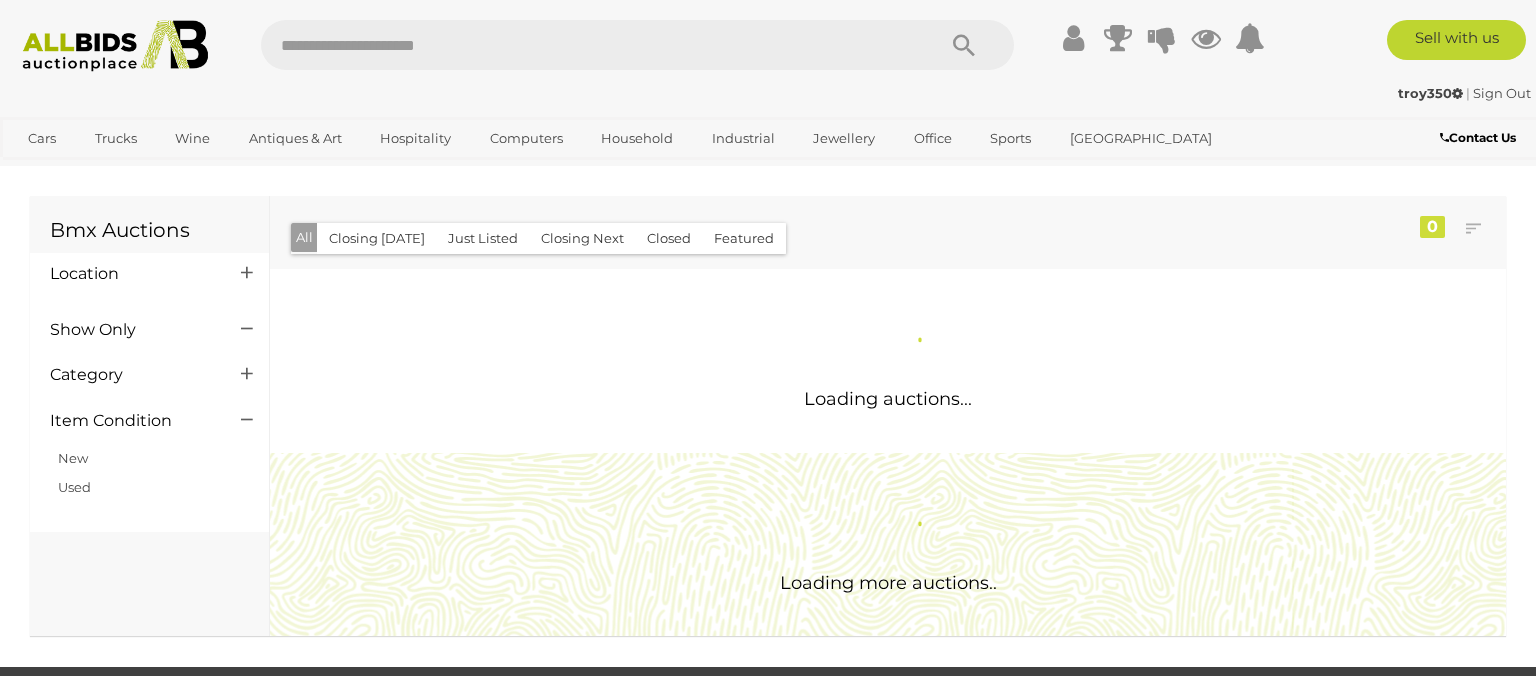 scroll, scrollTop: 0, scrollLeft: 0, axis: both 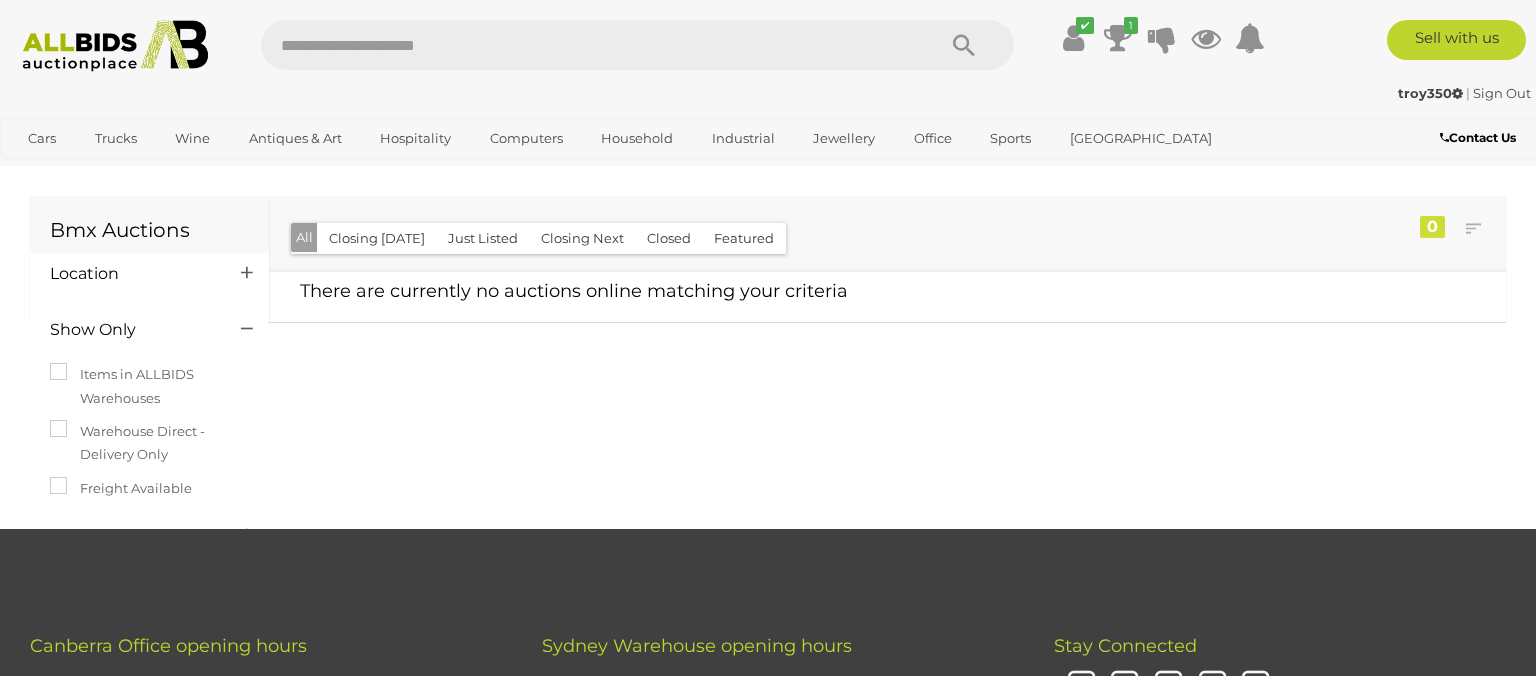 click at bounding box center (116, 46) 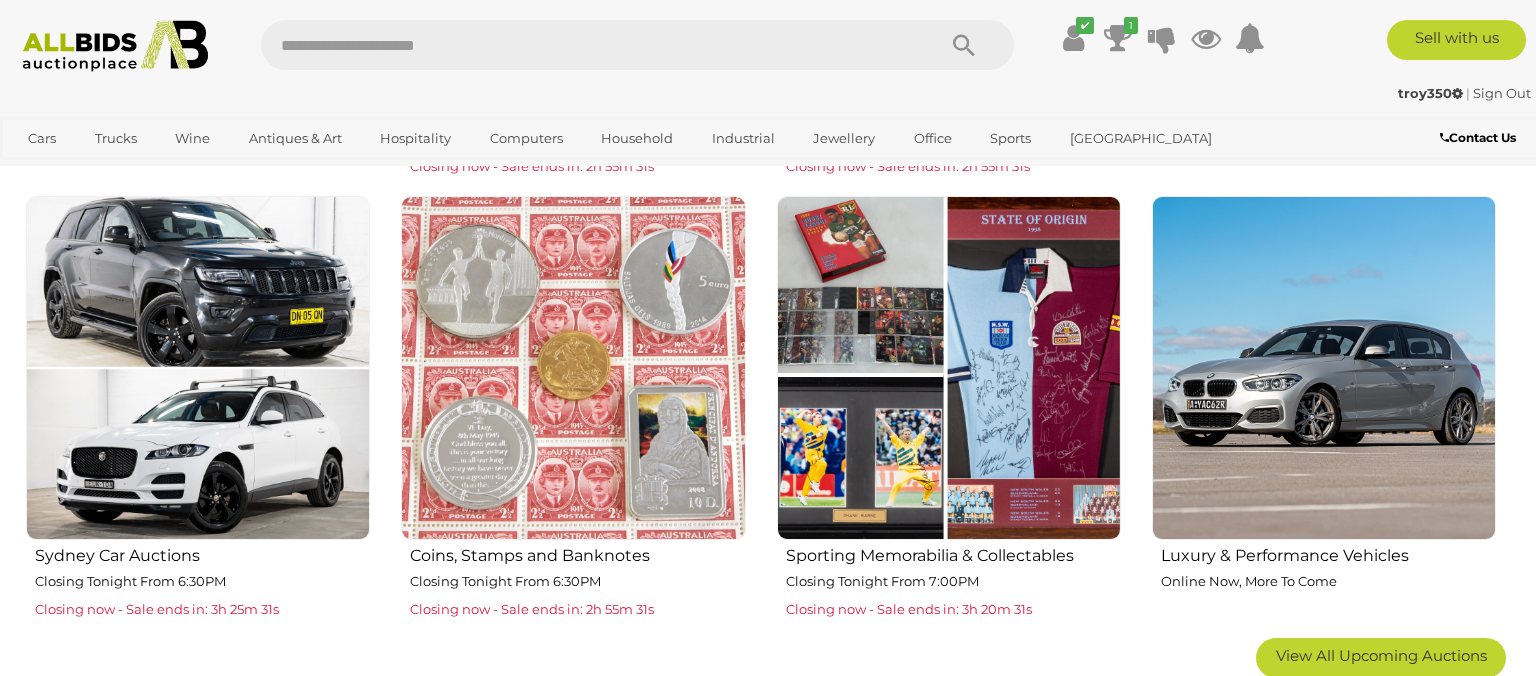 scroll, scrollTop: 1161, scrollLeft: 0, axis: vertical 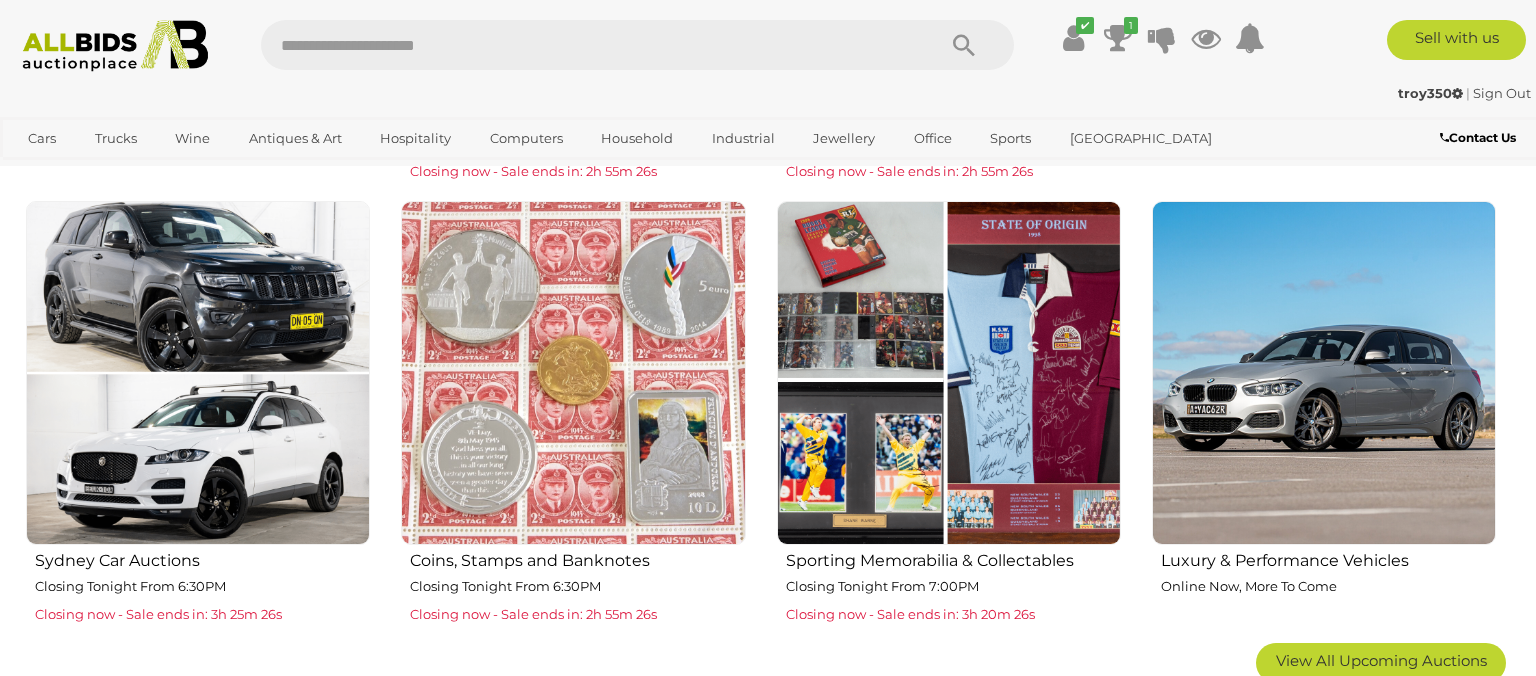 click on "Coins, Stamps and Banknotes" at bounding box center [577, 558] 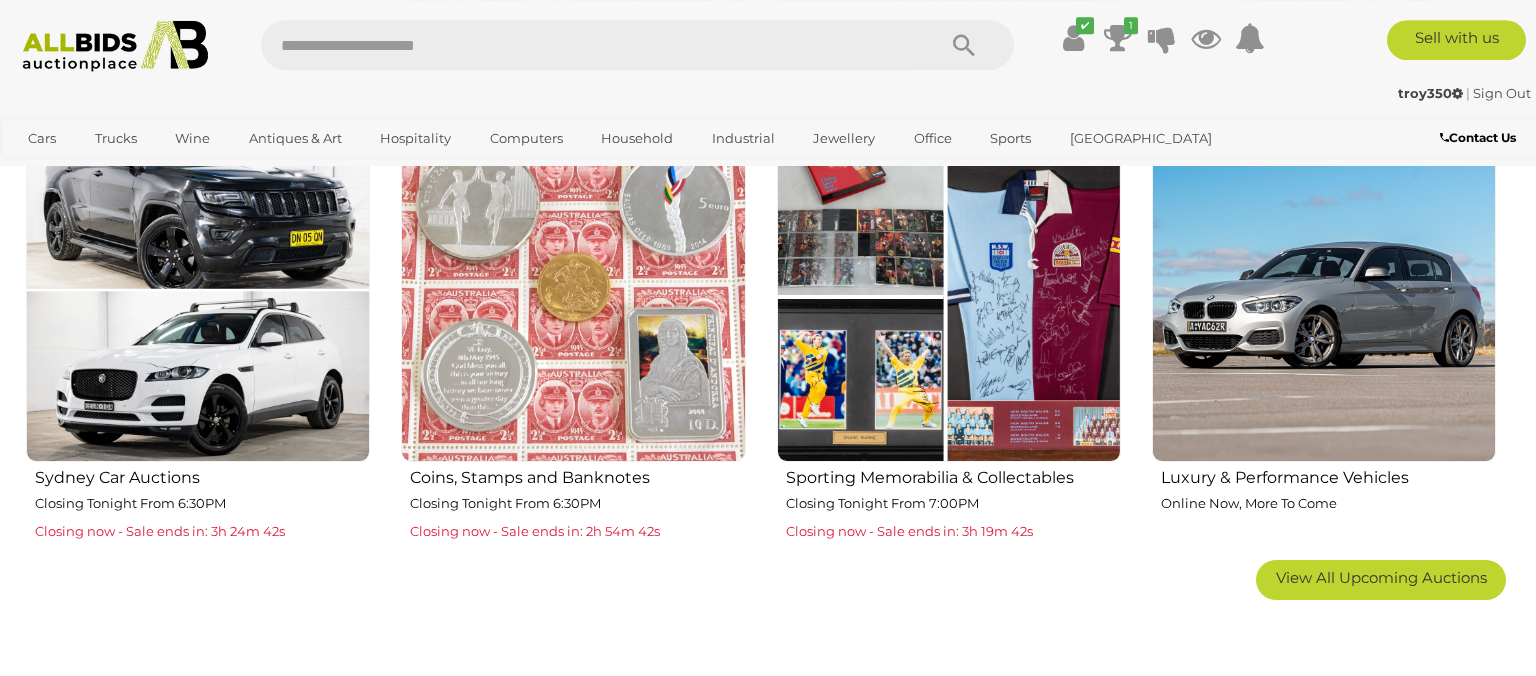 scroll, scrollTop: 1478, scrollLeft: 0, axis: vertical 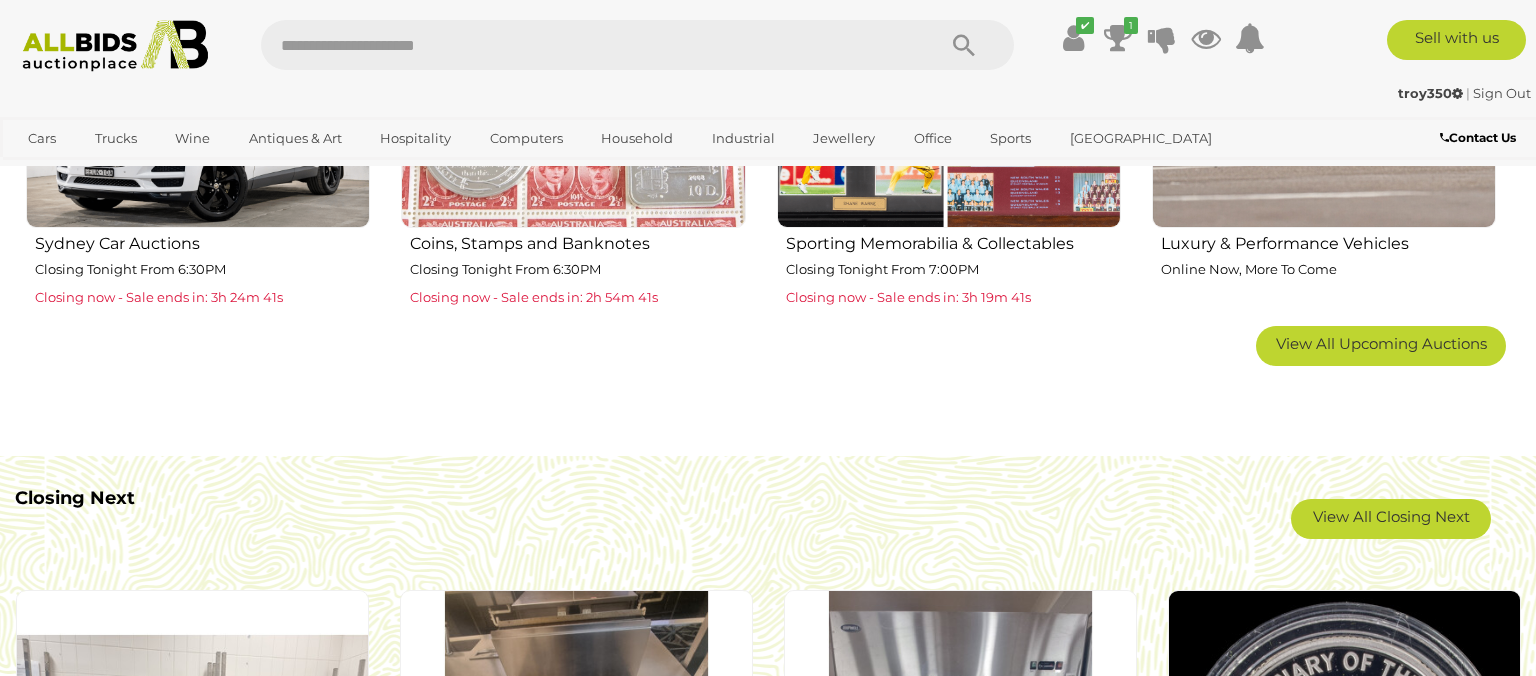 click on "Sporting Memorabilia & Collectables" at bounding box center (953, 241) 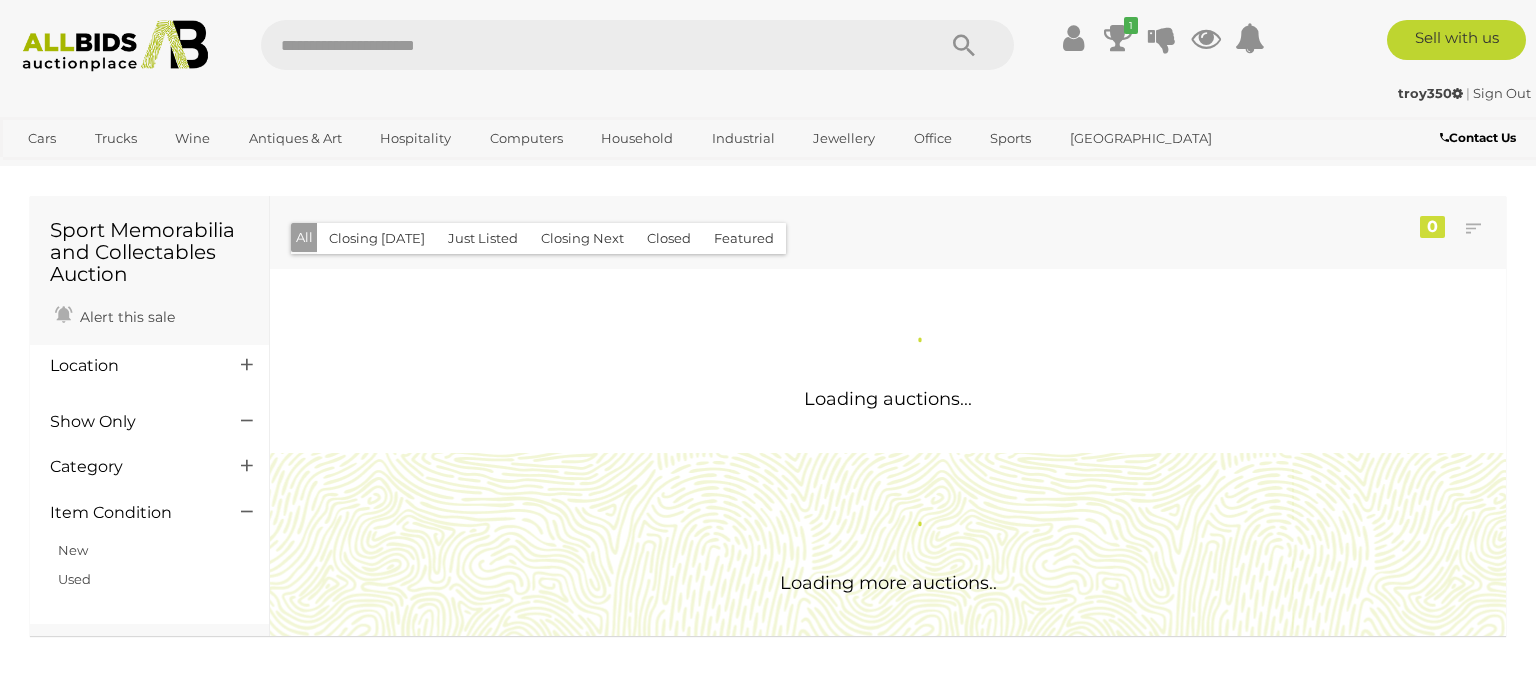 scroll, scrollTop: 0, scrollLeft: 0, axis: both 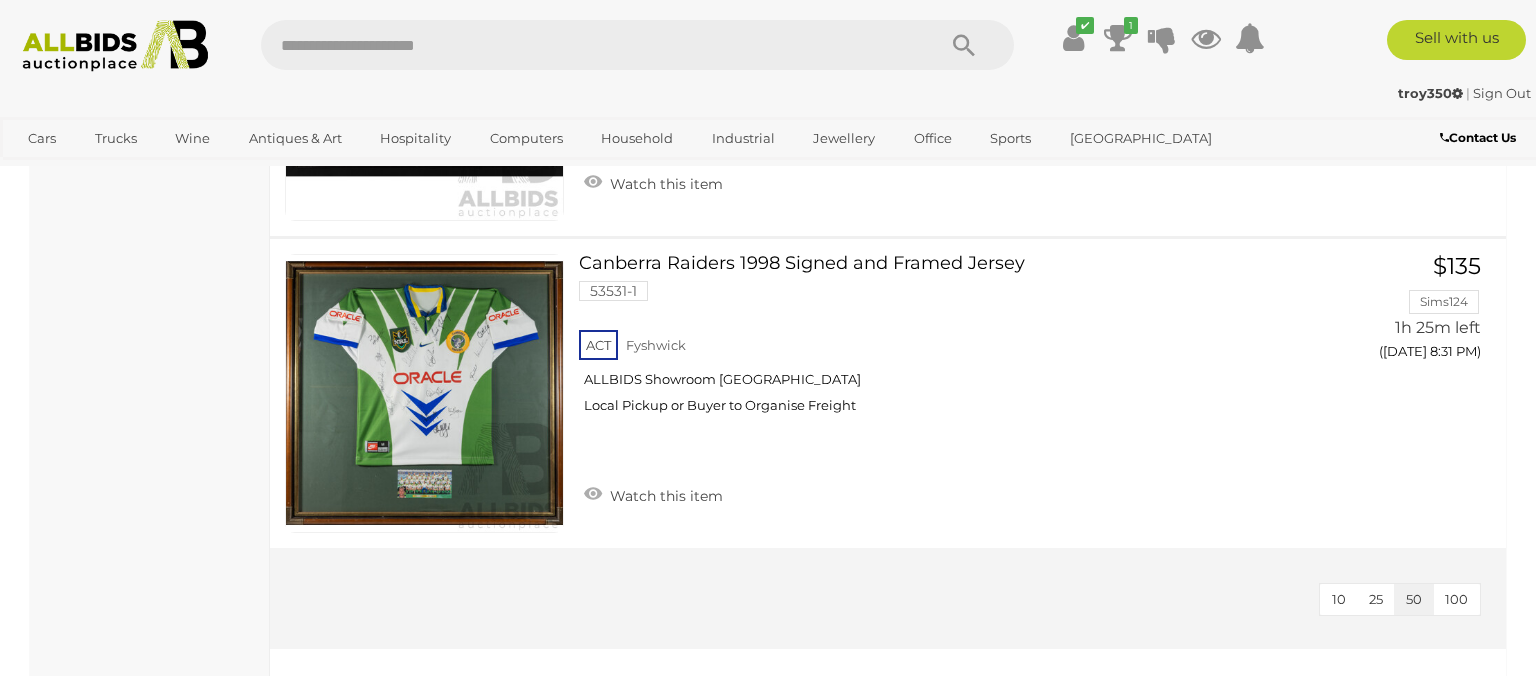click on "10" at bounding box center [1339, 599] 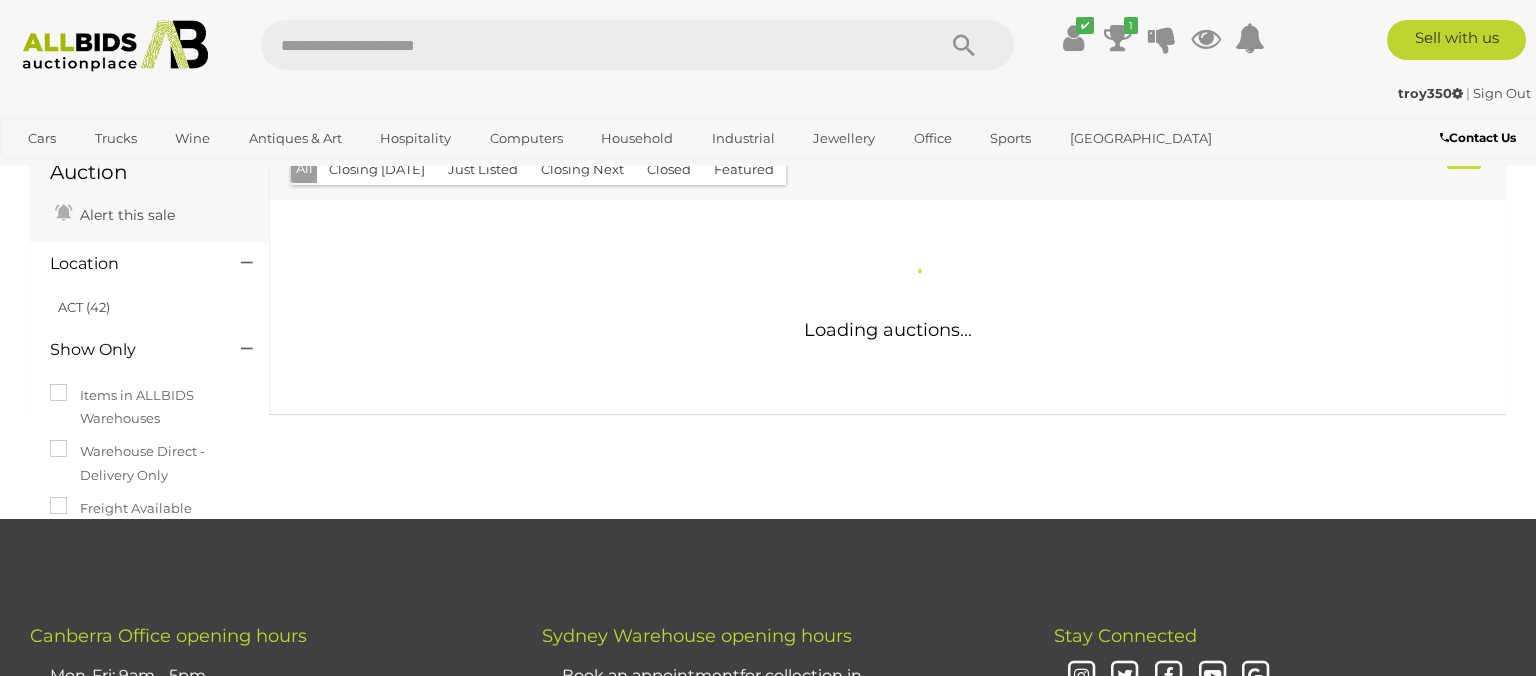 scroll, scrollTop: 47, scrollLeft: 0, axis: vertical 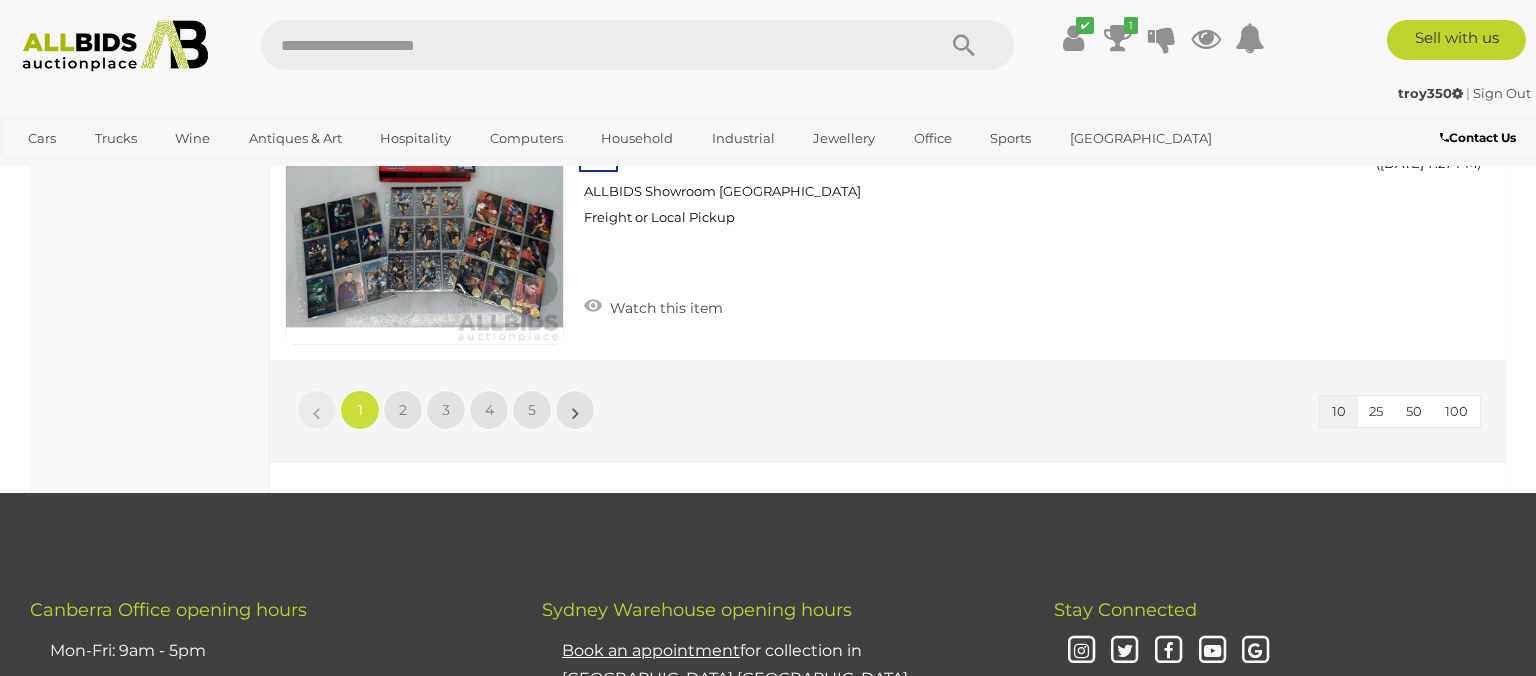 click on "100" at bounding box center (1456, 411) 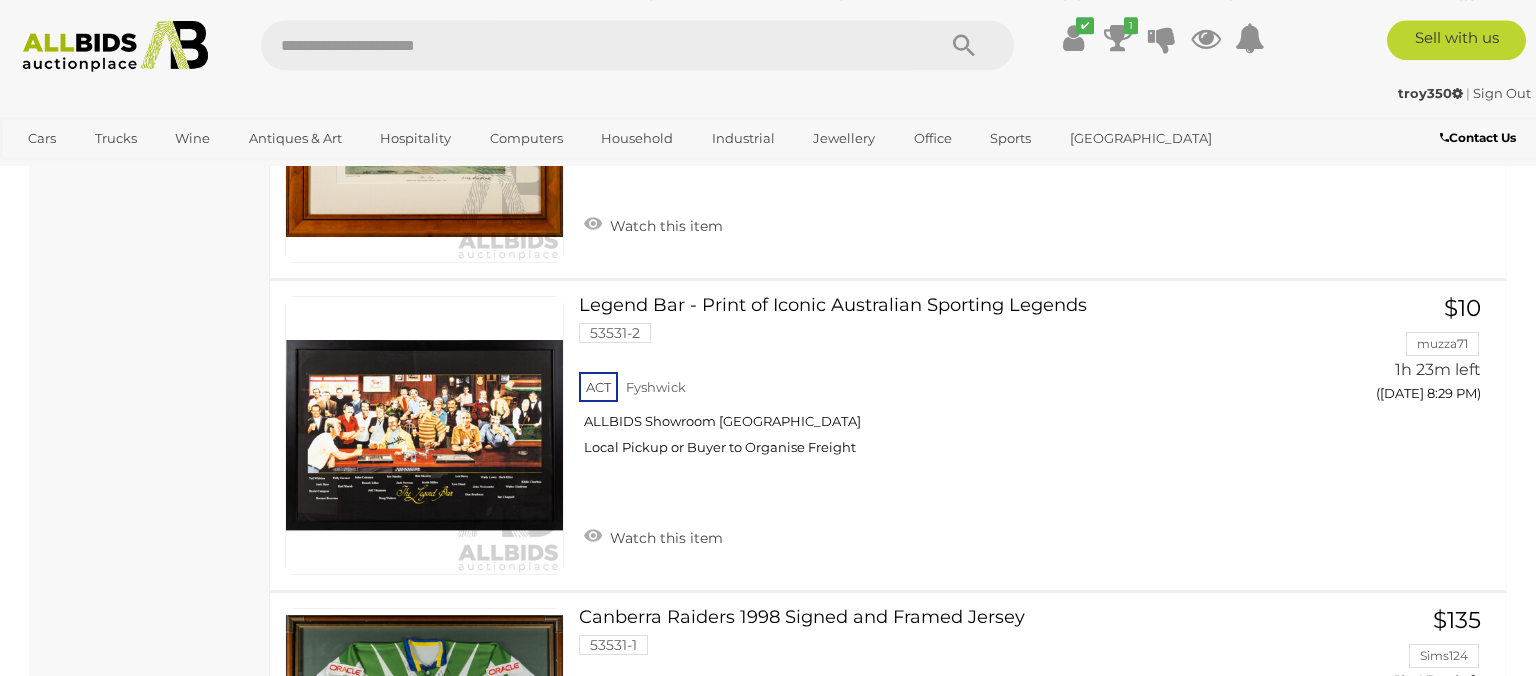 scroll, scrollTop: 12601, scrollLeft: 0, axis: vertical 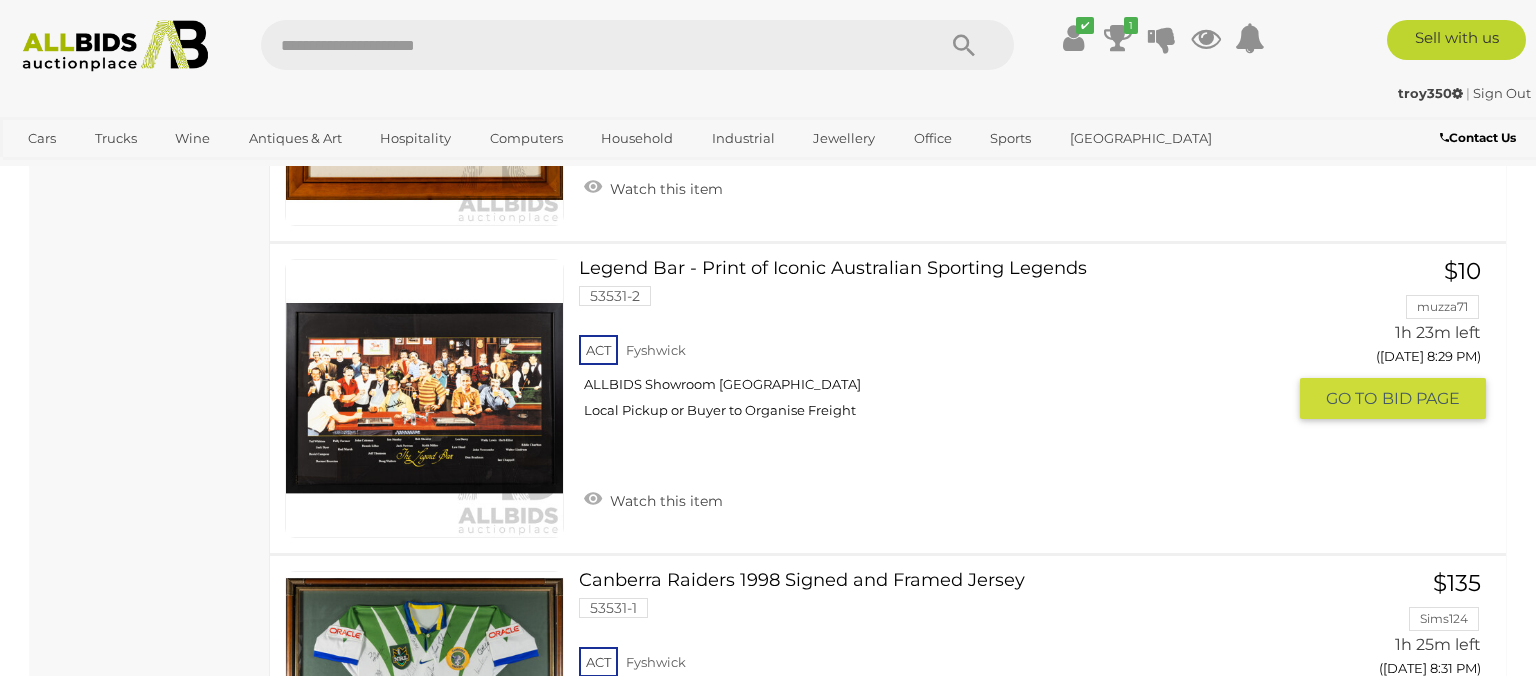 click at bounding box center [424, 398] 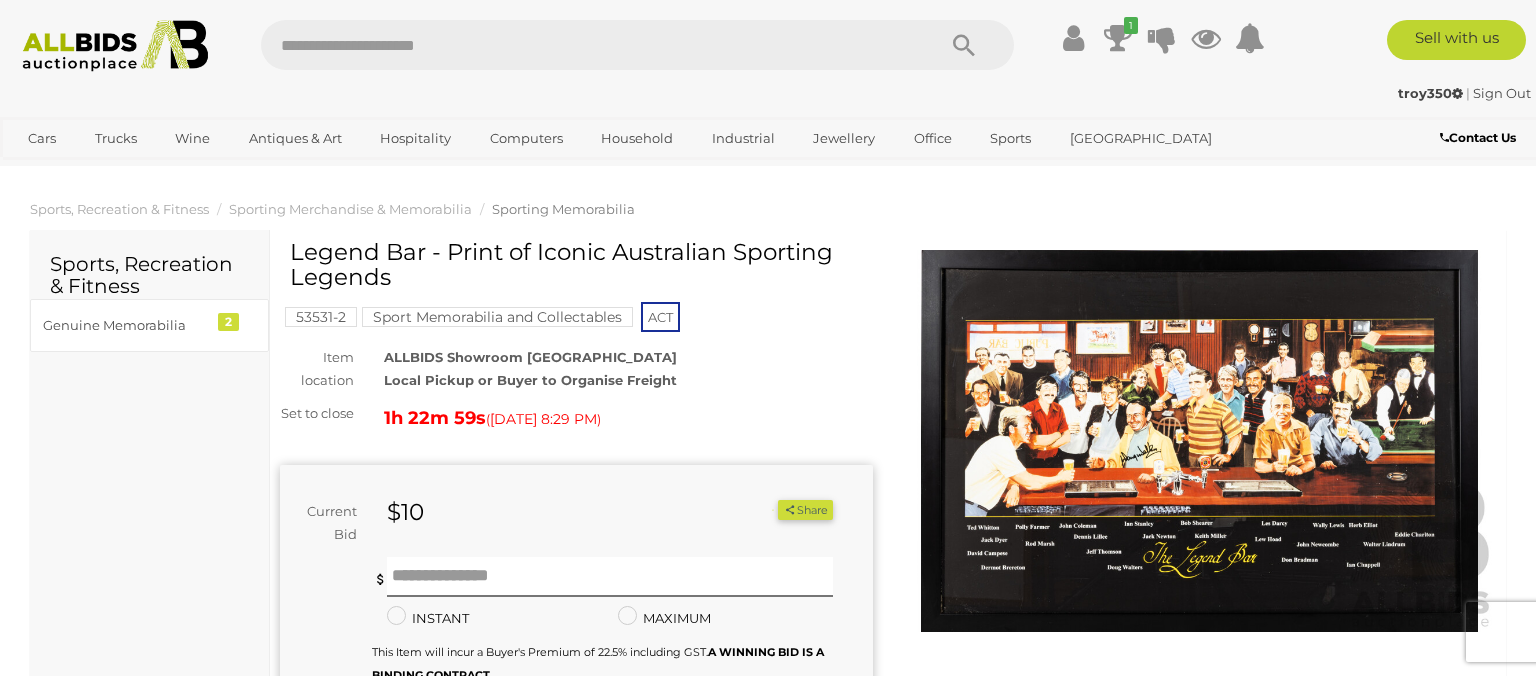 scroll, scrollTop: 0, scrollLeft: 0, axis: both 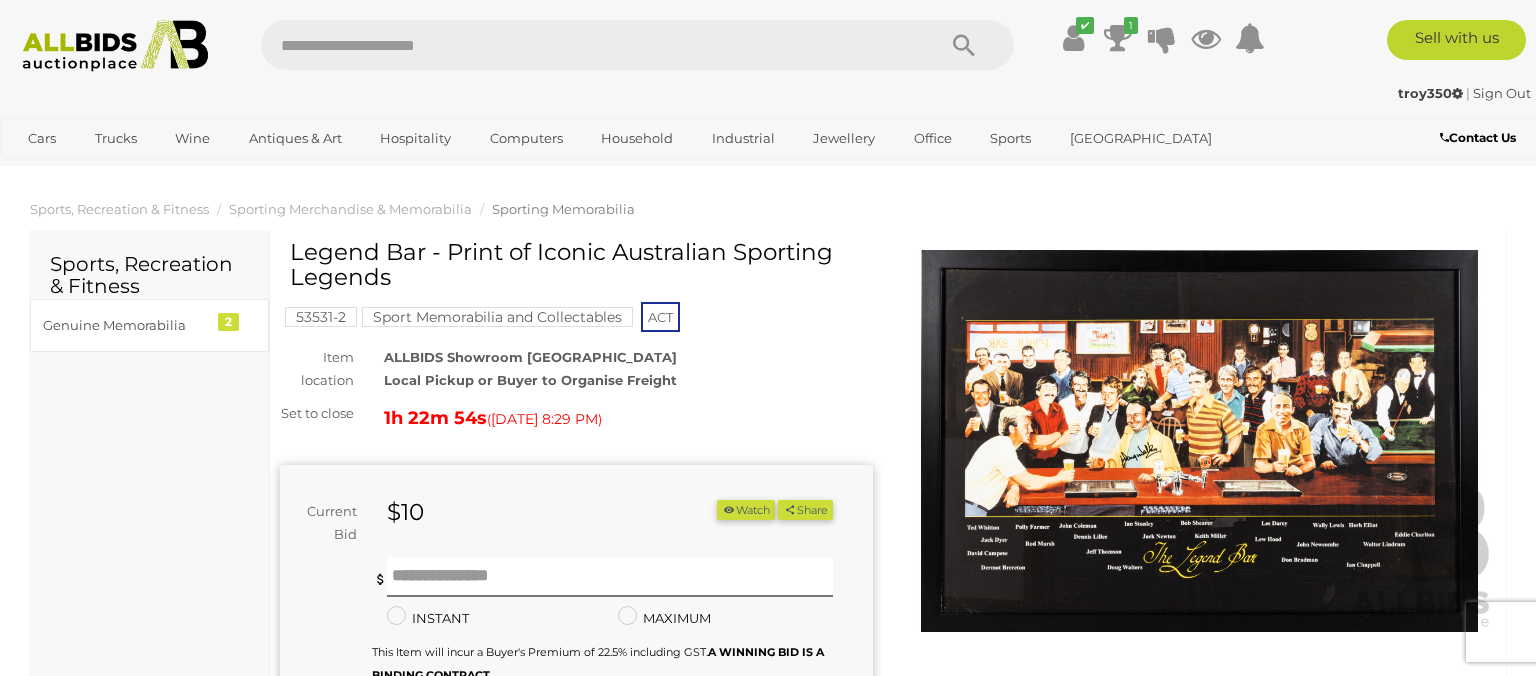 click at bounding box center [1199, 441] 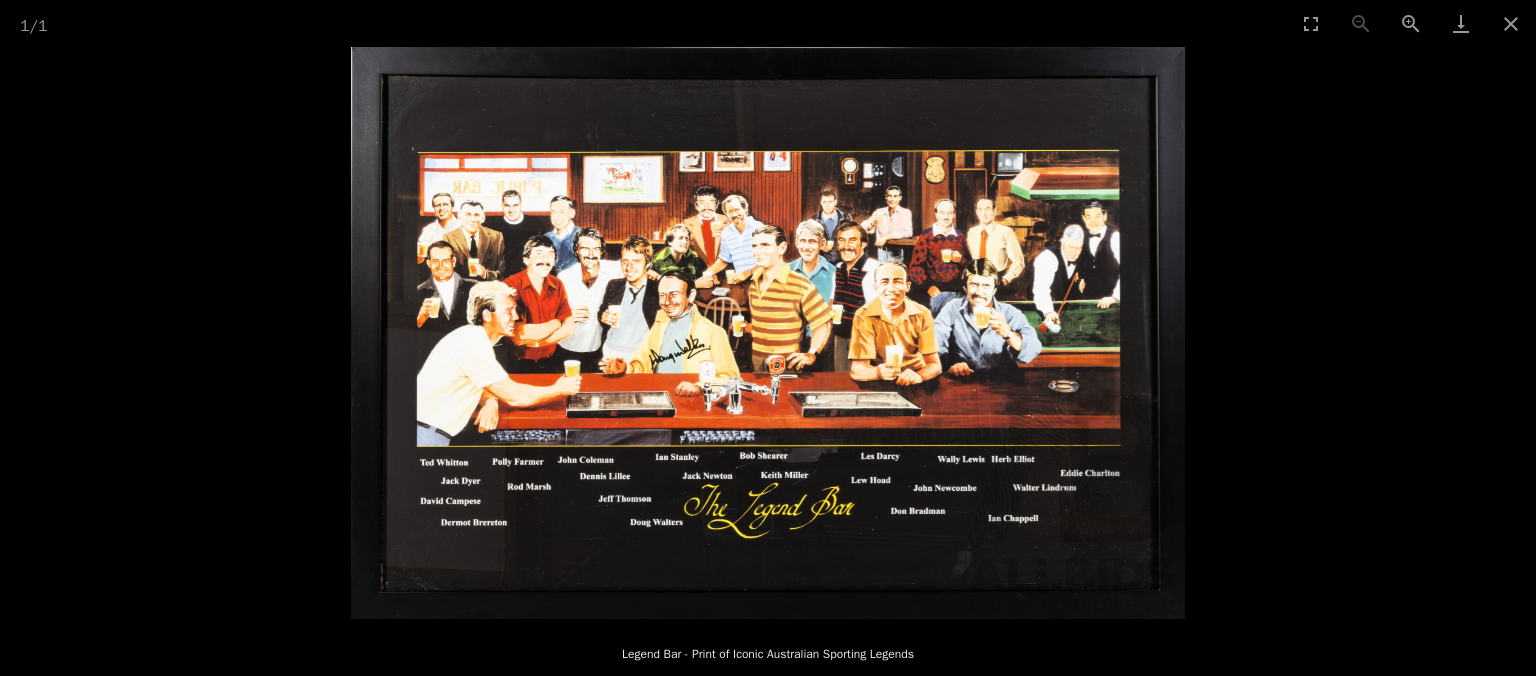 click at bounding box center (767, 333) 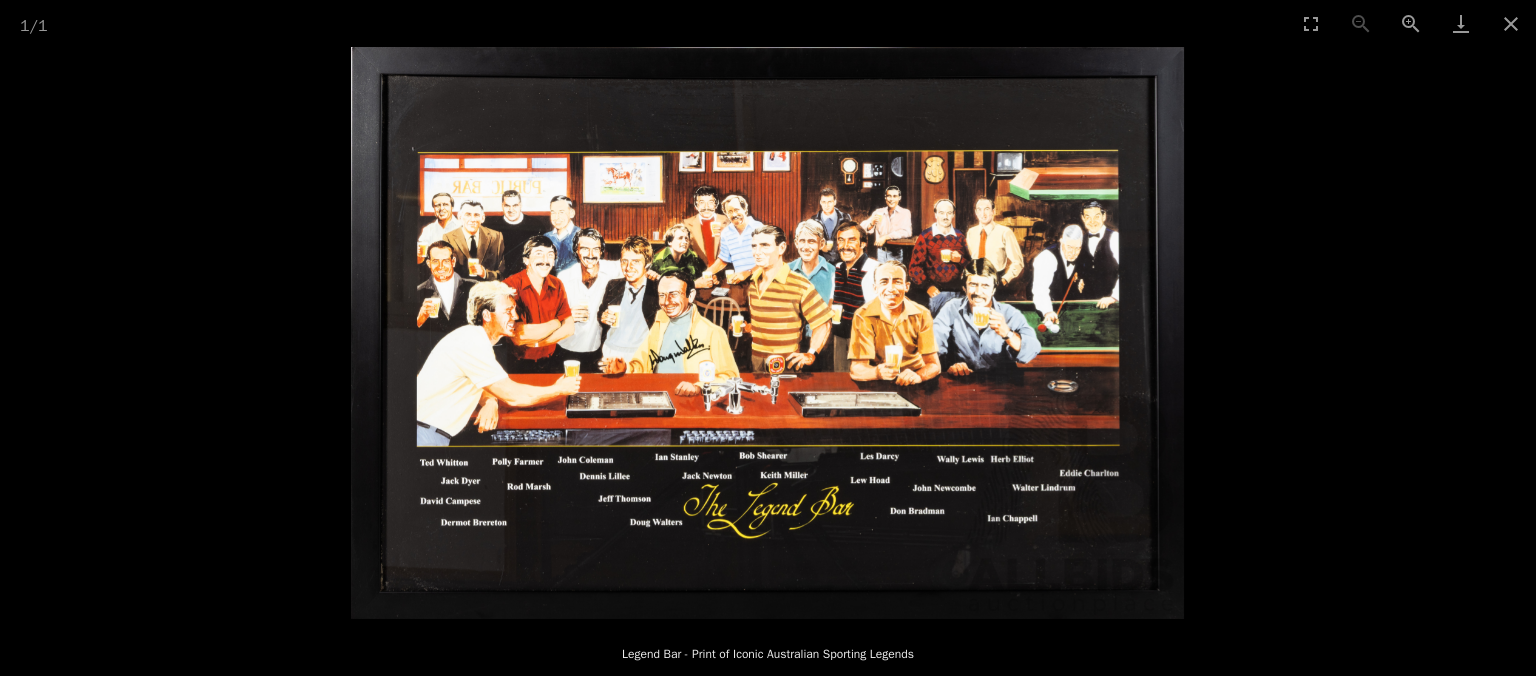 click at bounding box center [767, 333] 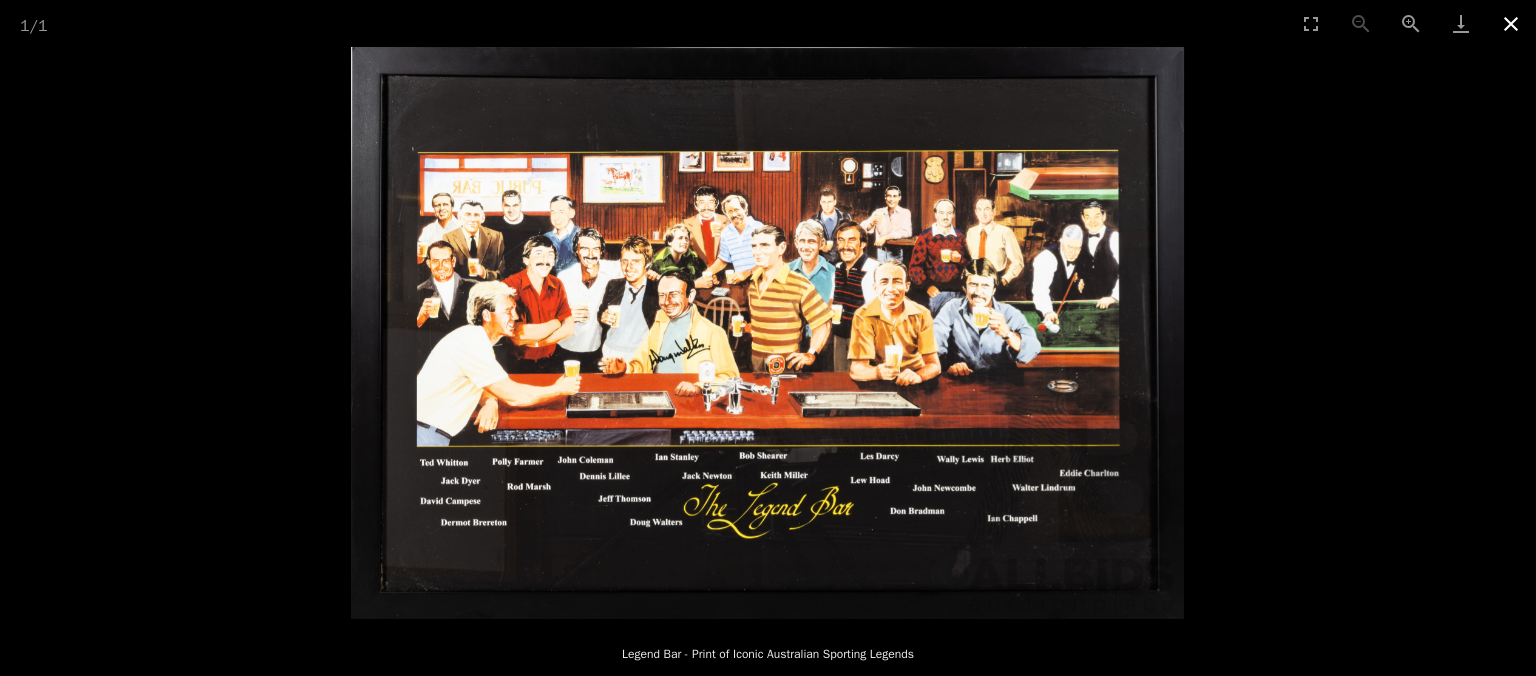 click at bounding box center (1511, 23) 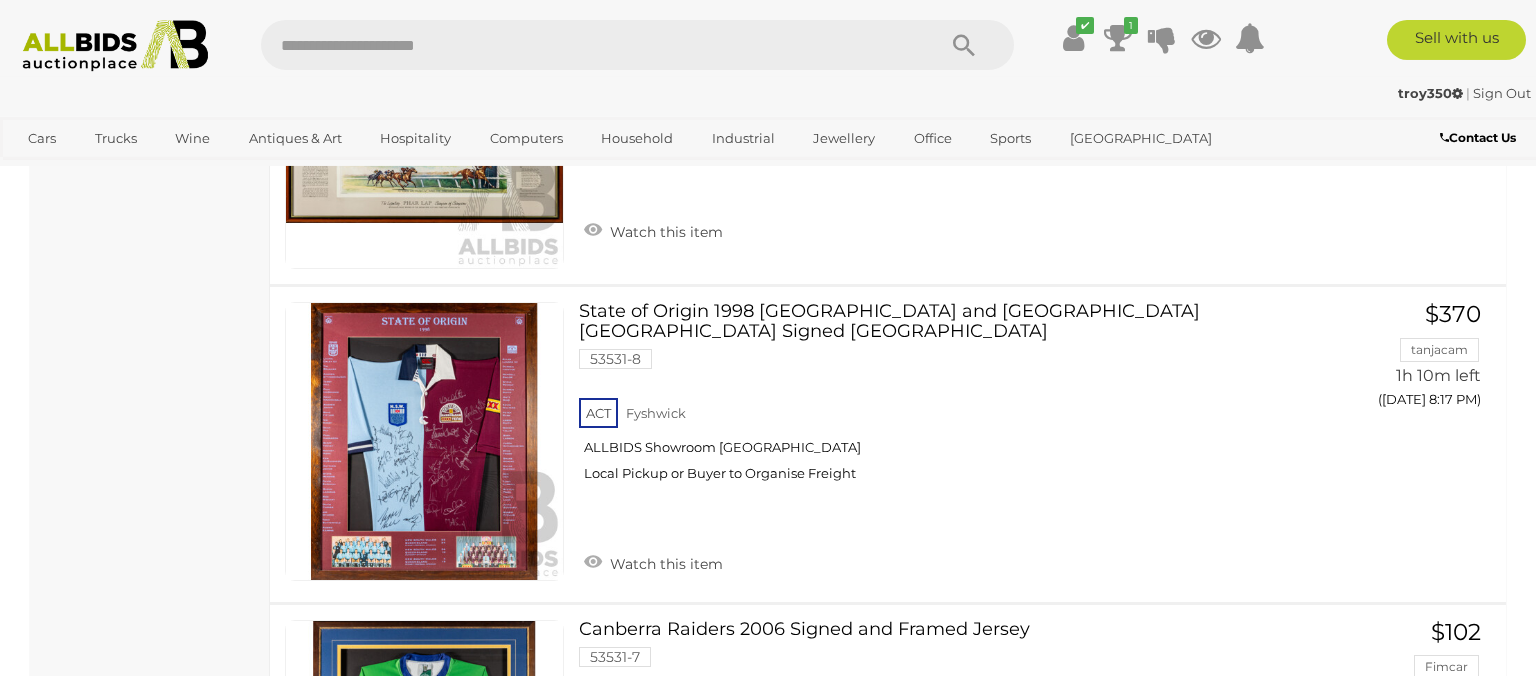scroll, scrollTop: 10599, scrollLeft: 0, axis: vertical 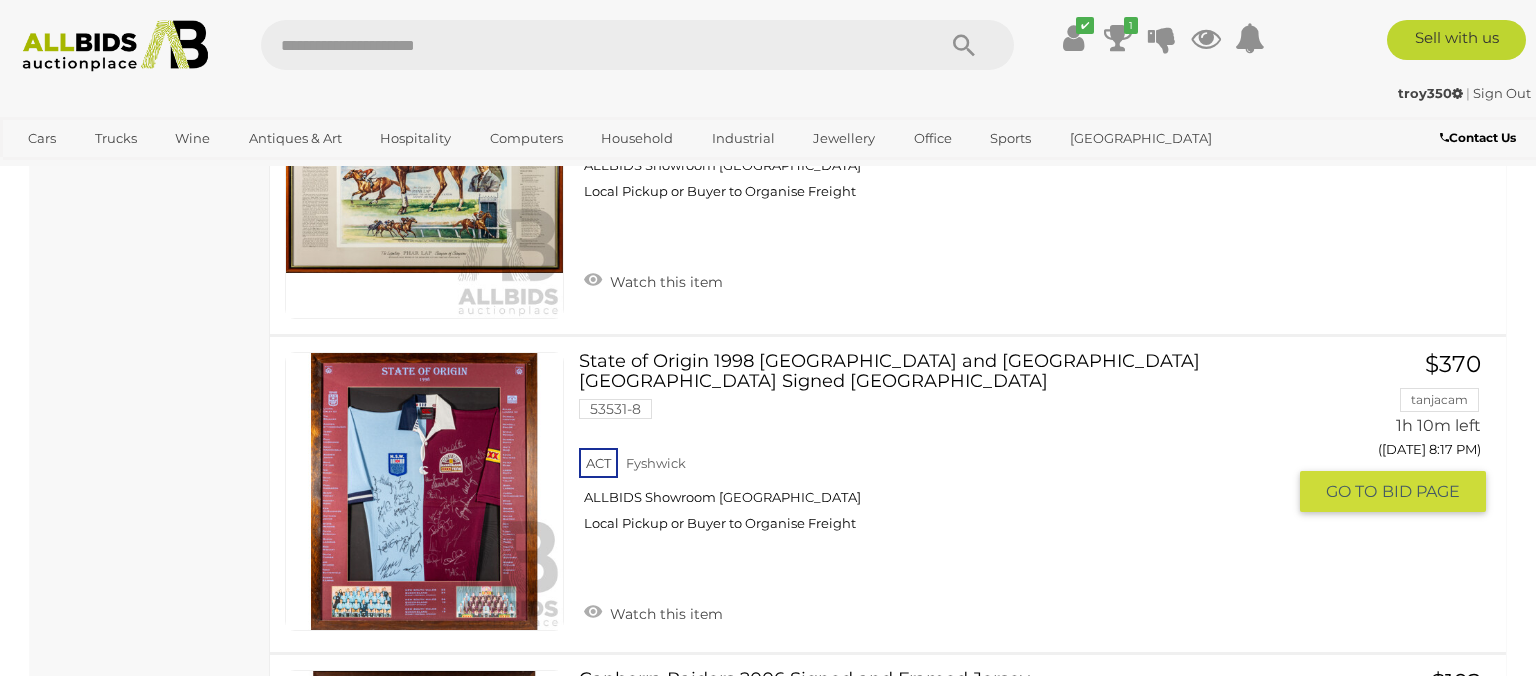 click on "State of Origin 1998 Queensland and NSW Split Signed Jersey
53531-8
ACT
Fyshwick" at bounding box center [939, 449] 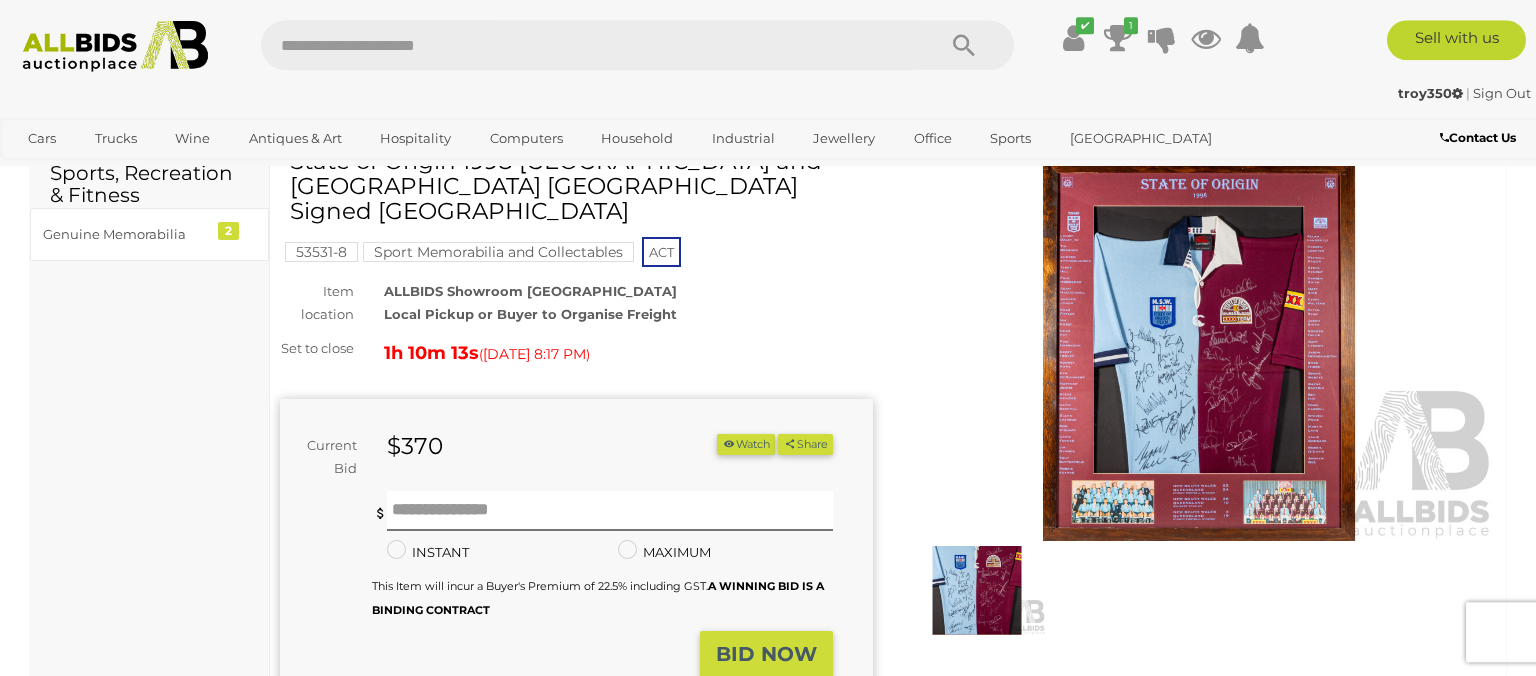 scroll, scrollTop: 105, scrollLeft: 0, axis: vertical 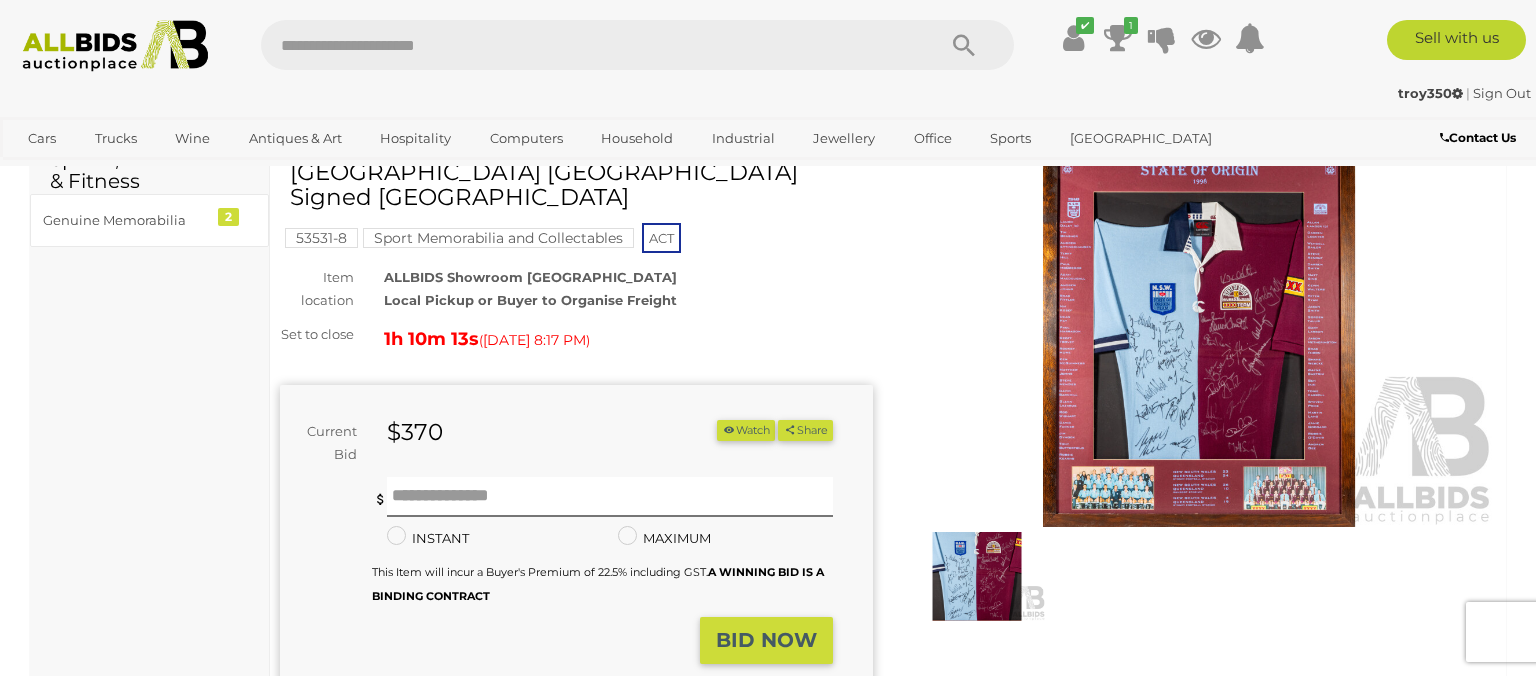 click at bounding box center (1199, 336) 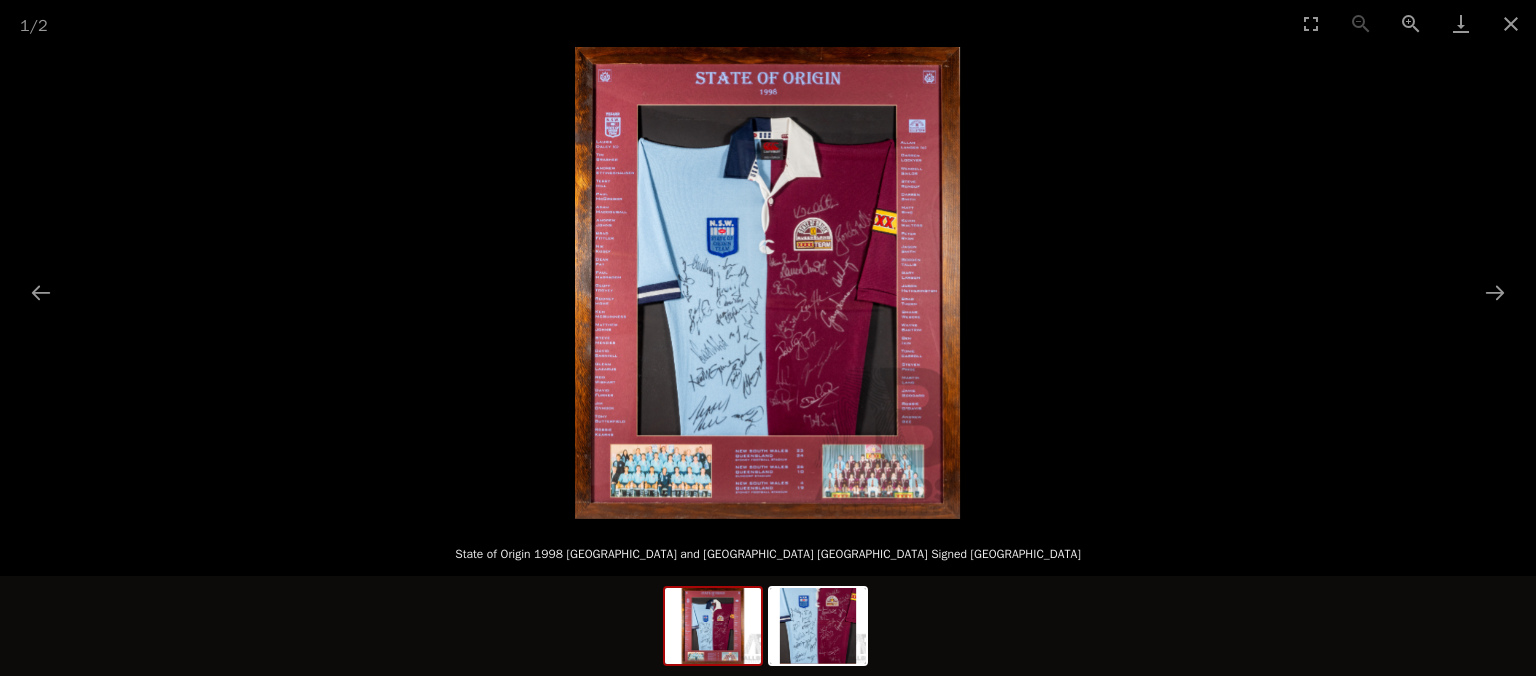 scroll, scrollTop: 0, scrollLeft: 0, axis: both 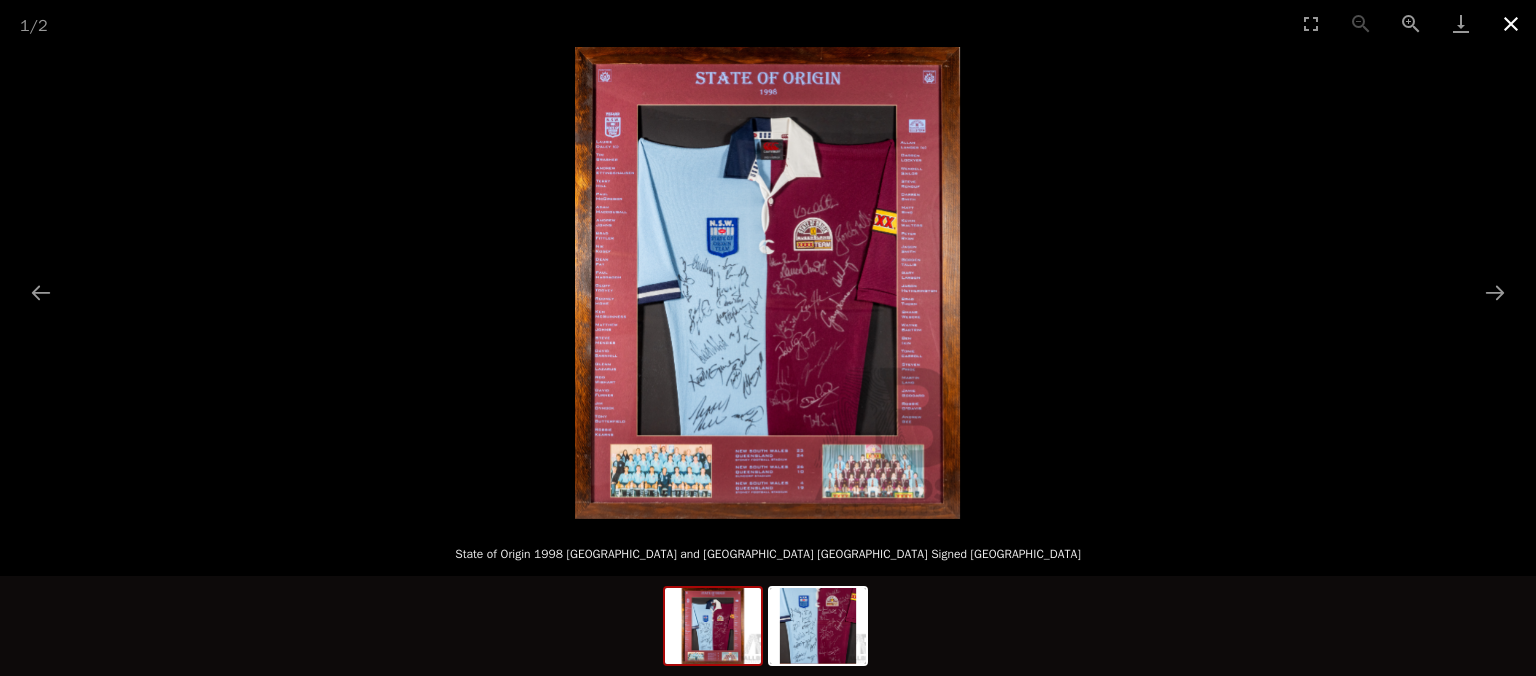 click at bounding box center (1511, 23) 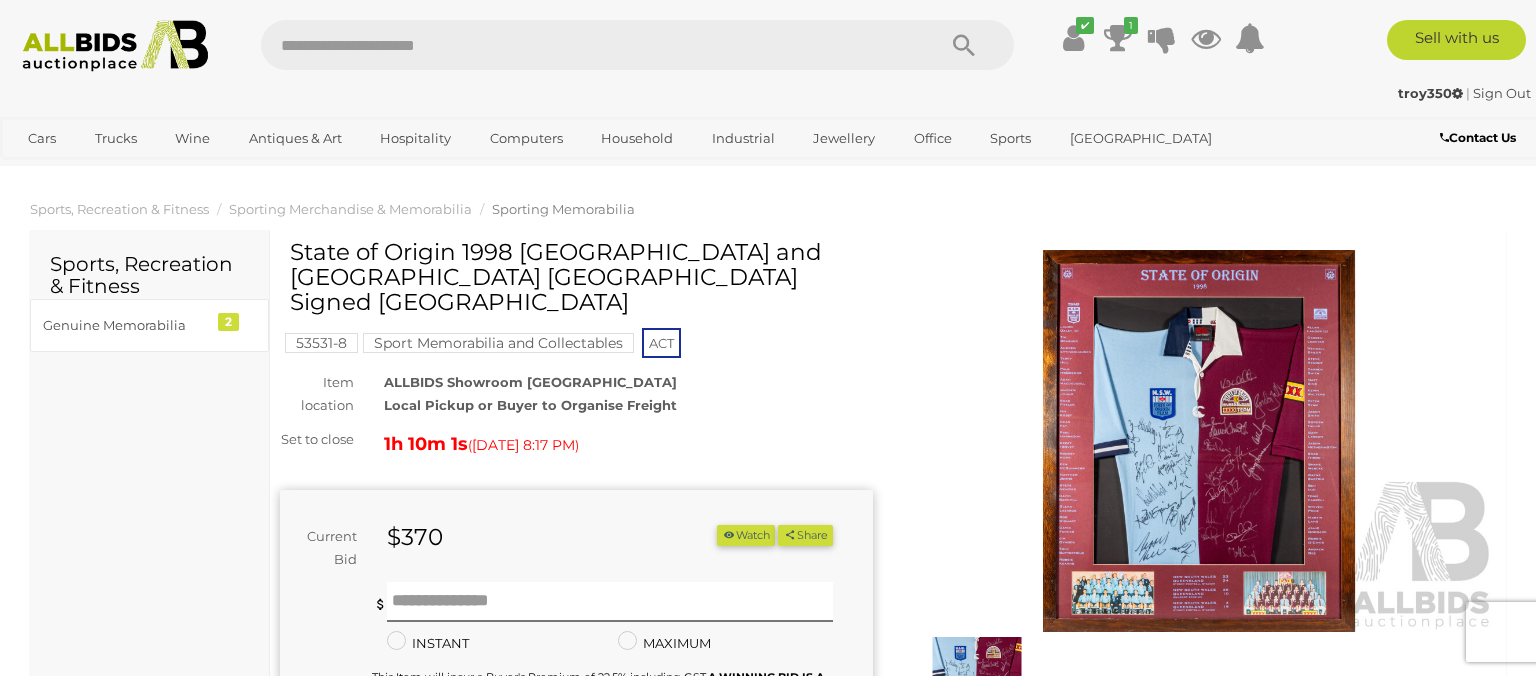 scroll, scrollTop: 104, scrollLeft: 0, axis: vertical 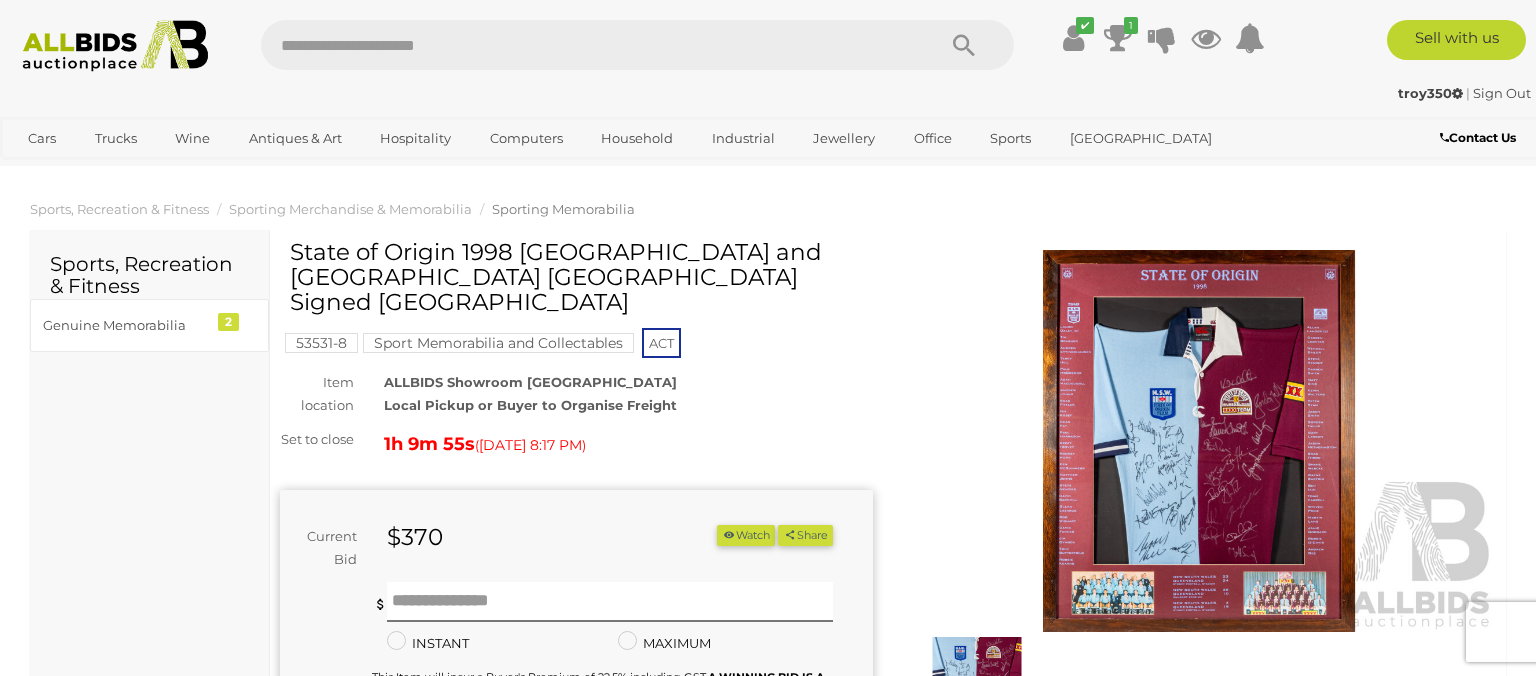 drag, startPoint x: 294, startPoint y: 250, endPoint x: 833, endPoint y: 278, distance: 539.7268 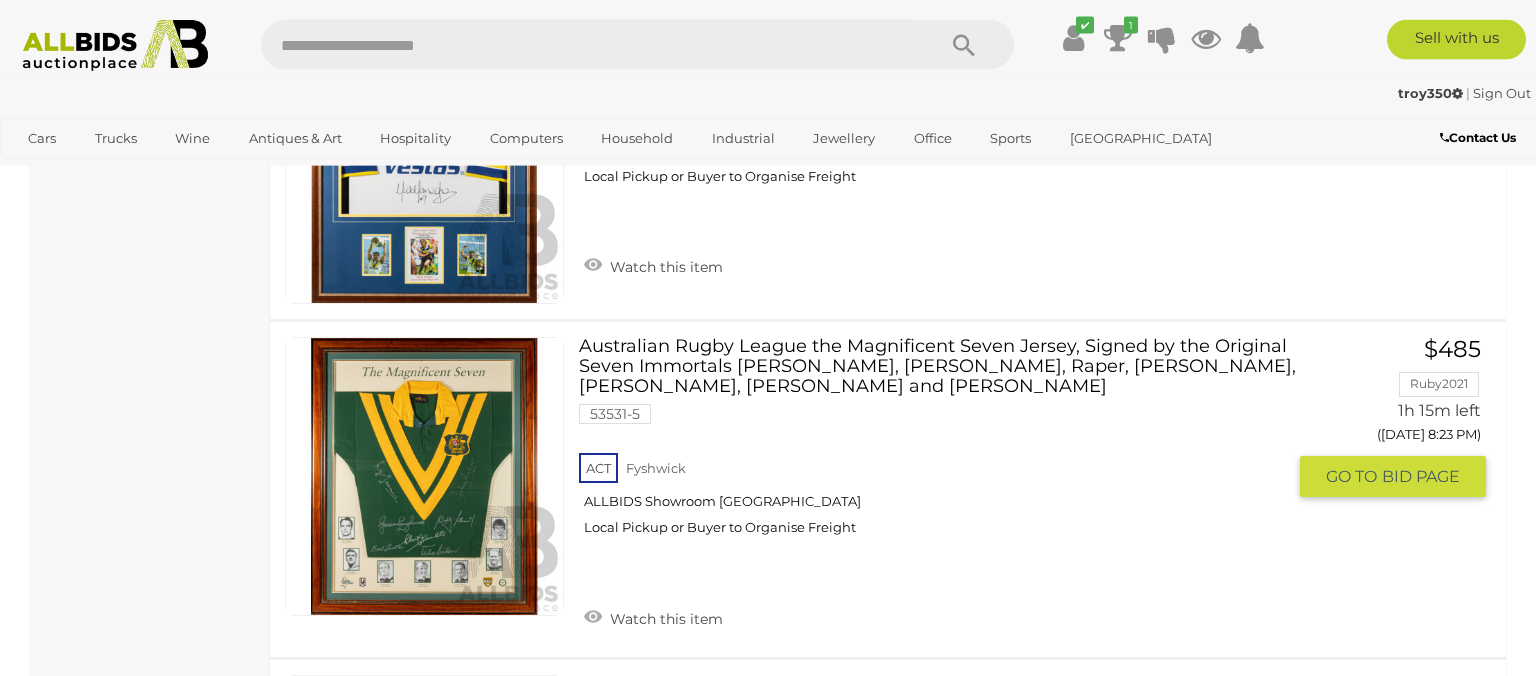 scroll, scrollTop: 11133, scrollLeft: 0, axis: vertical 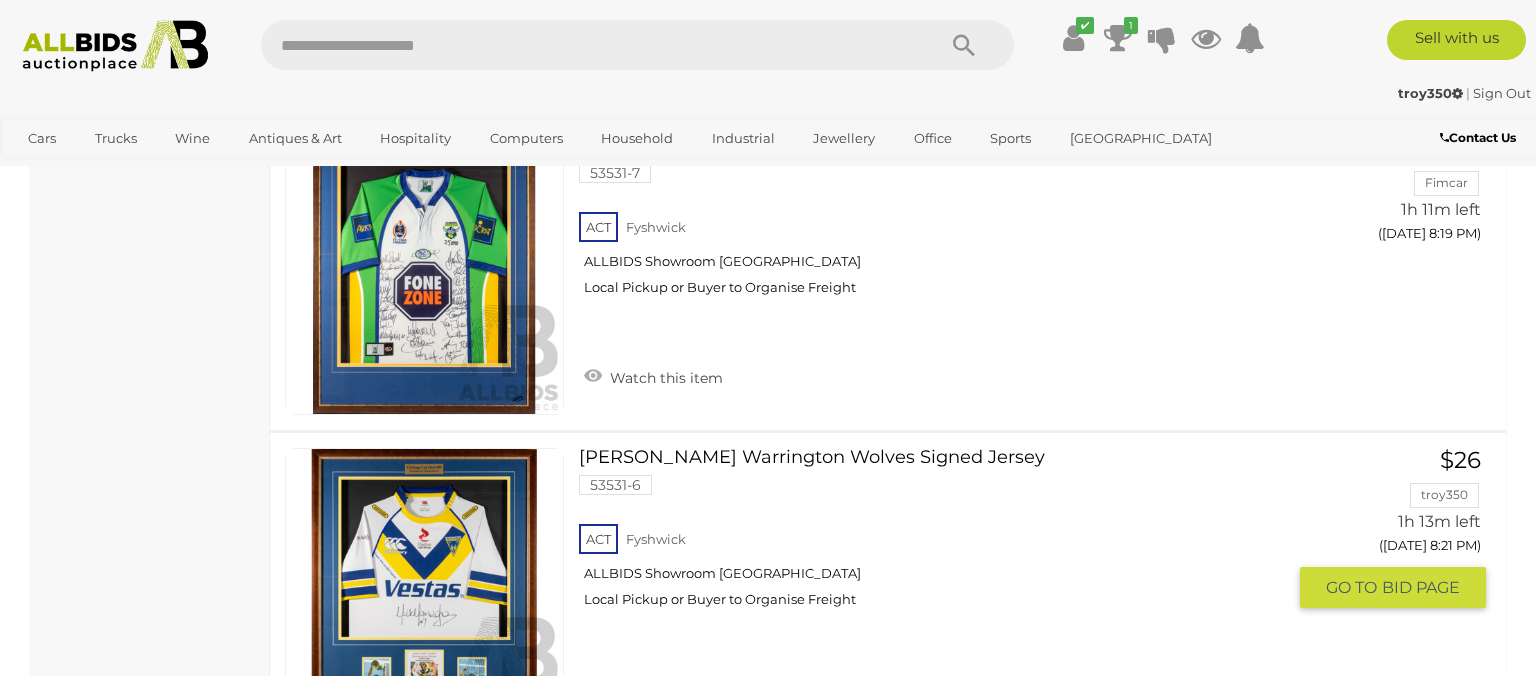 click on "Michael Monaghan Warrington Wolves Signed Jersey
53531-6
ACT
Fyshwick" at bounding box center [939, 535] 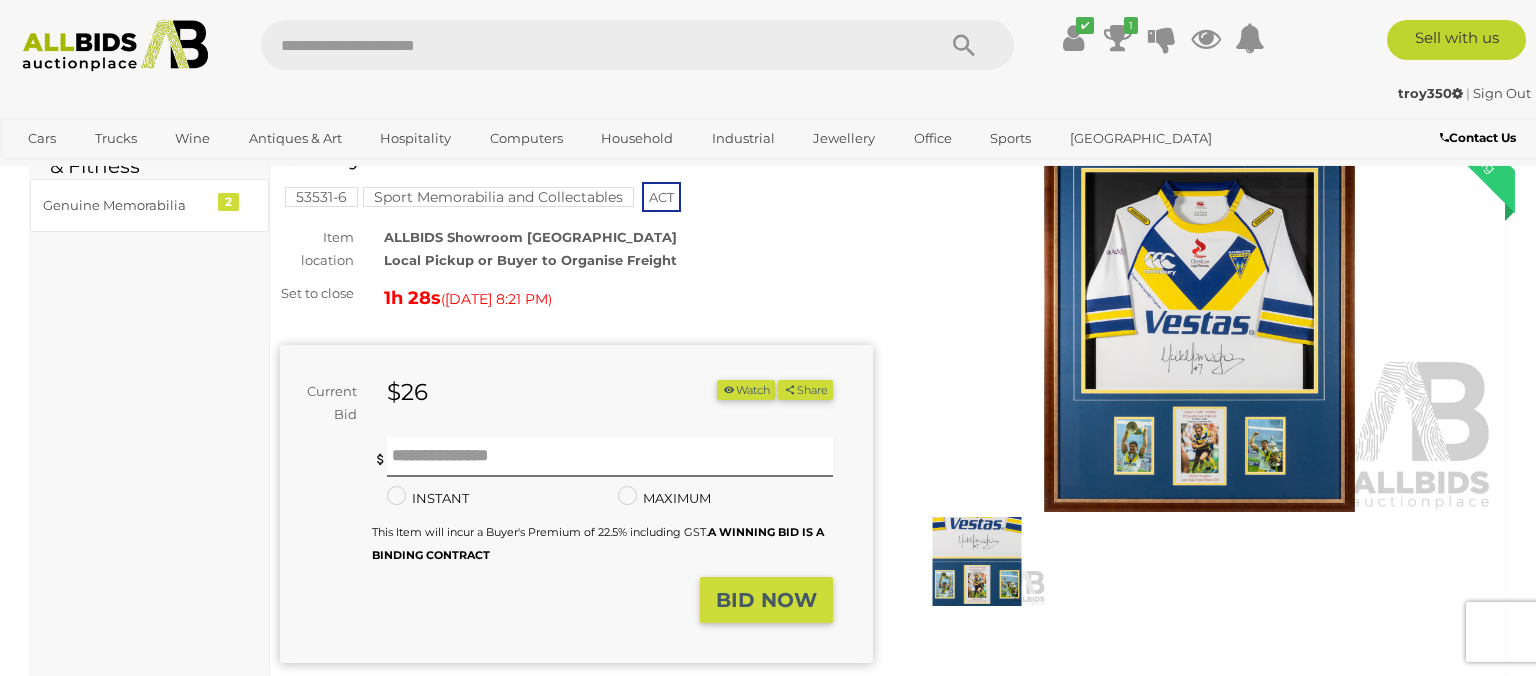 scroll, scrollTop: 105, scrollLeft: 0, axis: vertical 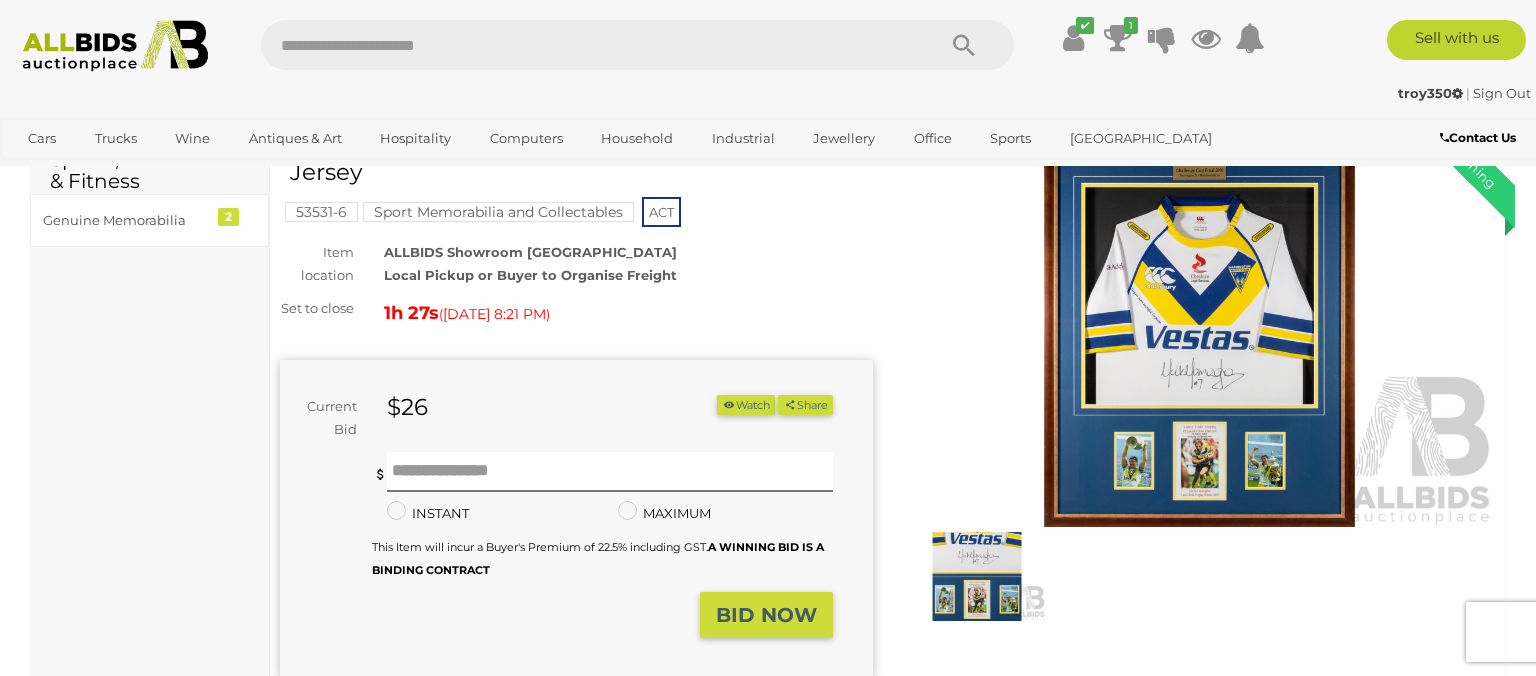 click at bounding box center (1199, 336) 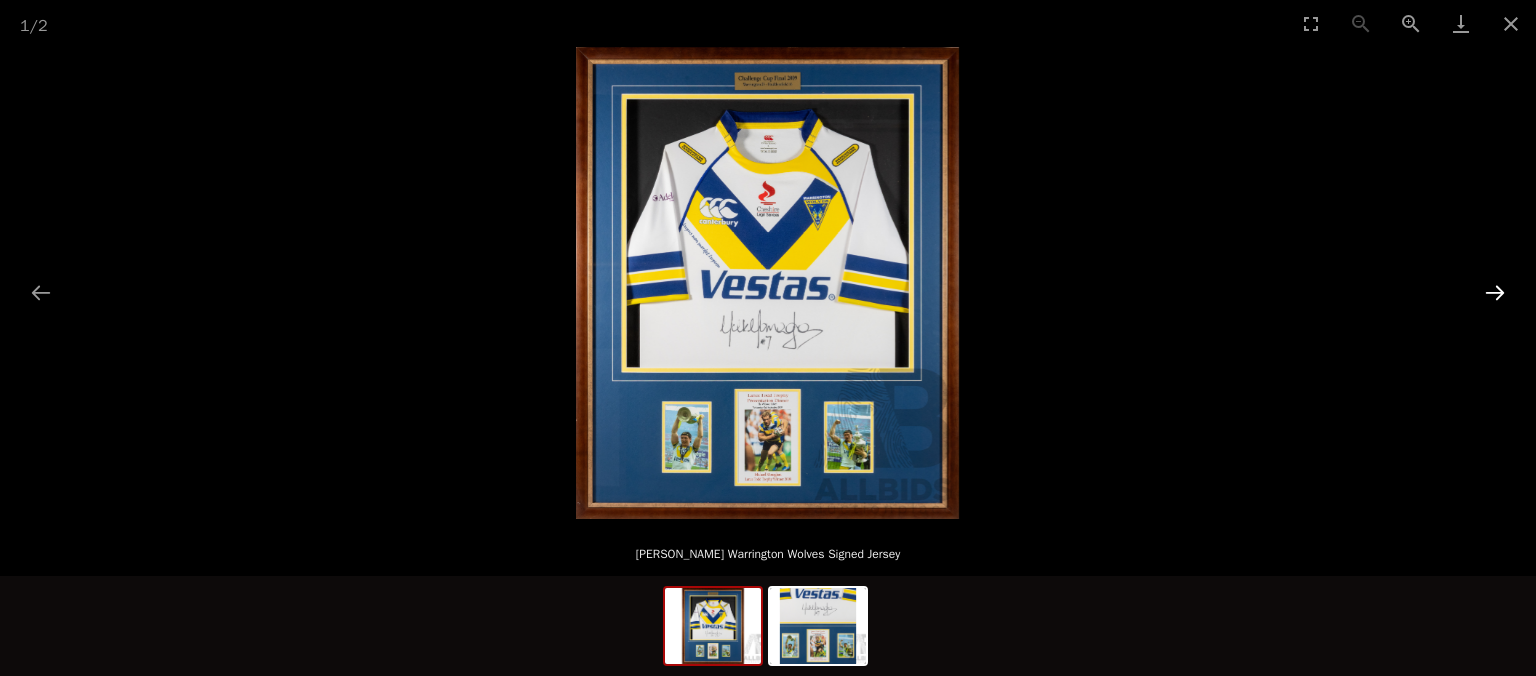 click at bounding box center (1495, 292) 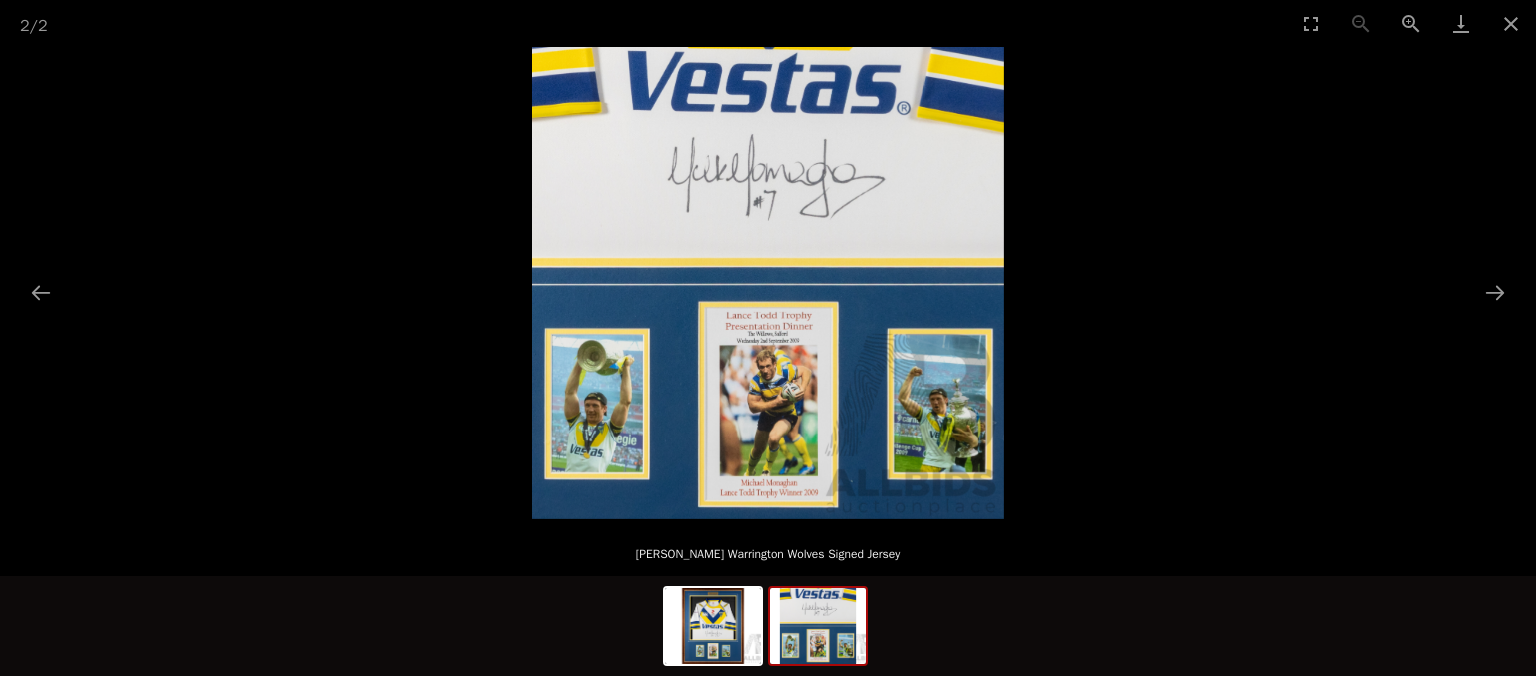 click at bounding box center (818, 626) 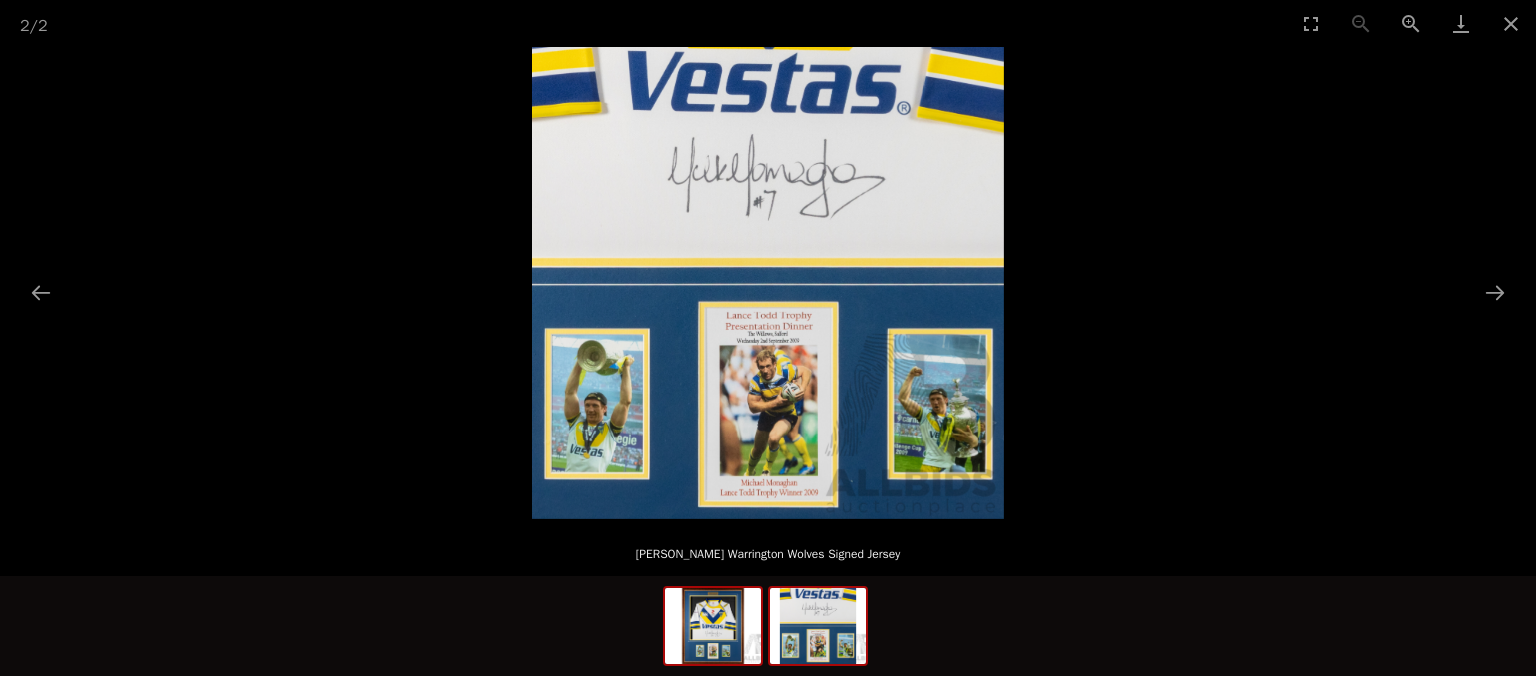 click at bounding box center [713, 626] 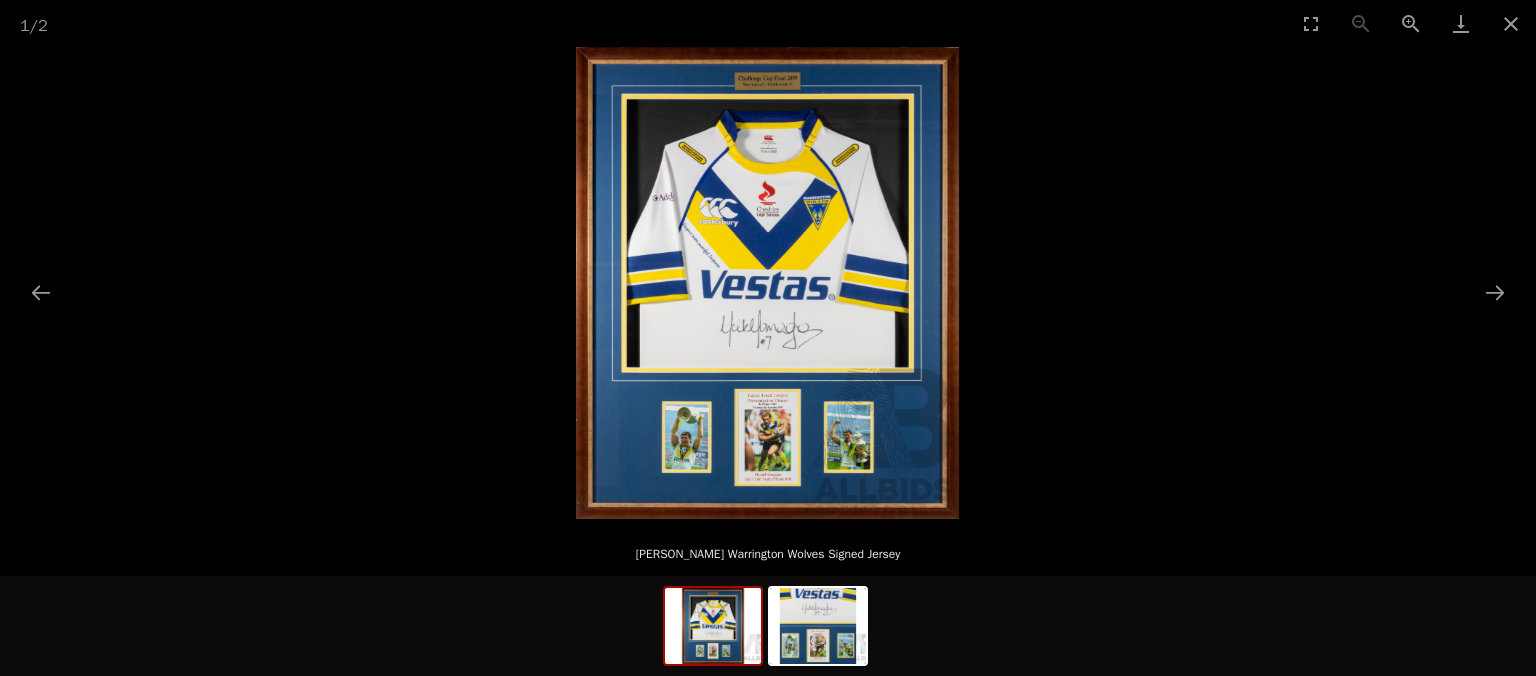 scroll, scrollTop: 0, scrollLeft: 0, axis: both 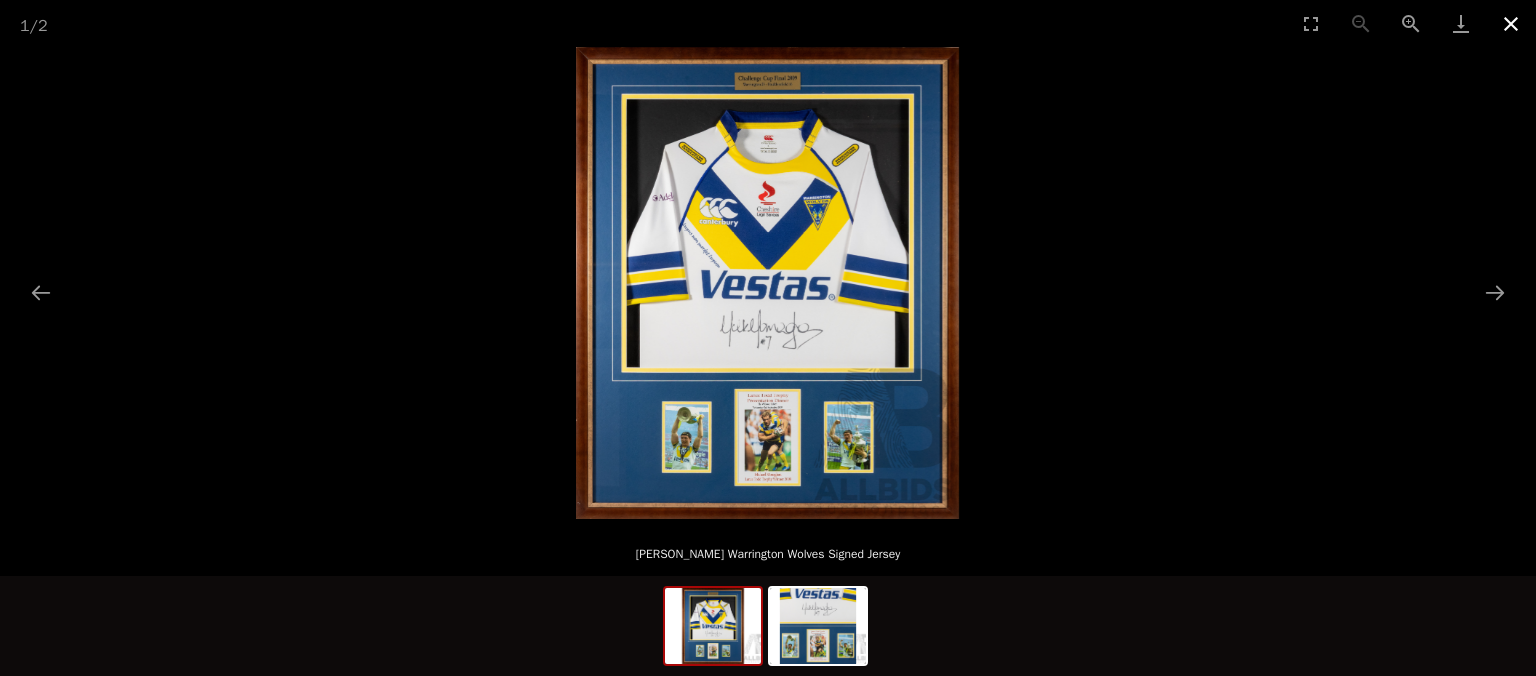 click at bounding box center (1511, 23) 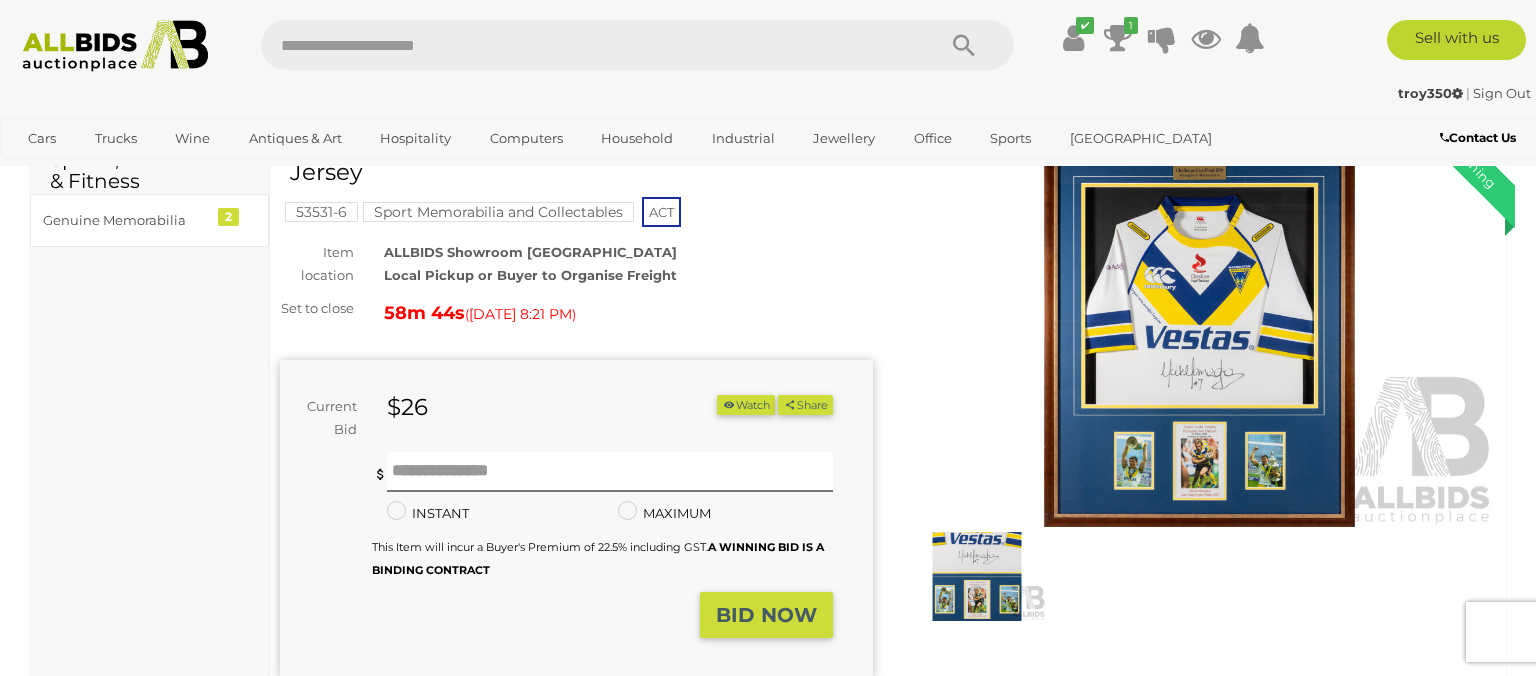 scroll, scrollTop: 104, scrollLeft: 0, axis: vertical 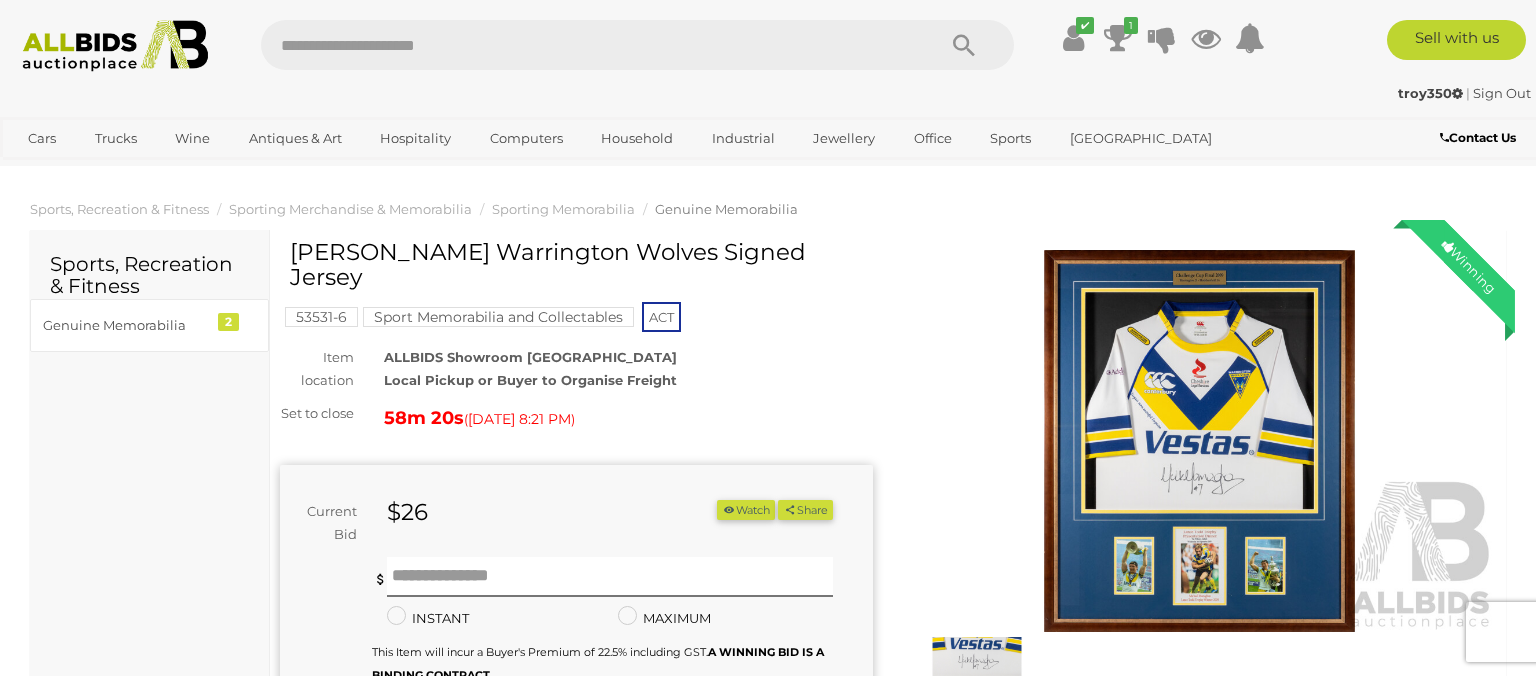 click at bounding box center (1199, 441) 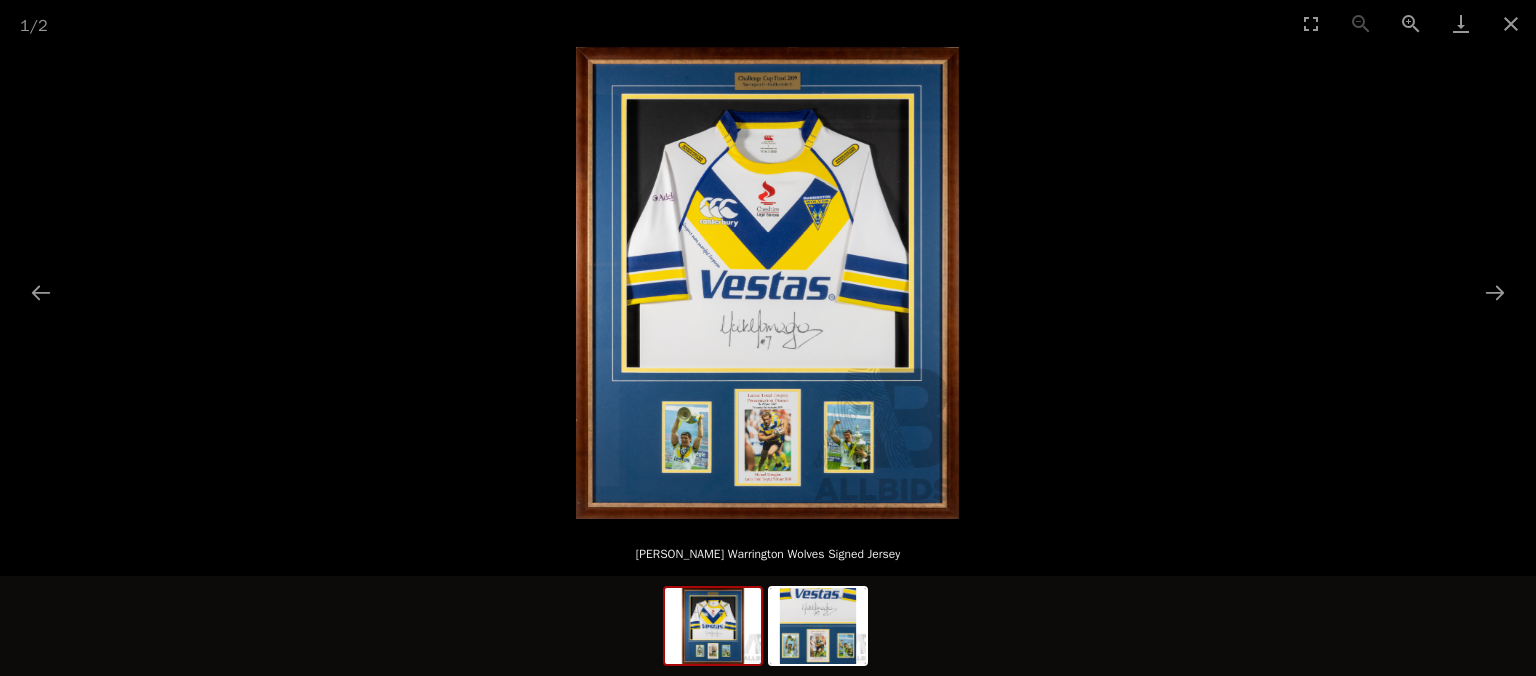 scroll, scrollTop: 0, scrollLeft: 0, axis: both 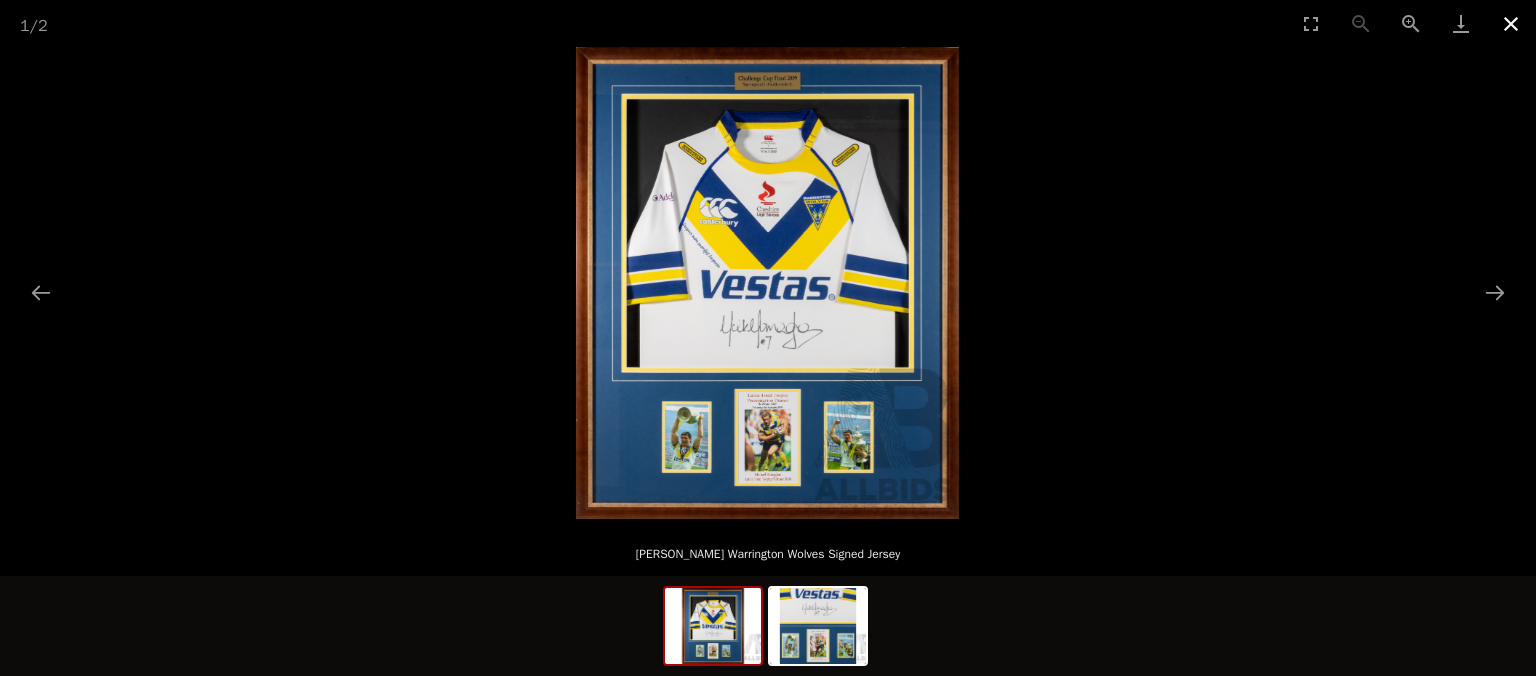 click at bounding box center [1511, 23] 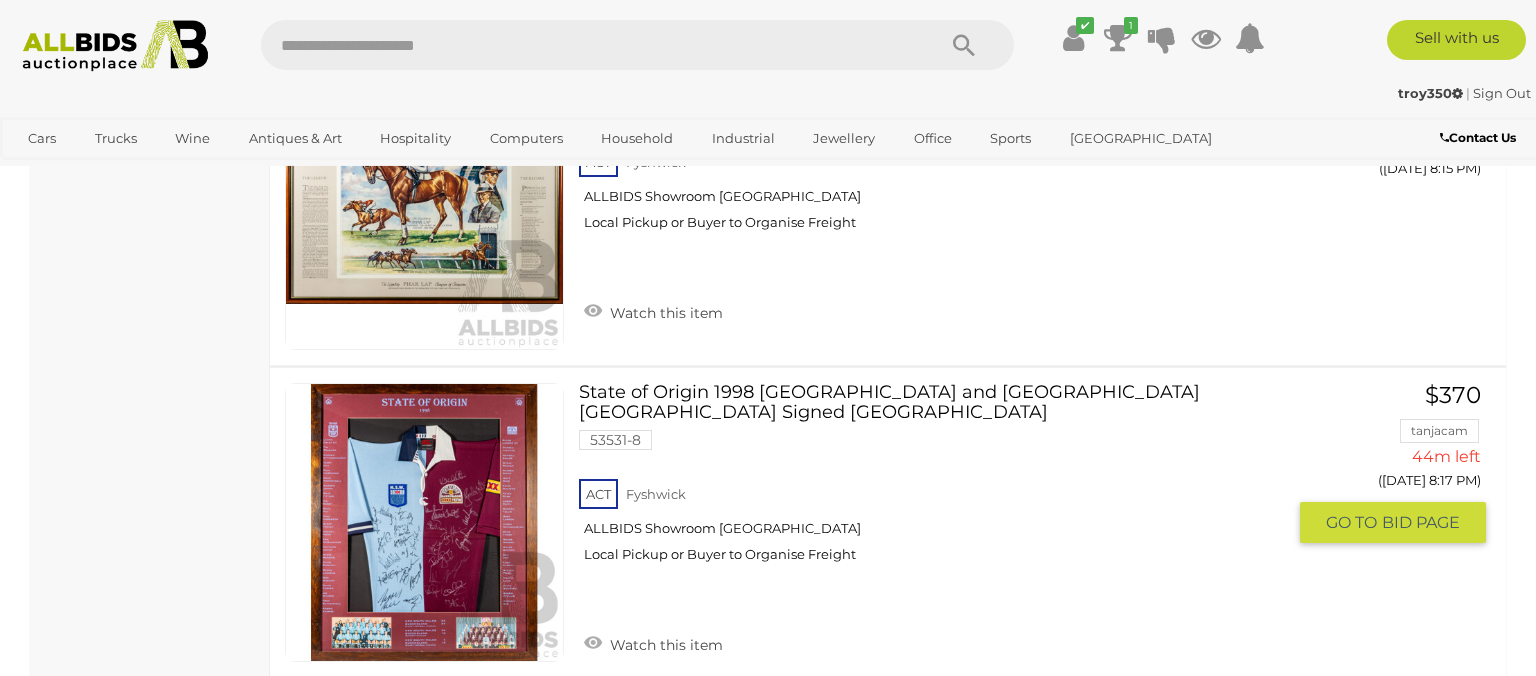 scroll, scrollTop: 8008, scrollLeft: 0, axis: vertical 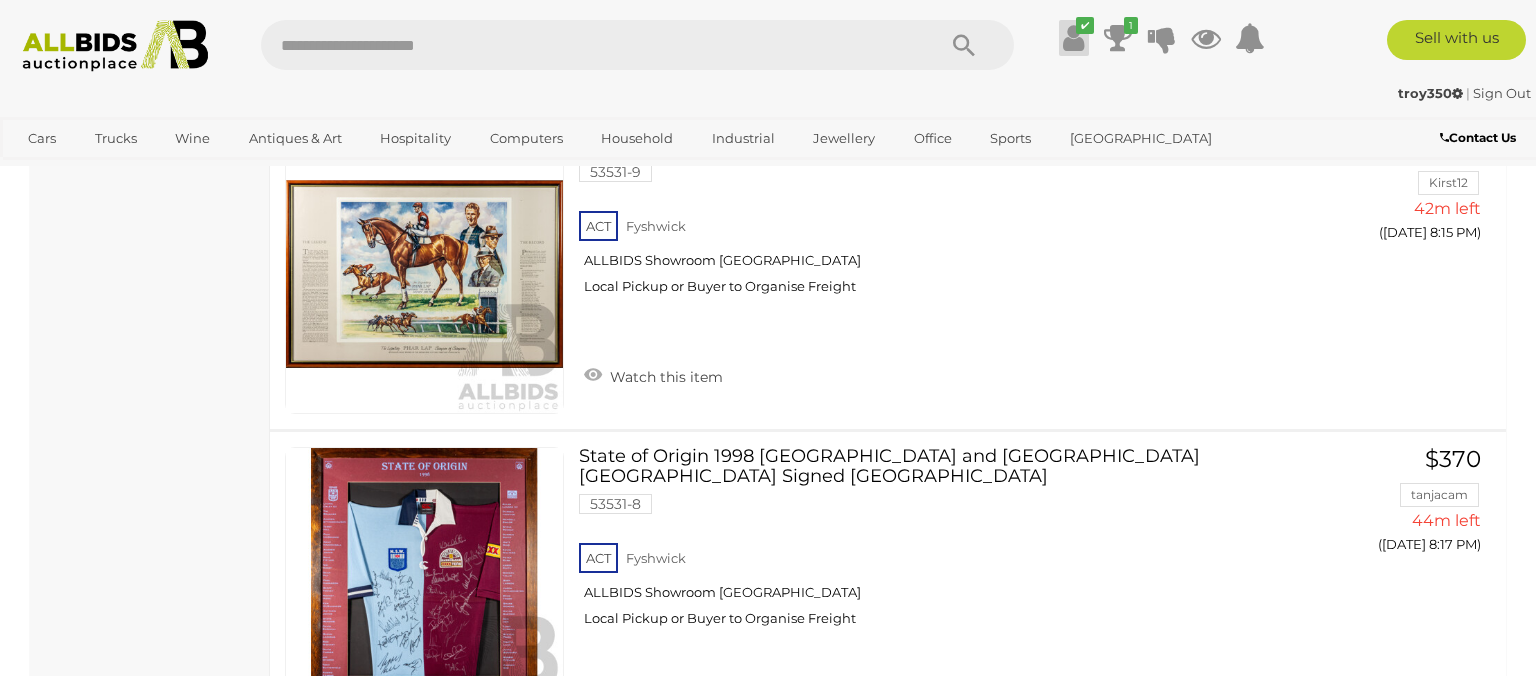 click at bounding box center [1073, 38] 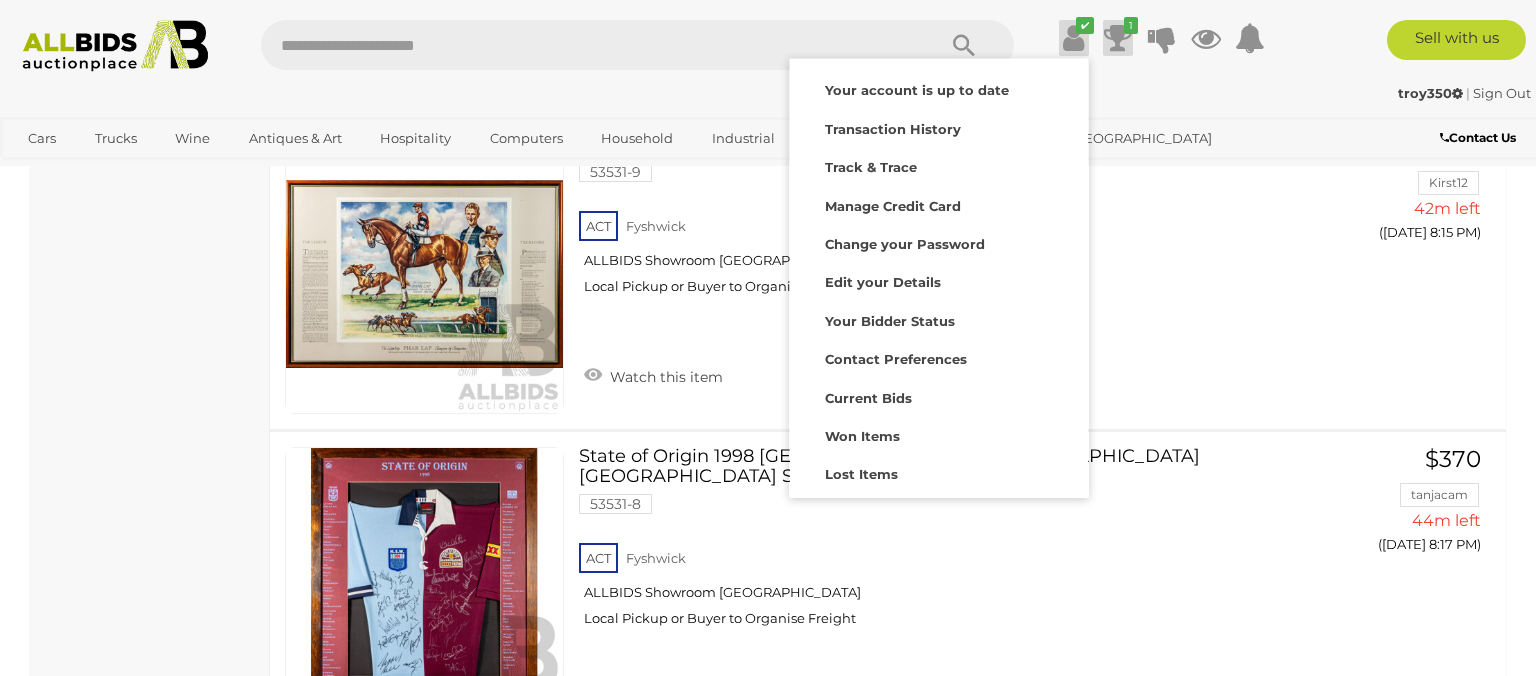 click at bounding box center (1118, 38) 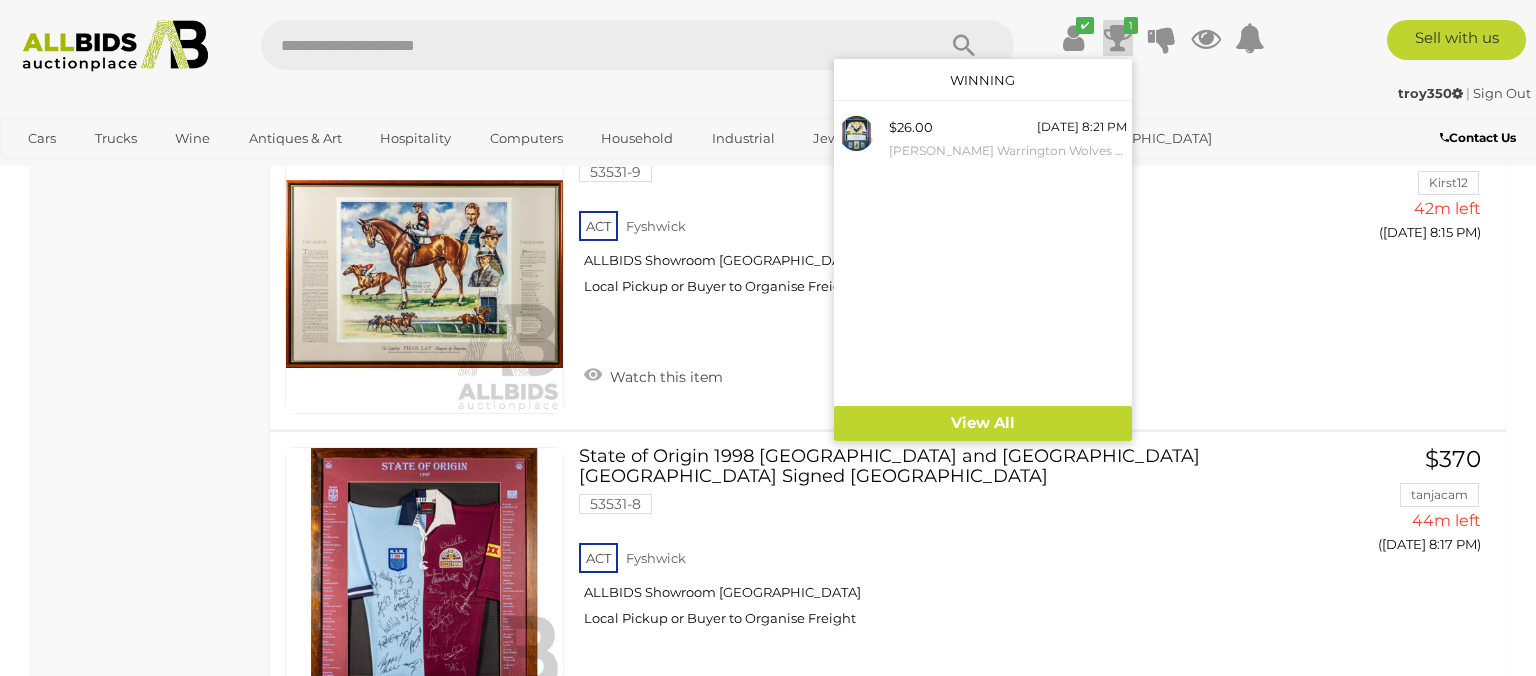 click at bounding box center [588, 45] 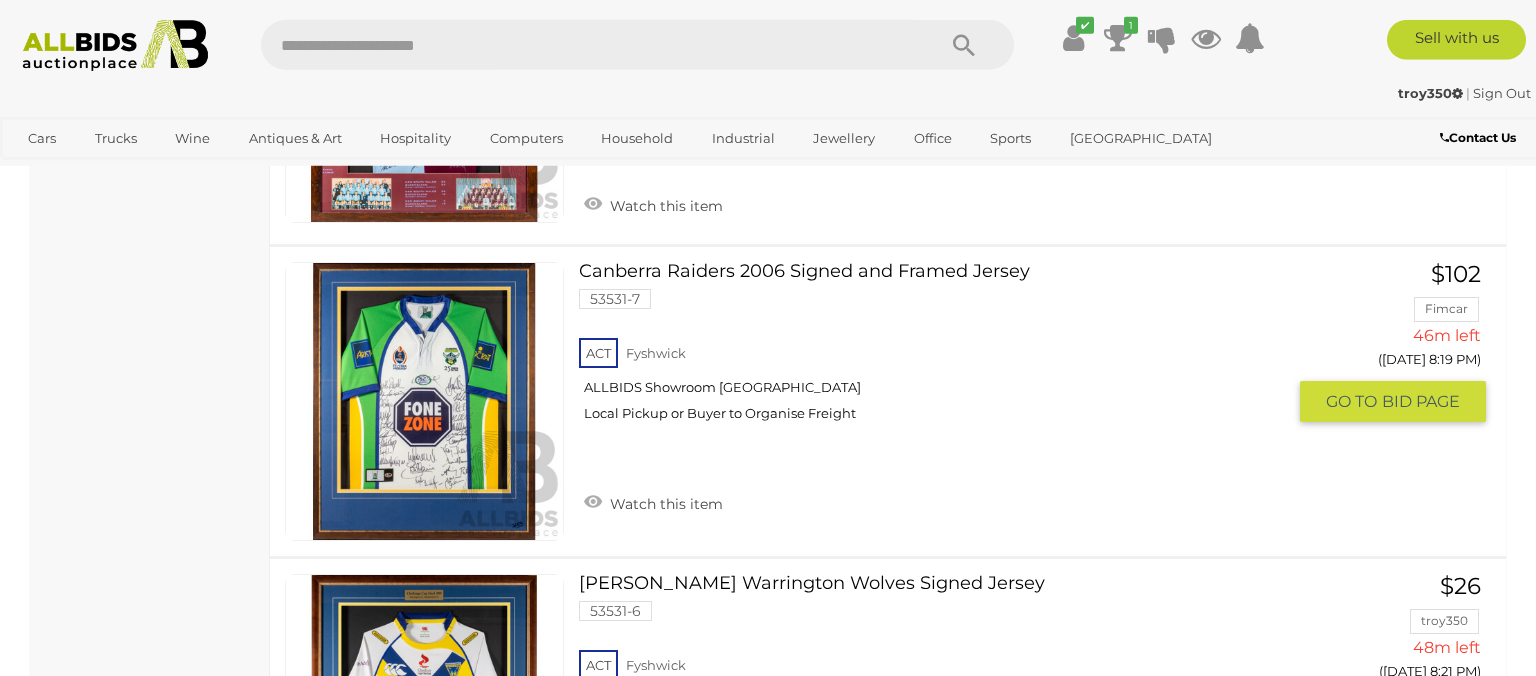scroll, scrollTop: 8536, scrollLeft: 0, axis: vertical 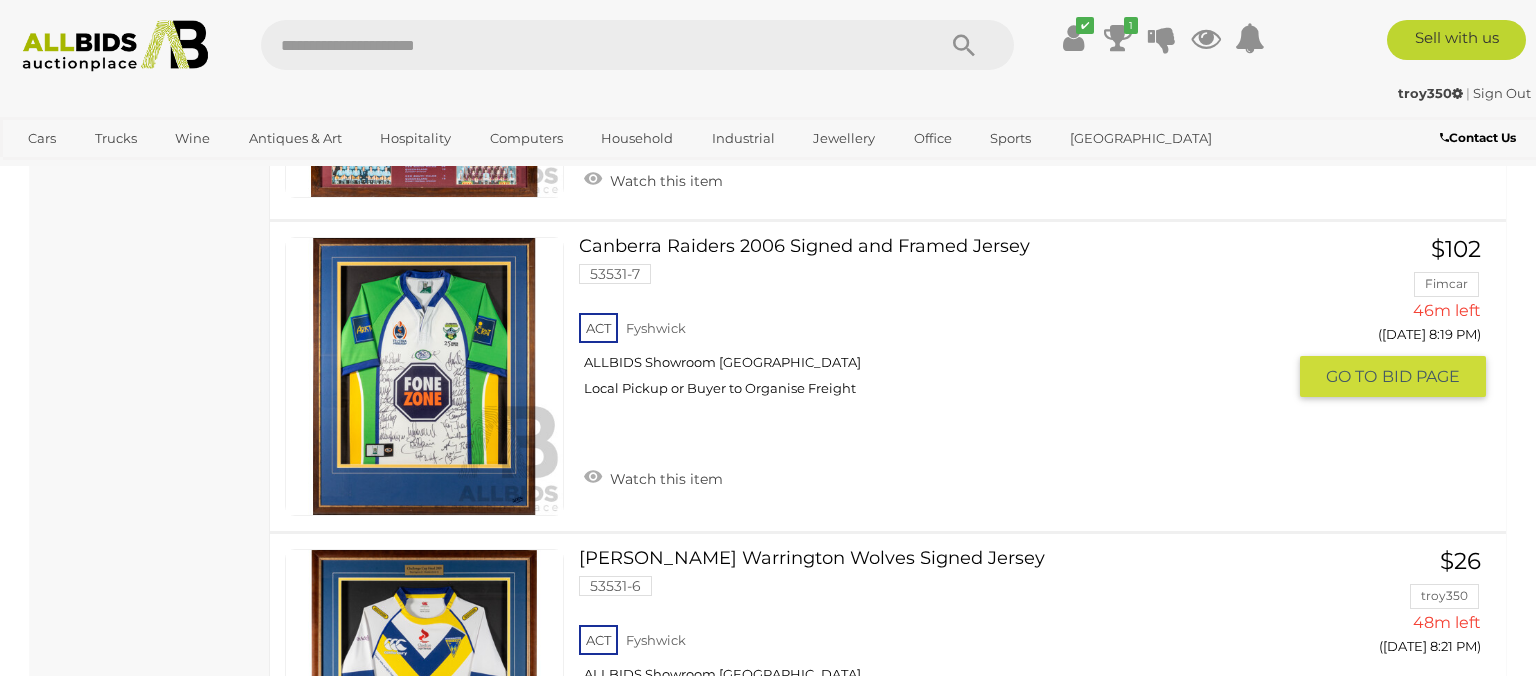 click on "Canberra Raiders 2006 Signed and Framed Jersey
53531-7
ACT
Fyshwick ALLBIDS Showroom Fyshwick" at bounding box center (939, 324) 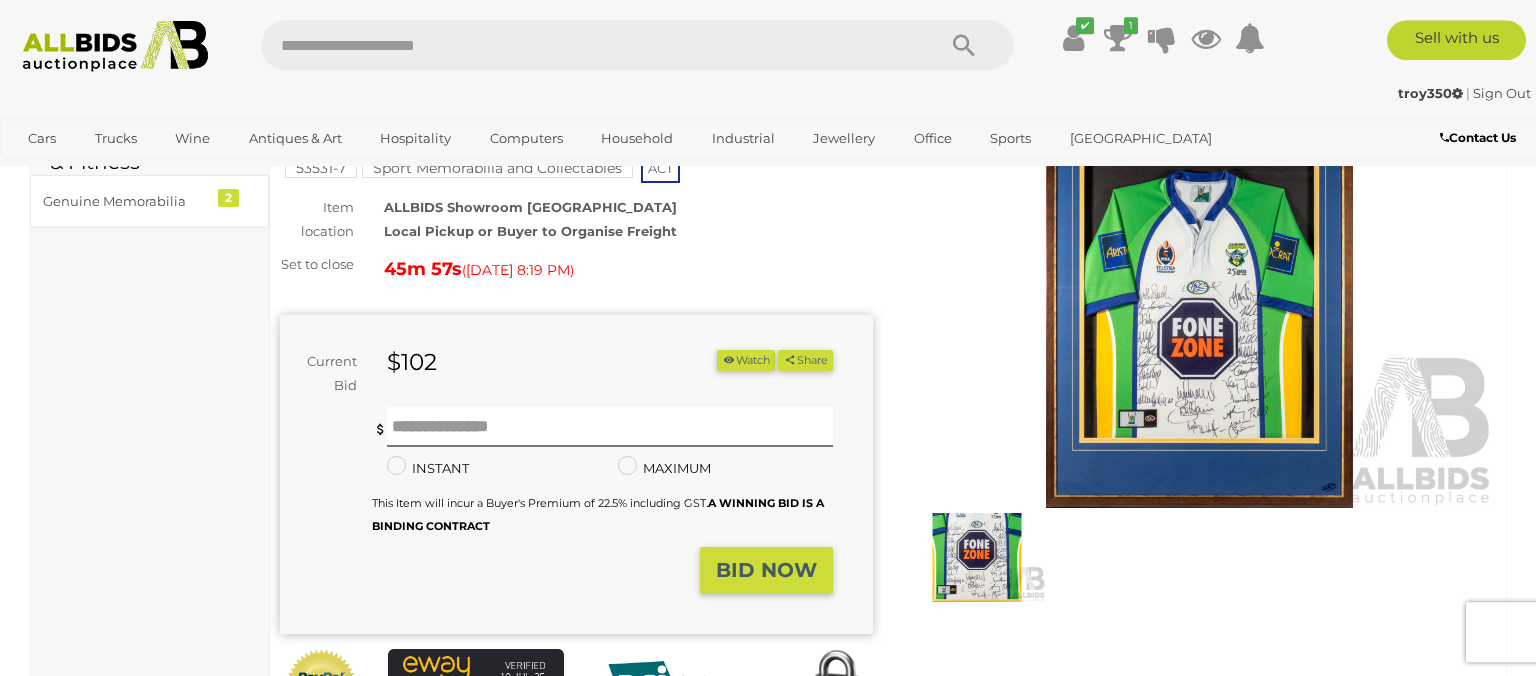 scroll, scrollTop: 0, scrollLeft: 0, axis: both 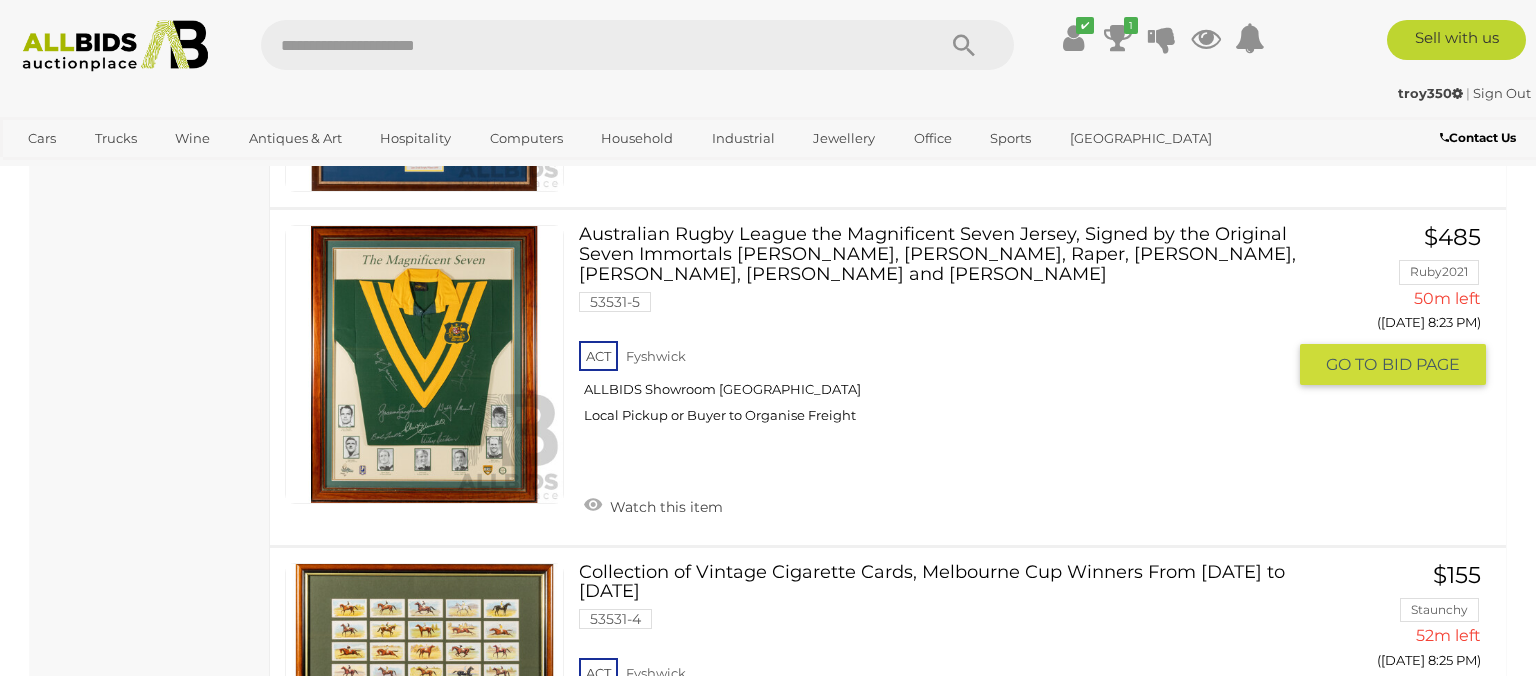 click on "Australian Rugby League the Magnificent Seven Jersey, Signed by the Original Seven Immortals [PERSON_NAME], [PERSON_NAME], Raper, [PERSON_NAME], Fulton, [PERSON_NAME] and [PERSON_NAME]
53531-5
ACT
Fyshwick ALLBIDS Showroom [GEOGRAPHIC_DATA]" at bounding box center [939, 332] 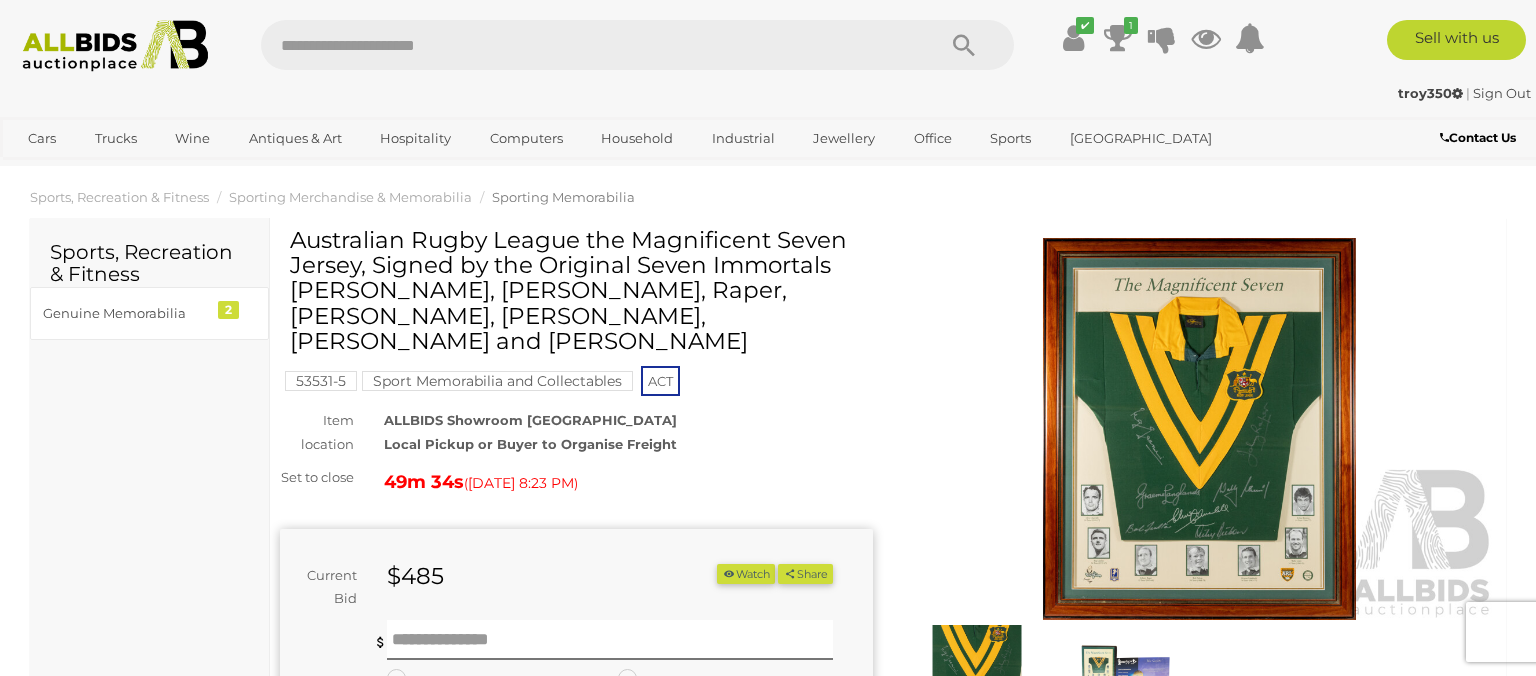 scroll, scrollTop: 0, scrollLeft: 0, axis: both 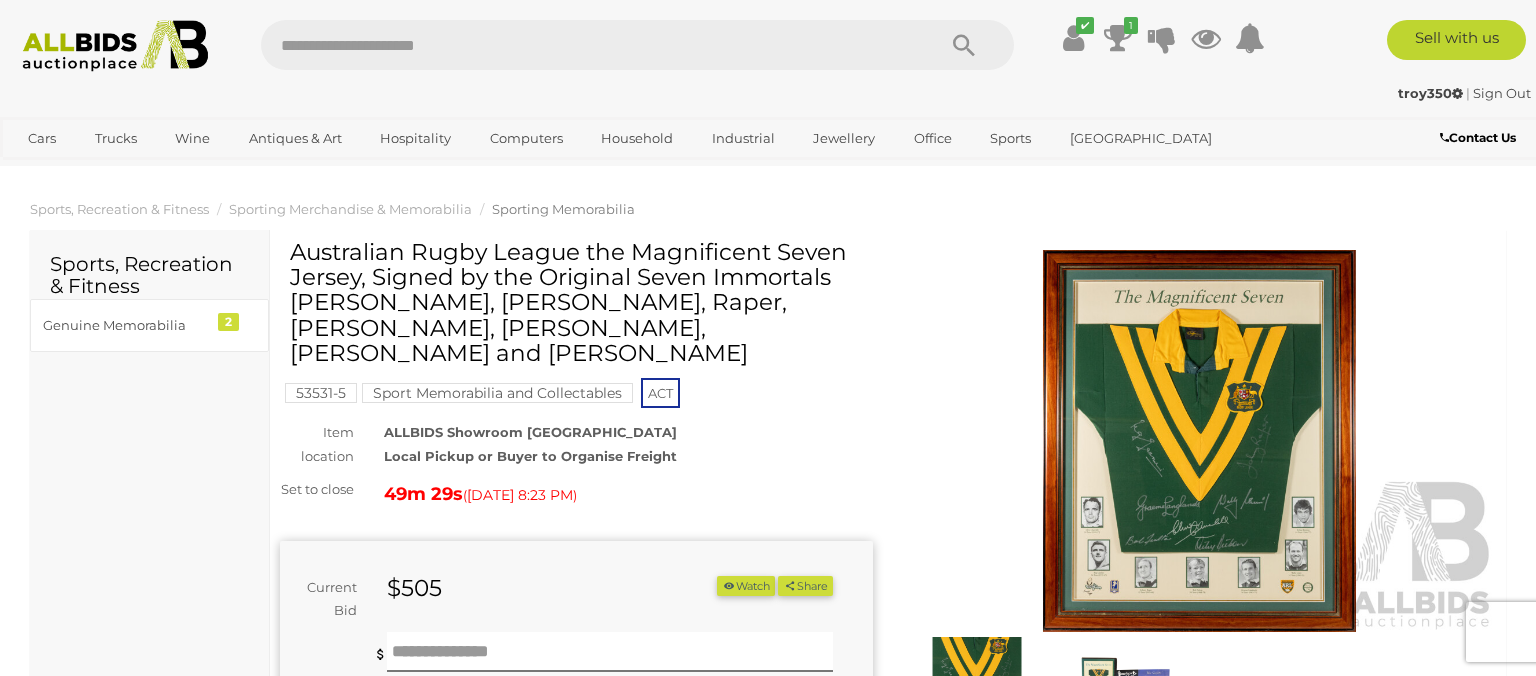 drag, startPoint x: 294, startPoint y: 250, endPoint x: 831, endPoint y: 330, distance: 542.92633 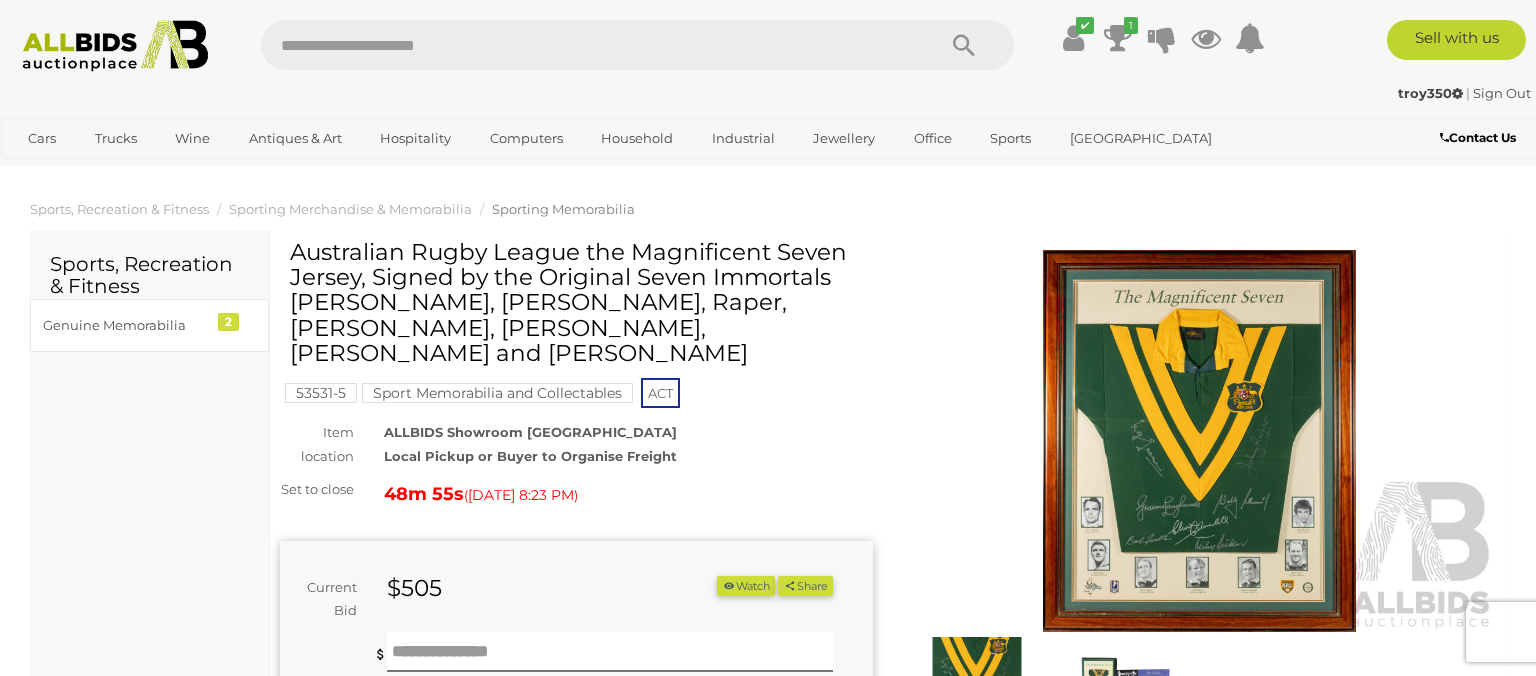 click at bounding box center [1199, 441] 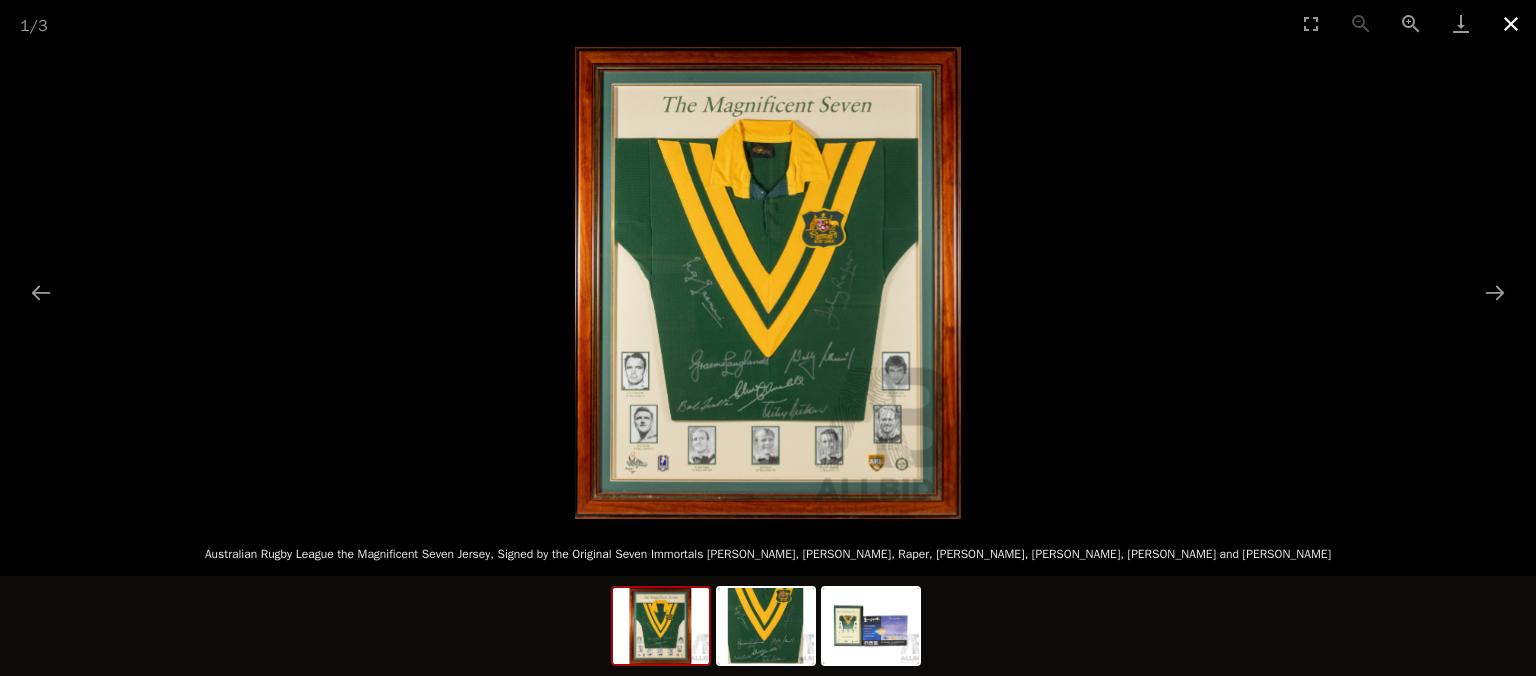 click at bounding box center [1511, 23] 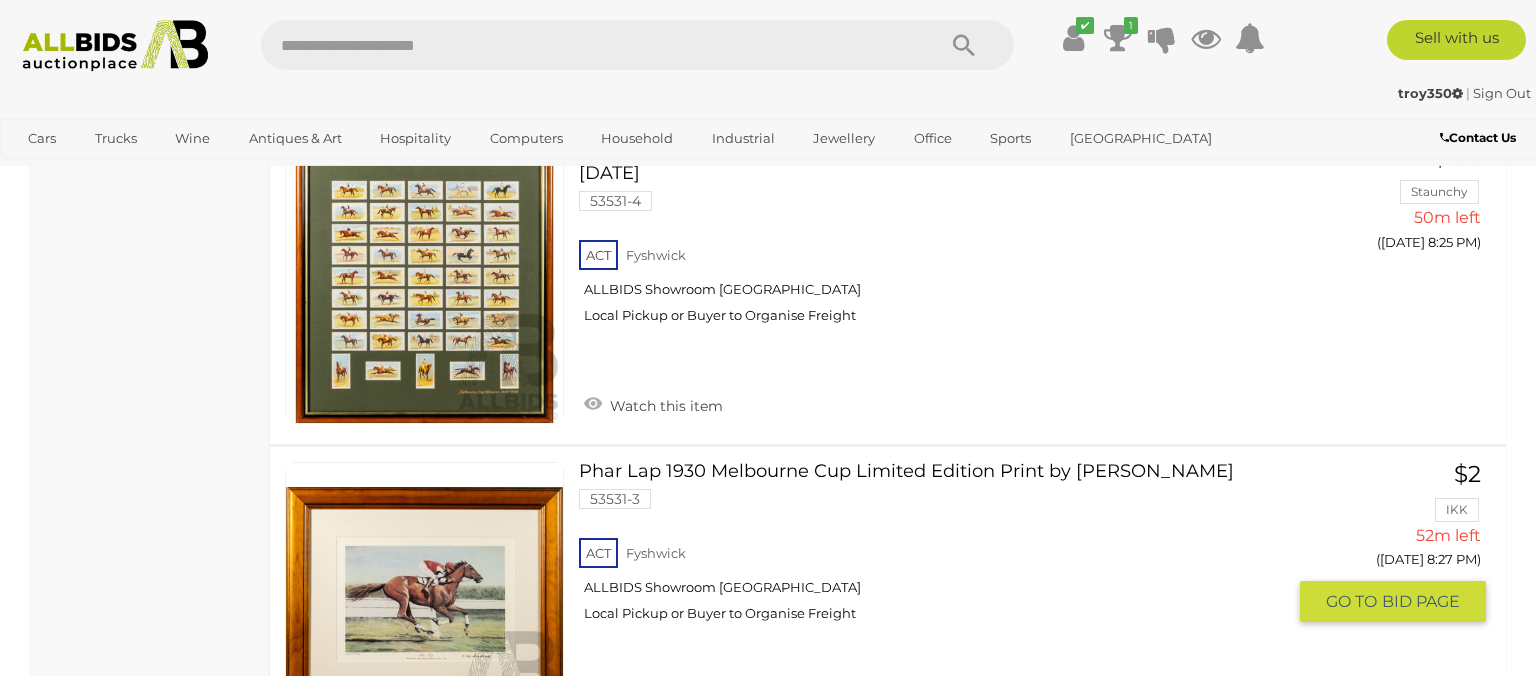 scroll, scrollTop: 9265, scrollLeft: 0, axis: vertical 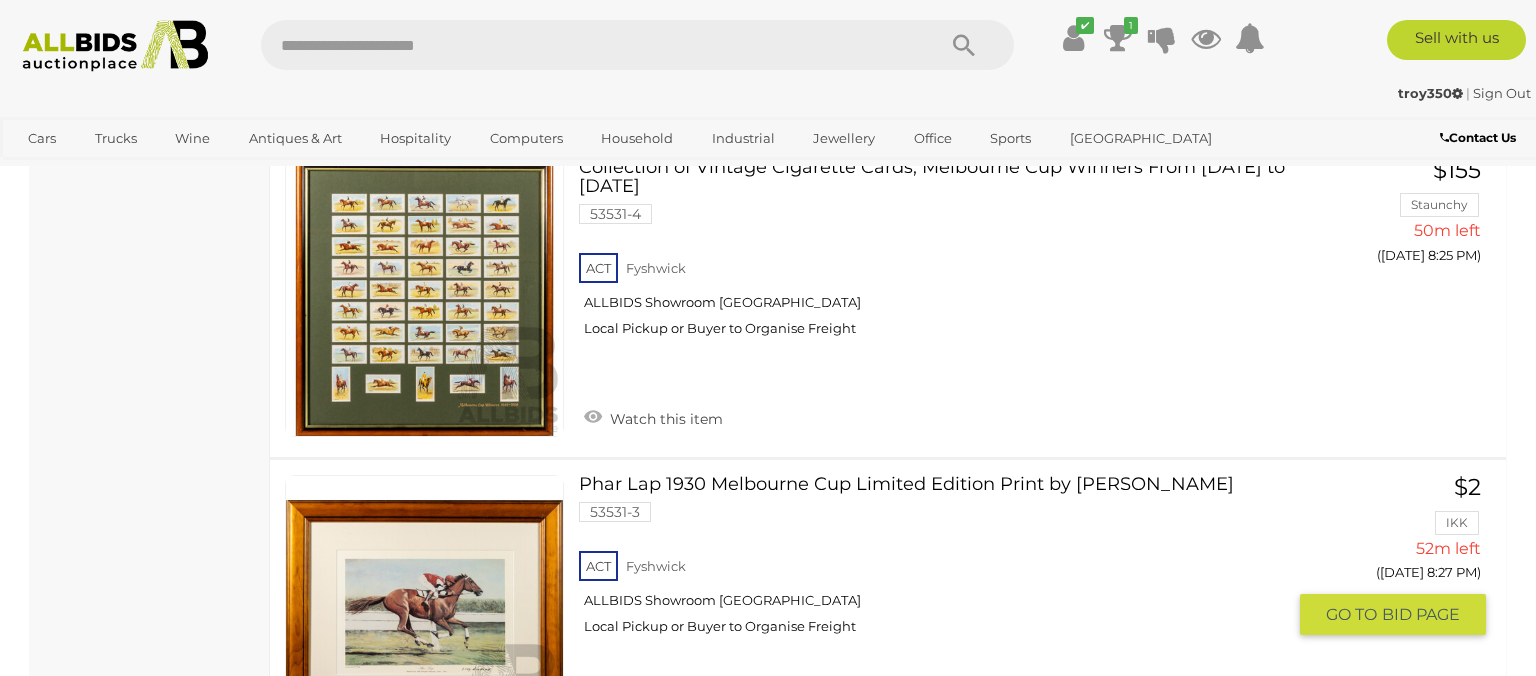 click at bounding box center [424, 614] 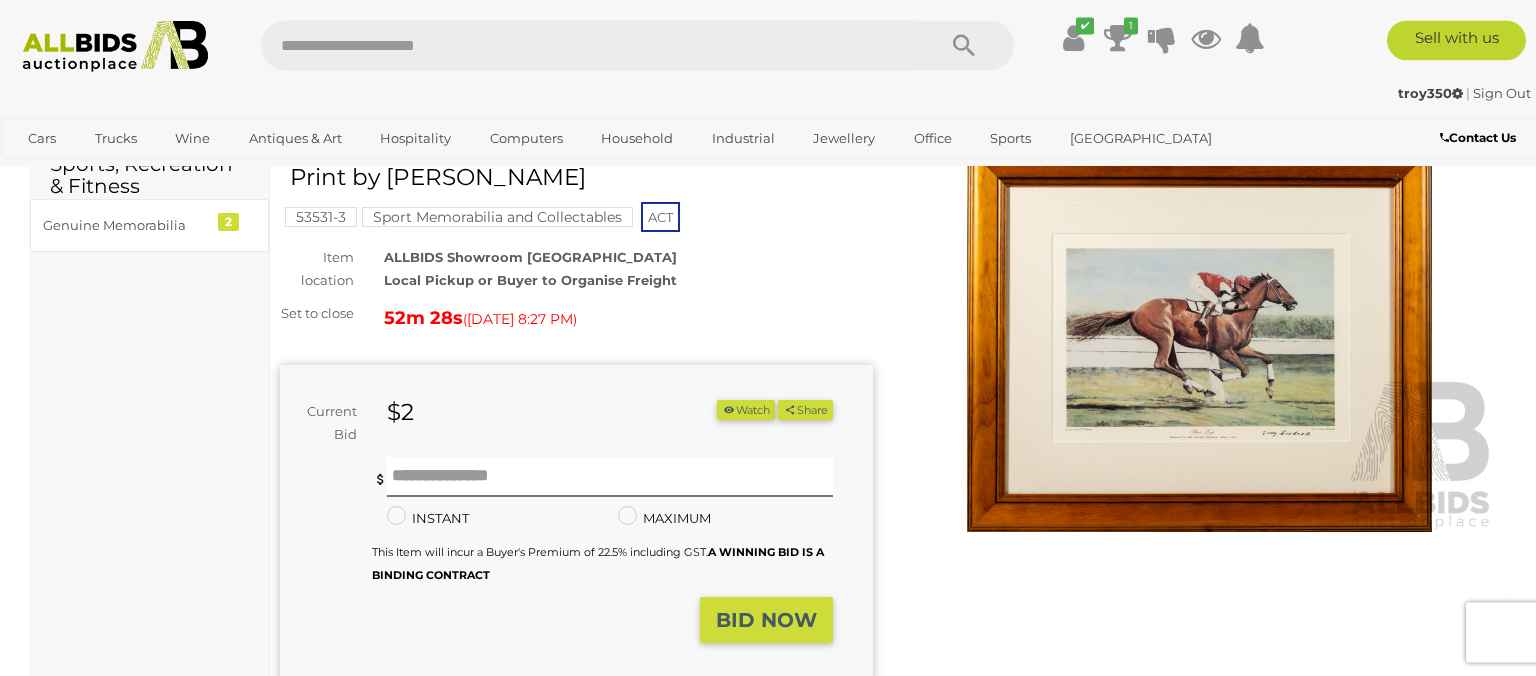 scroll, scrollTop: 105, scrollLeft: 0, axis: vertical 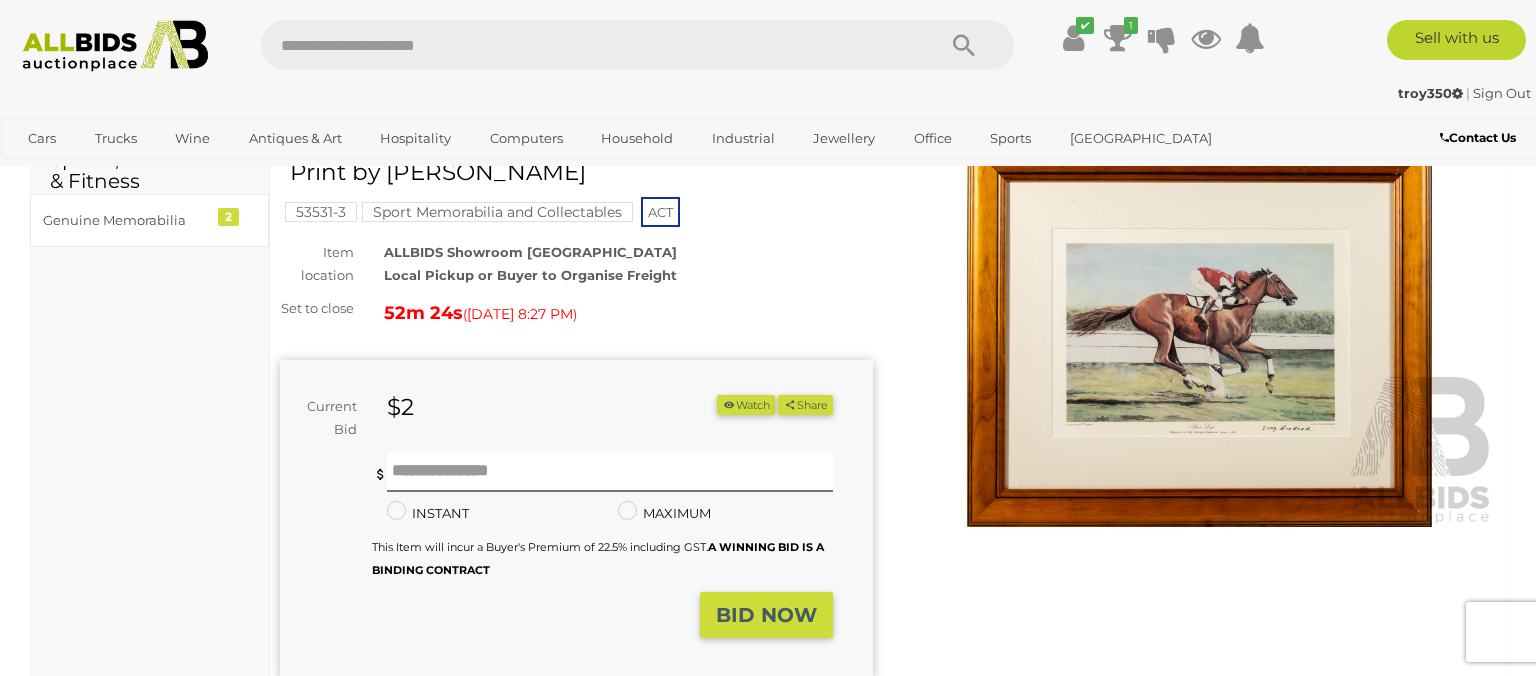 click at bounding box center (1199, 336) 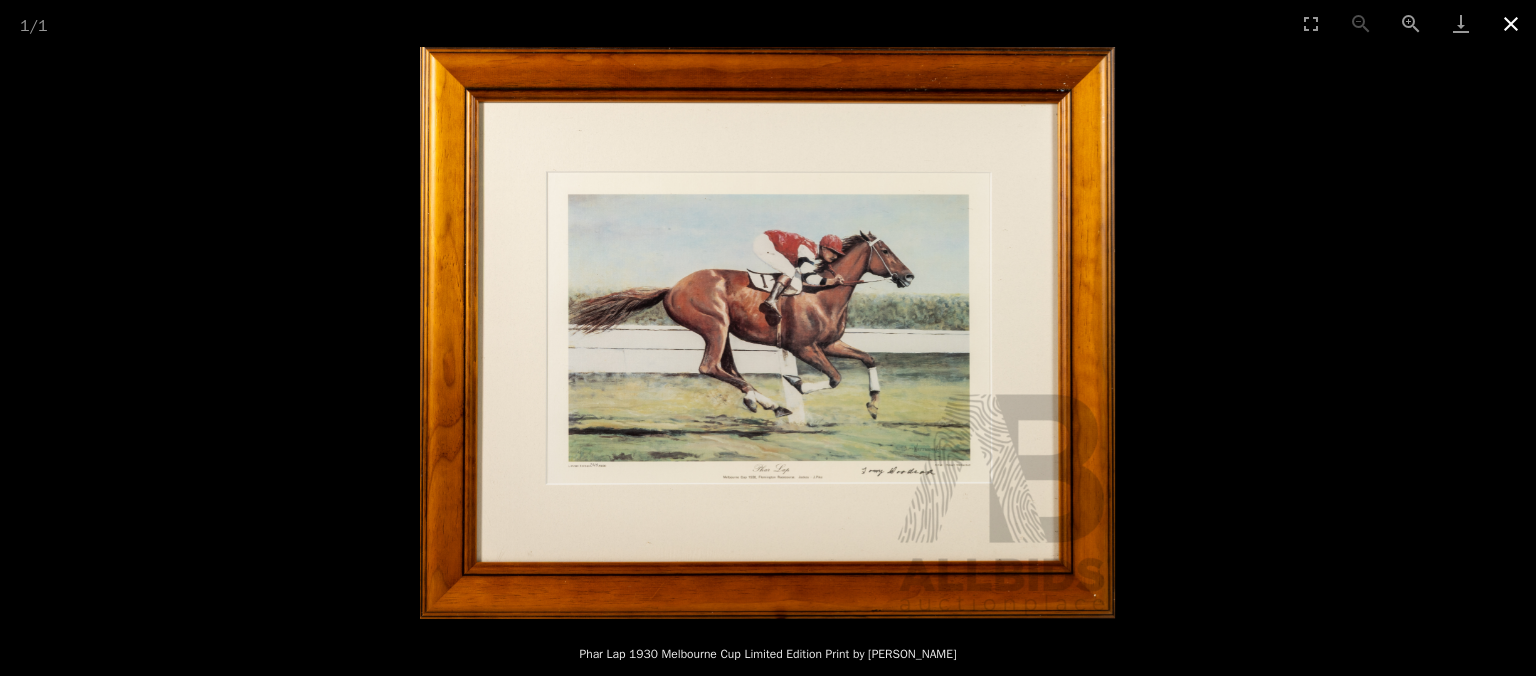 click at bounding box center (1511, 23) 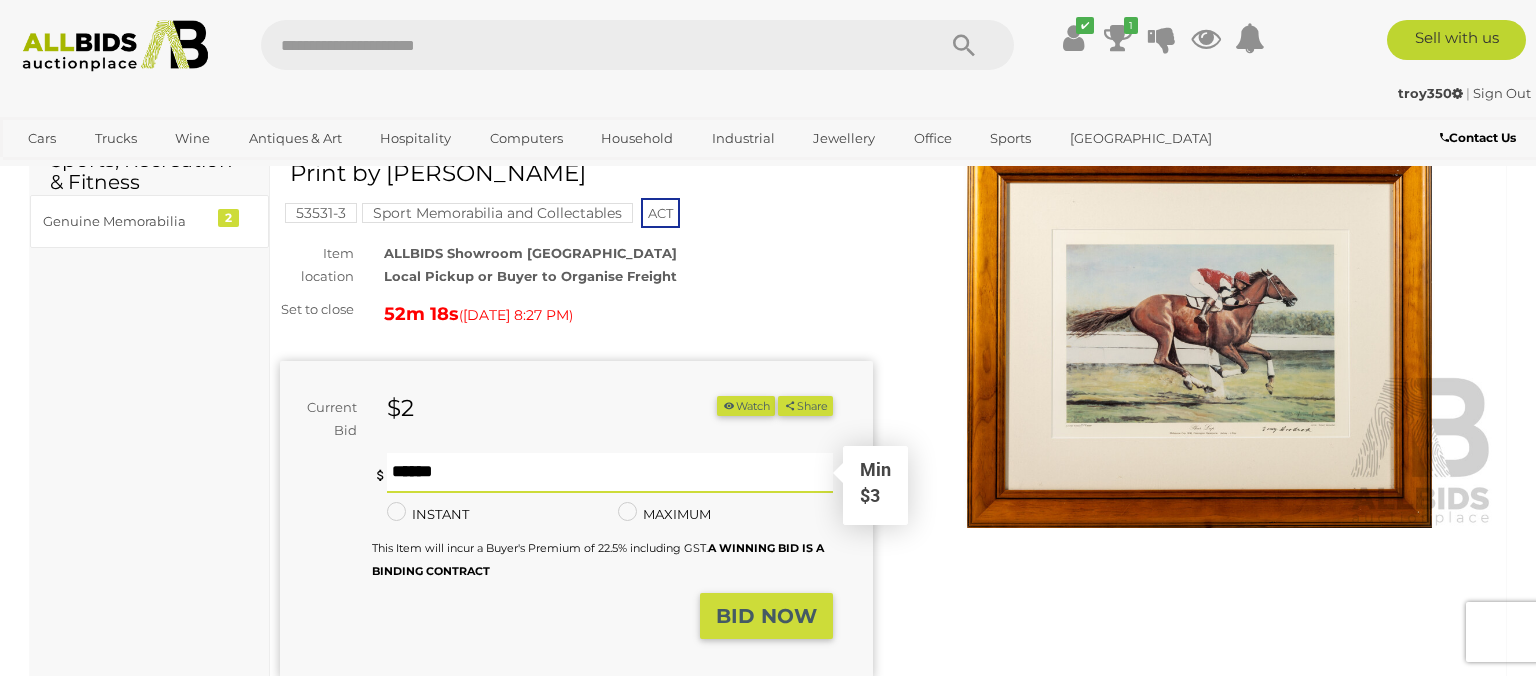 click at bounding box center (610, 473) 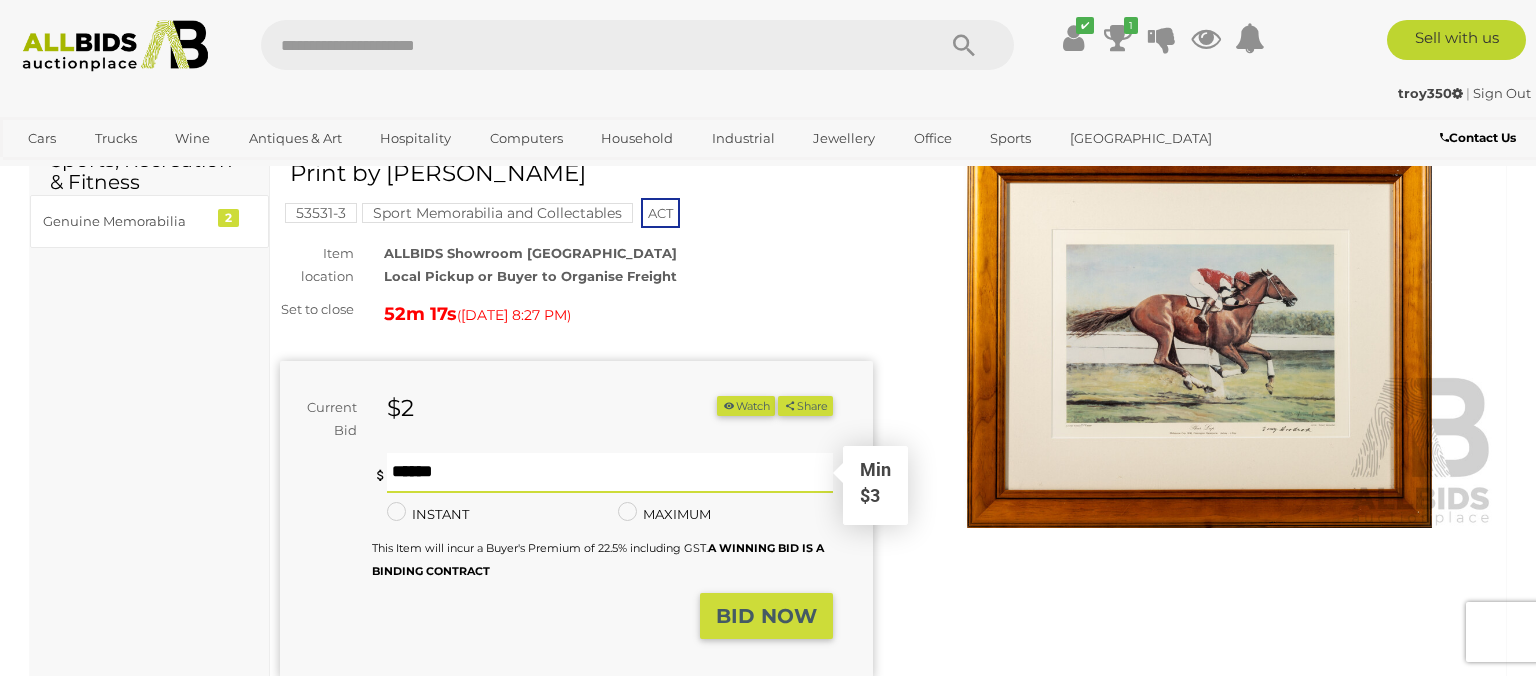 click at bounding box center [610, 473] 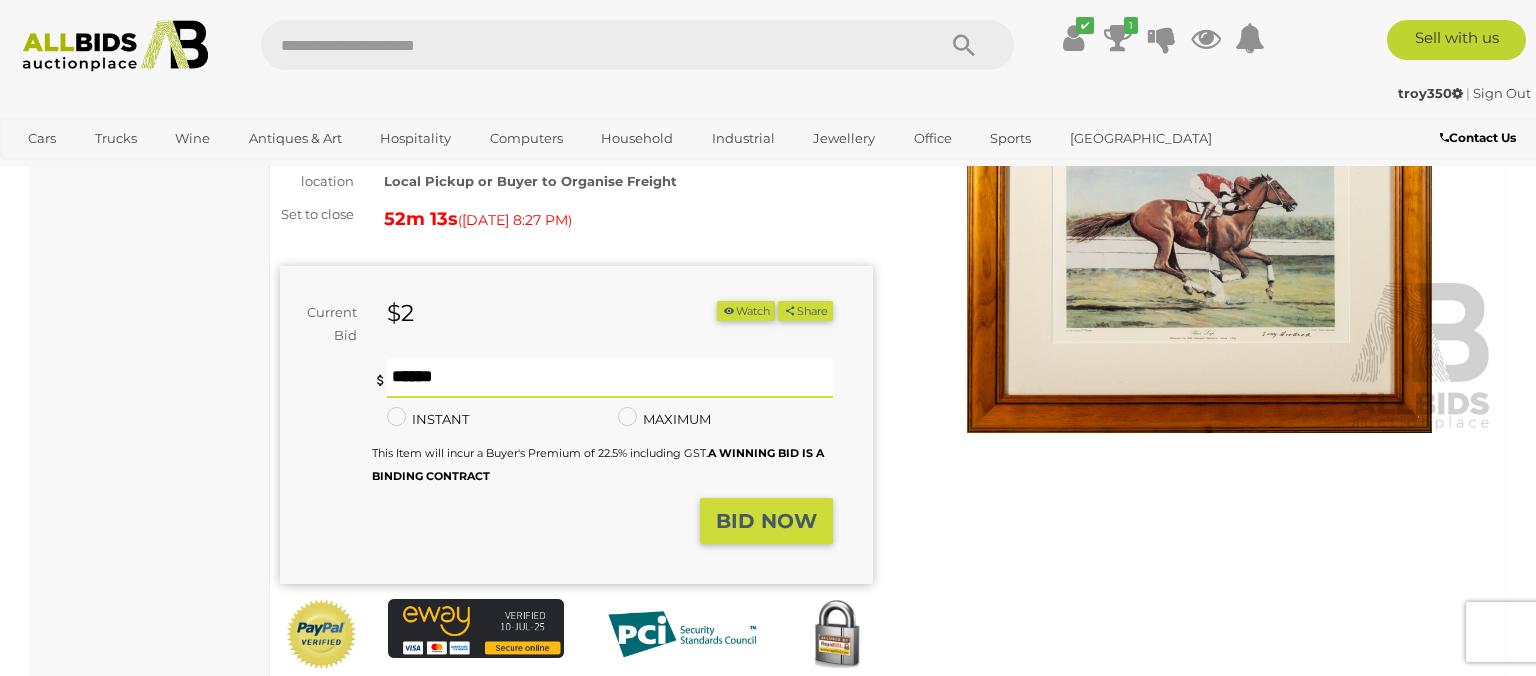 scroll, scrollTop: 210, scrollLeft: 0, axis: vertical 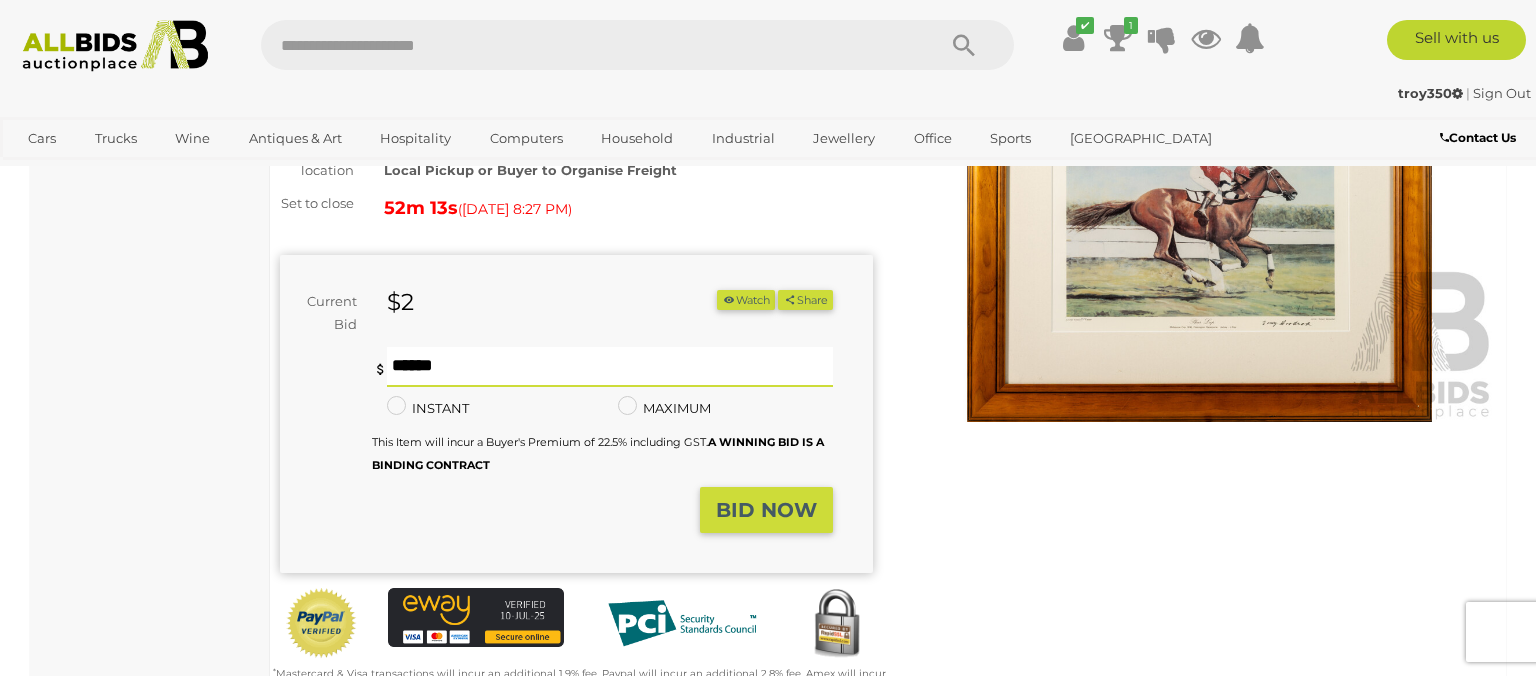 type on "*" 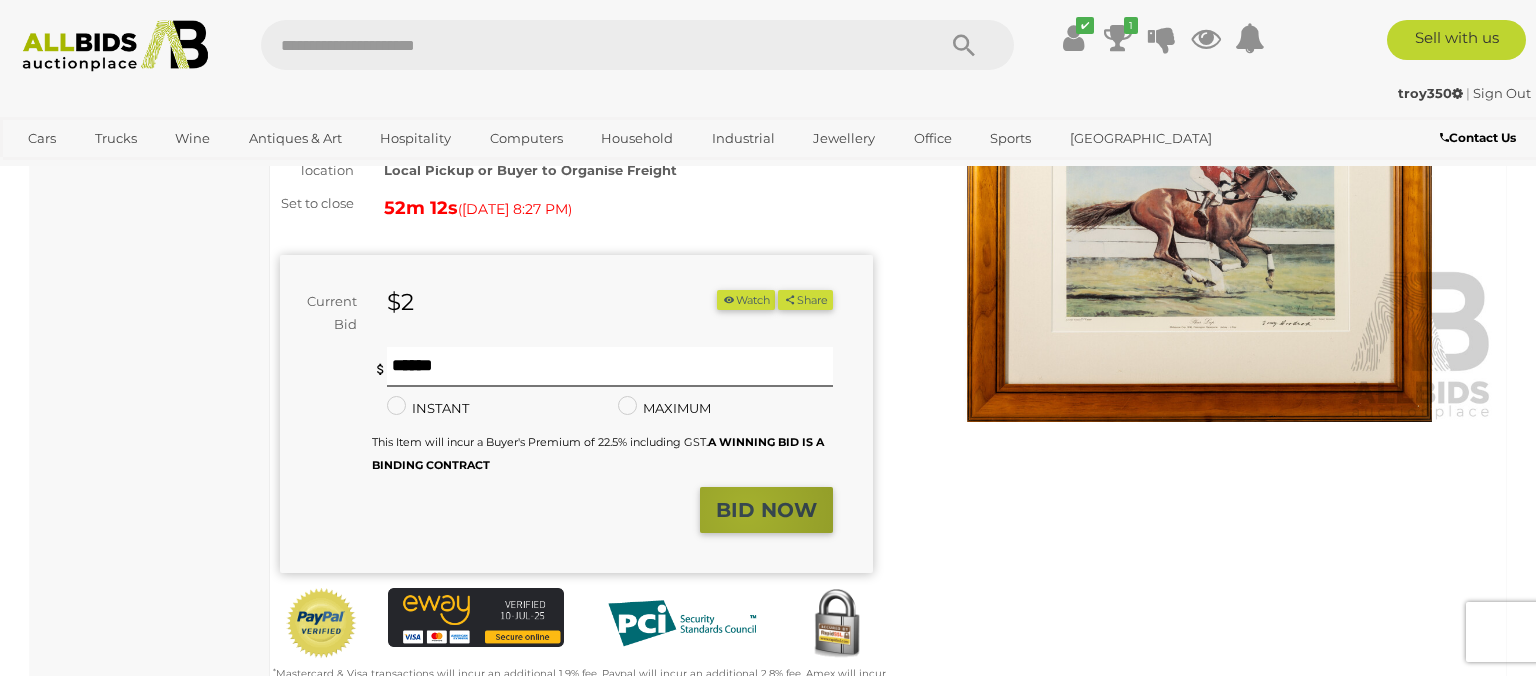 drag, startPoint x: 750, startPoint y: 528, endPoint x: 763, endPoint y: 534, distance: 14.3178215 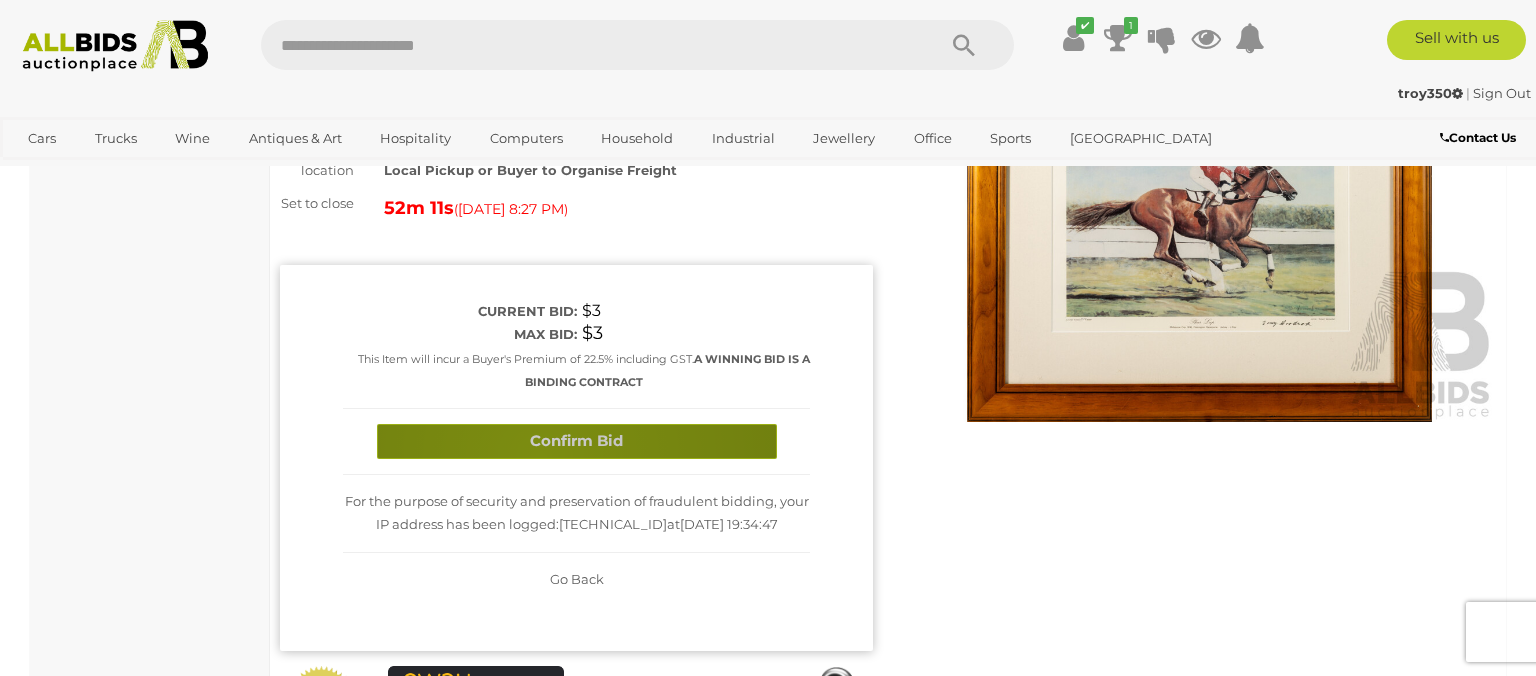 click on "Confirm Bid" at bounding box center [577, 441] 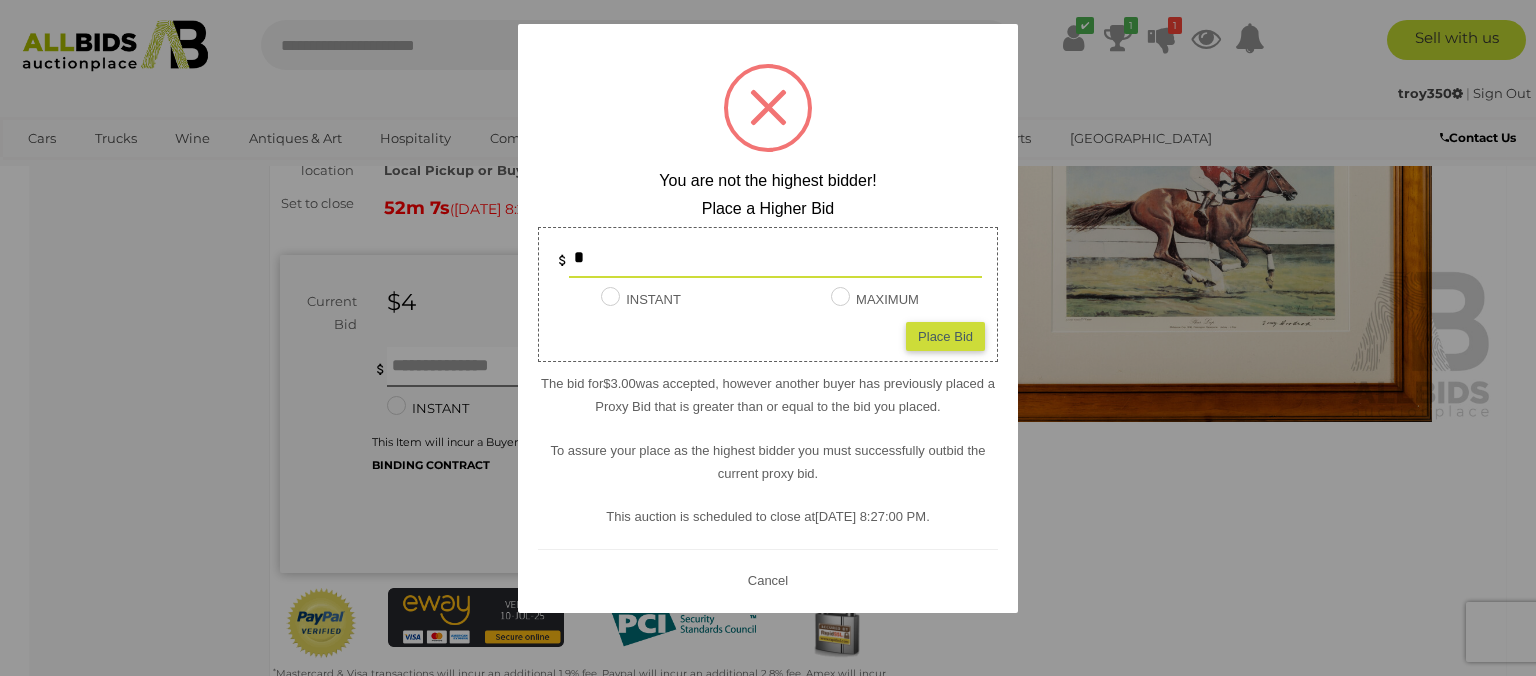 click on "Place Bid" at bounding box center (945, 336) 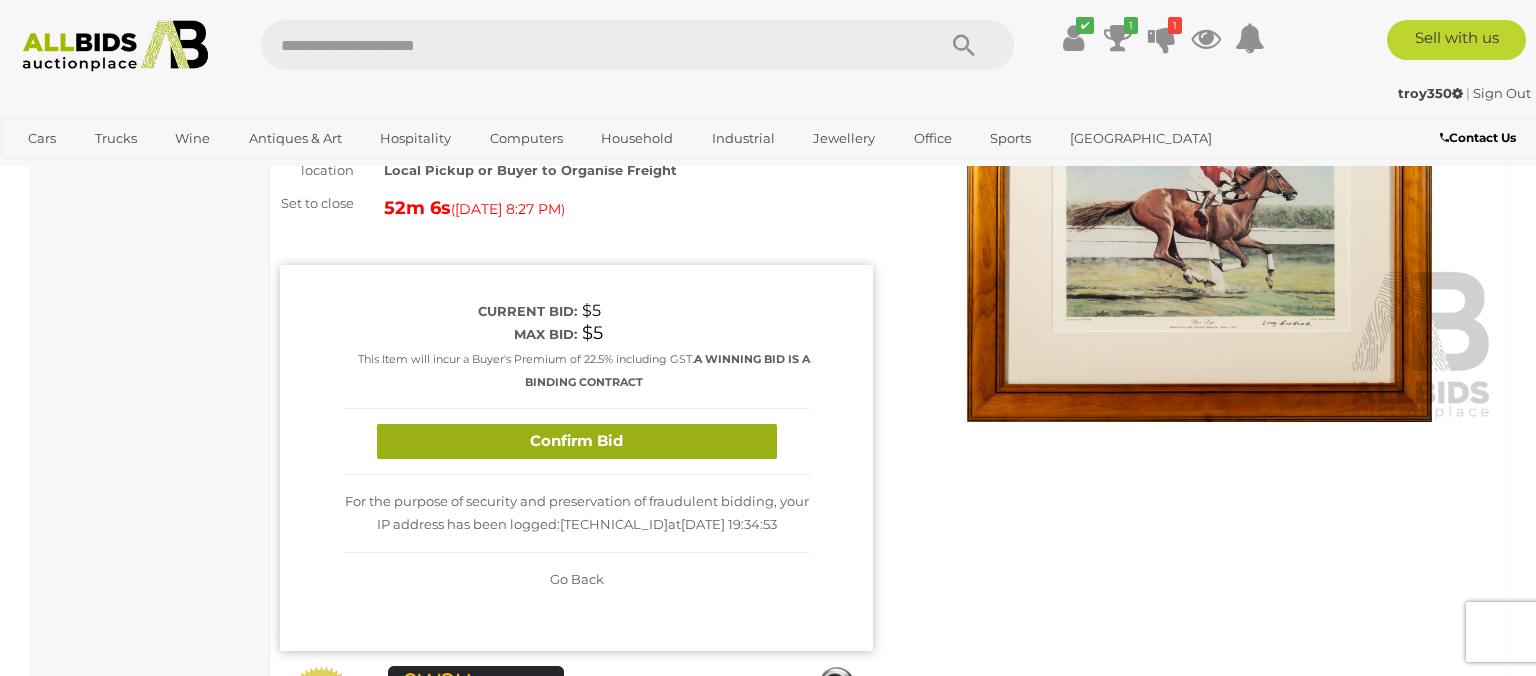 click on "Confirm Bid" at bounding box center [577, 441] 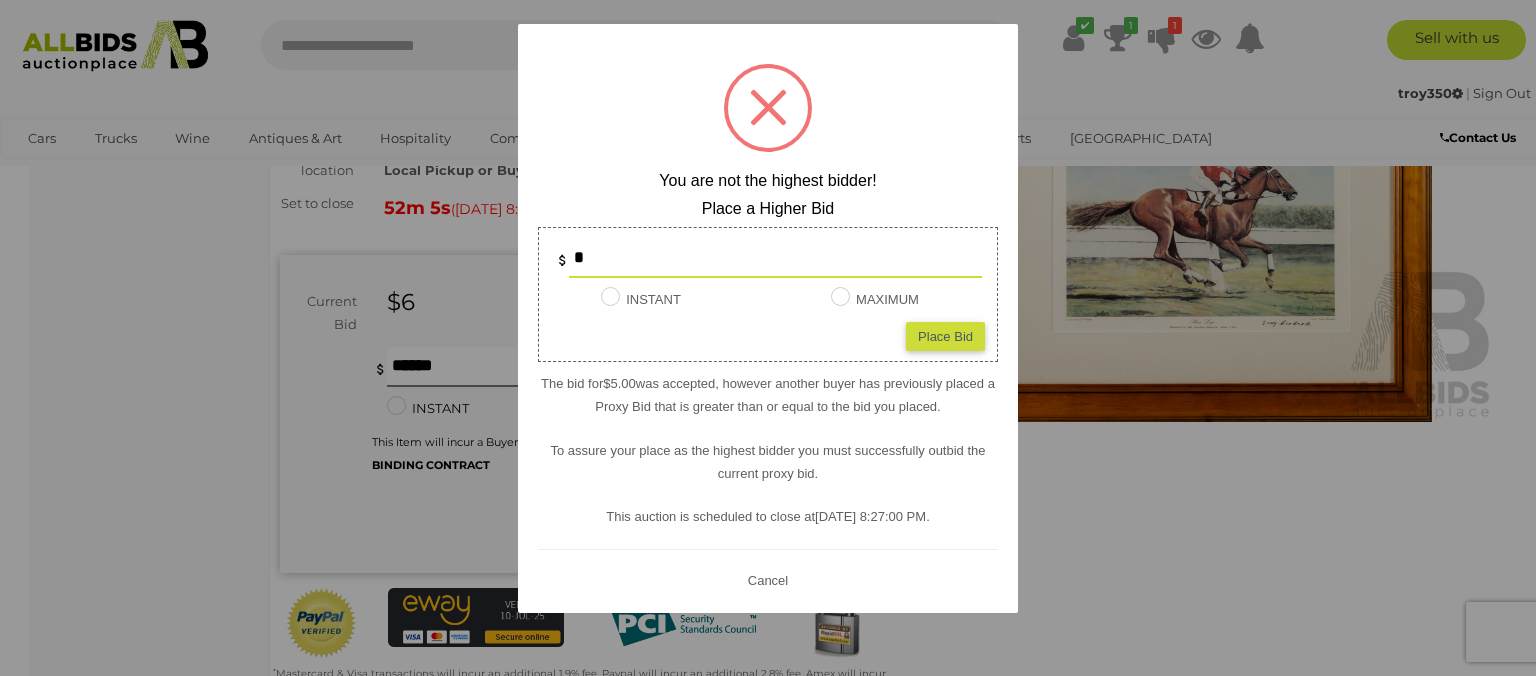 type 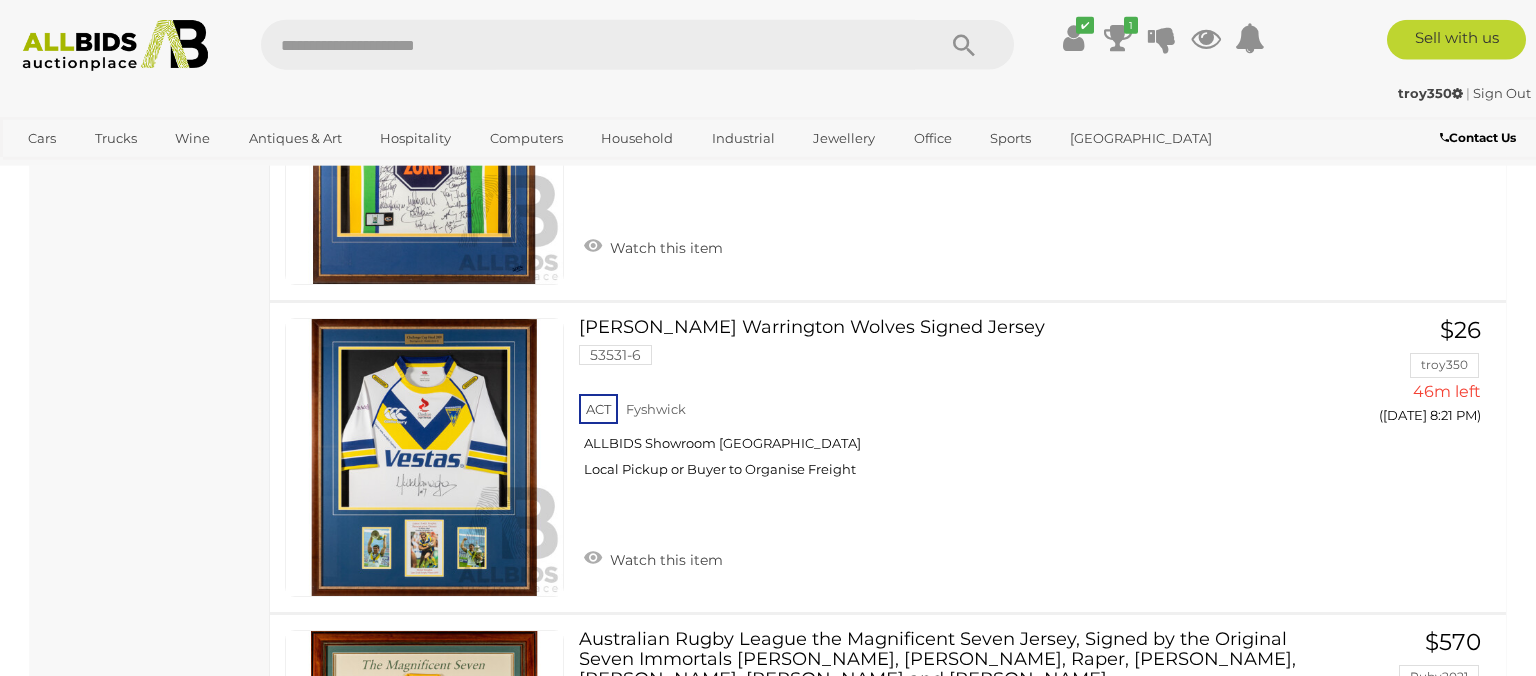 scroll, scrollTop: 8124, scrollLeft: 0, axis: vertical 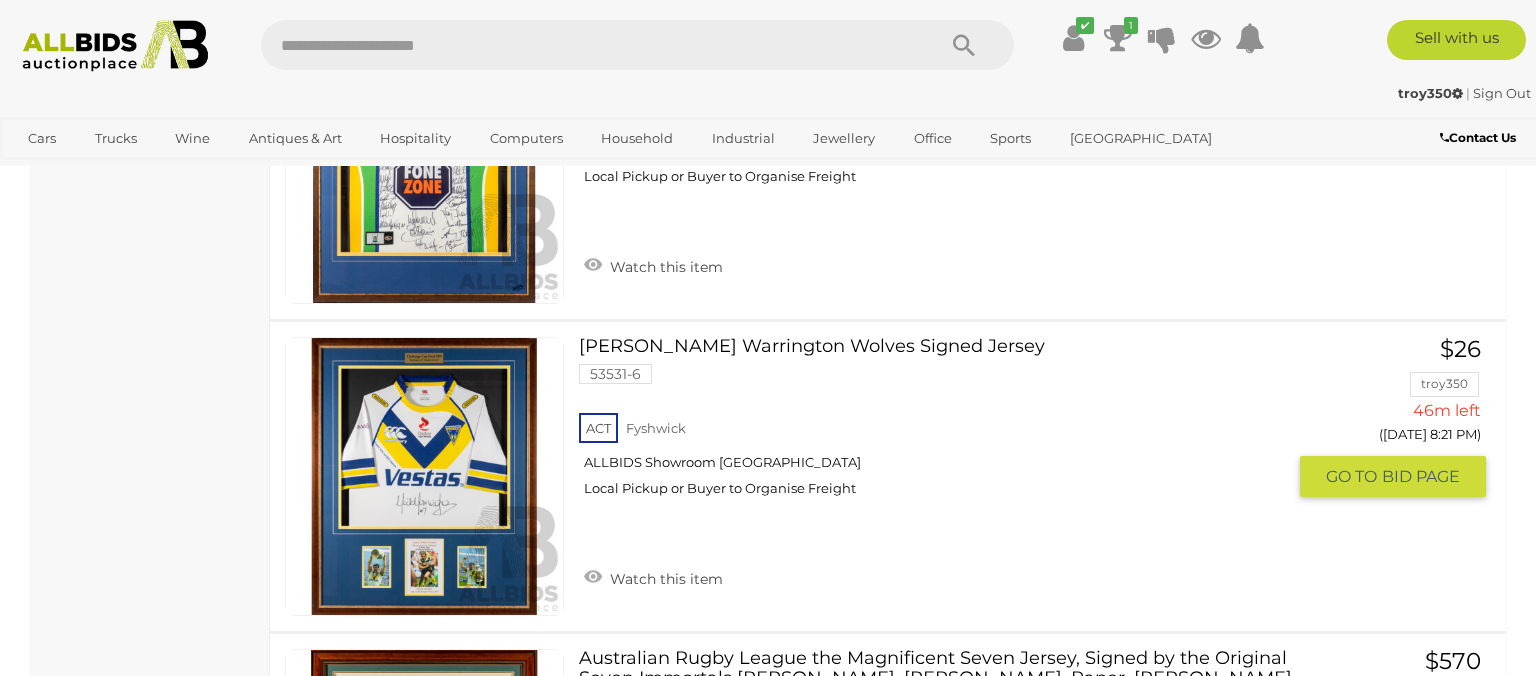 click on "Michael Monaghan Warrington Wolves Signed Jersey
53531-6
ACT
Fyshwick" at bounding box center [939, 424] 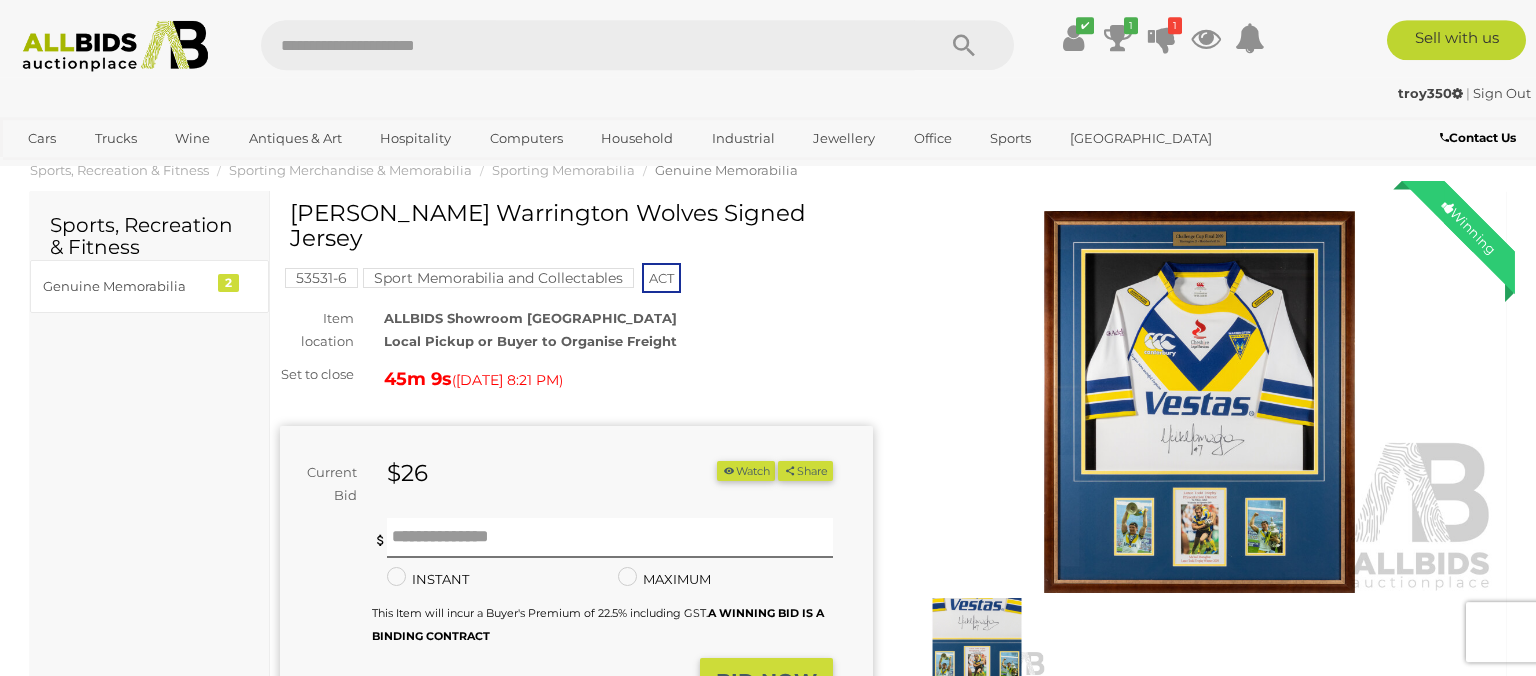 scroll, scrollTop: 105, scrollLeft: 0, axis: vertical 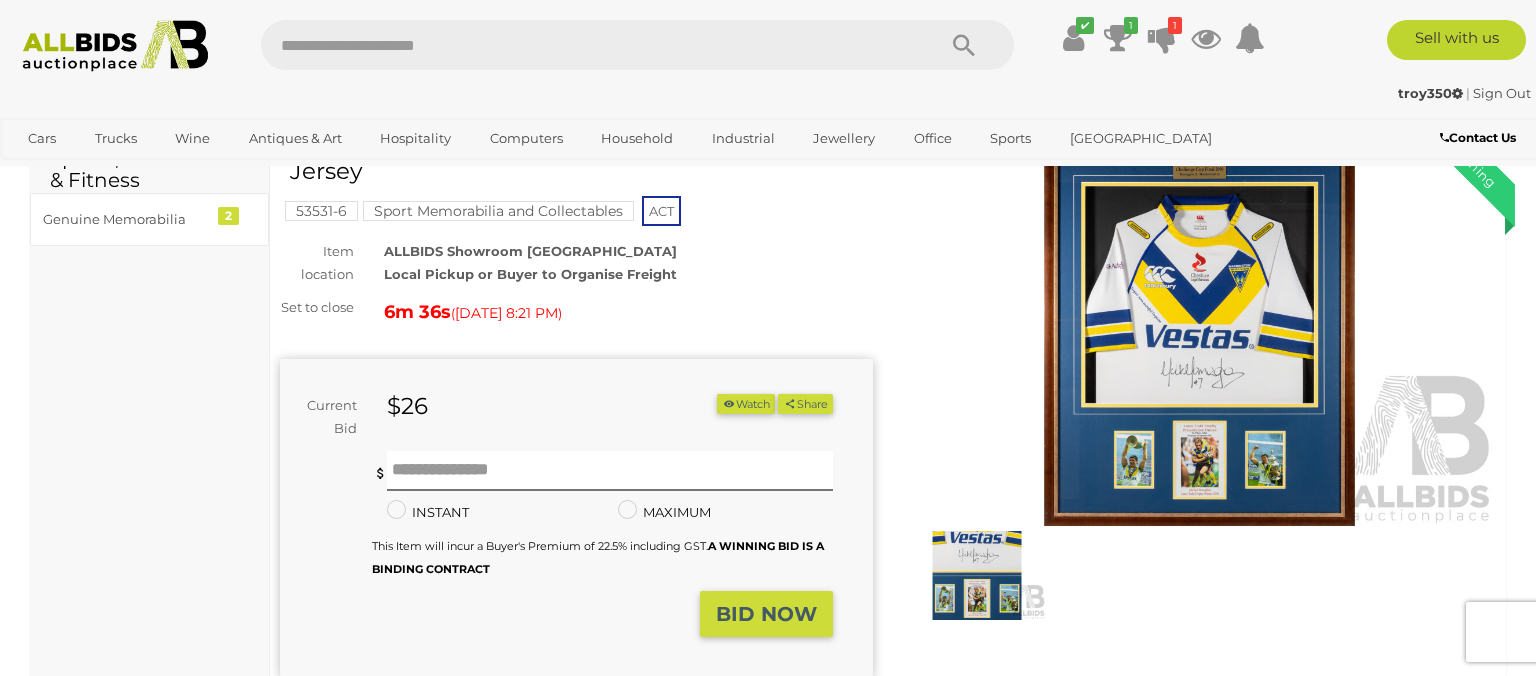 click at bounding box center [1199, 335] 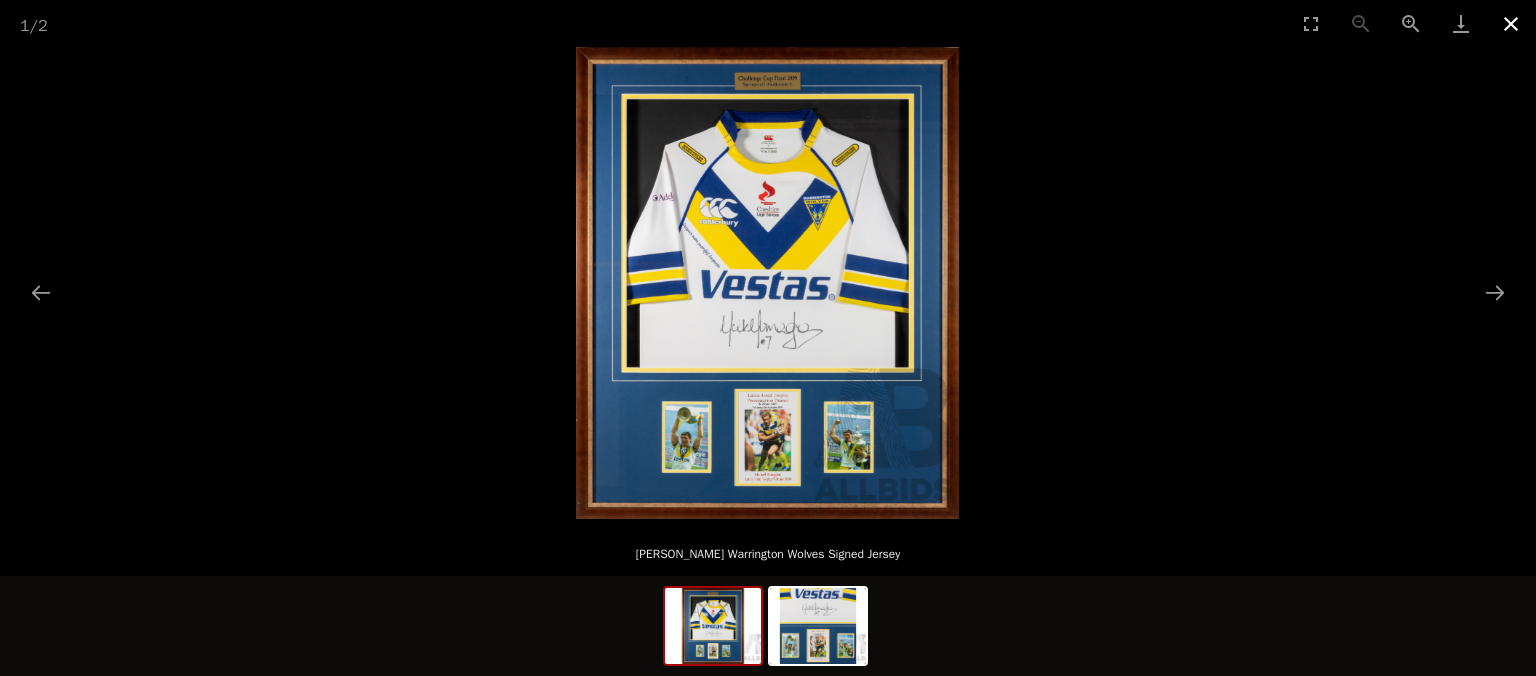 click at bounding box center (1511, 23) 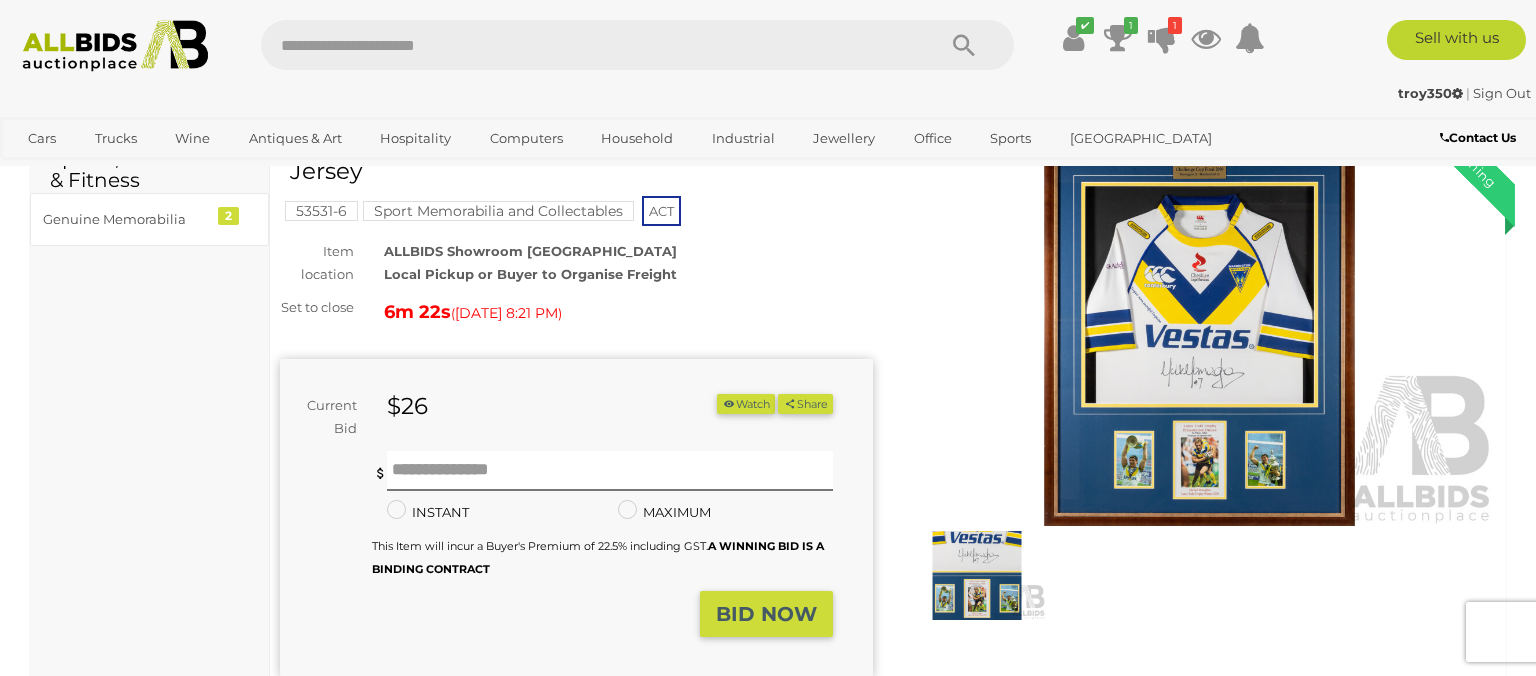 scroll, scrollTop: 104, scrollLeft: 0, axis: vertical 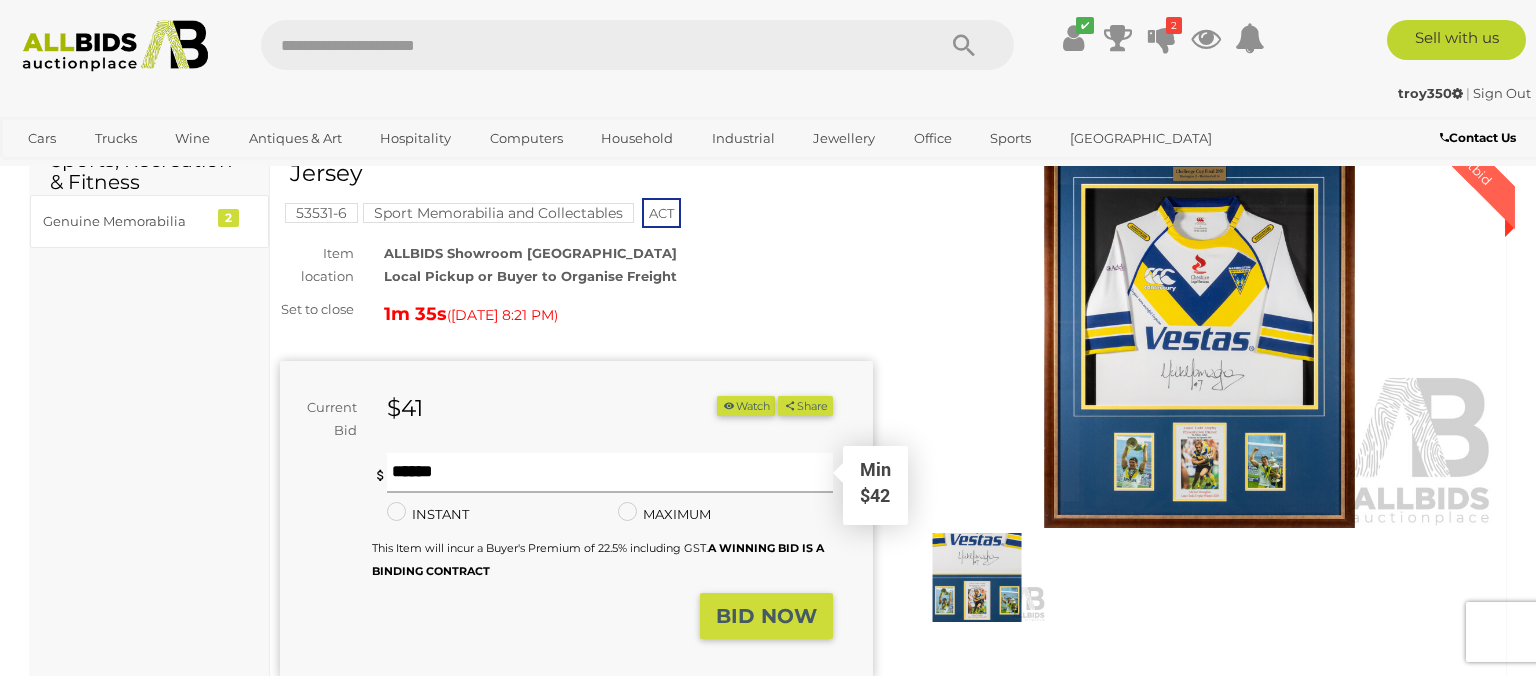 click at bounding box center [610, 473] 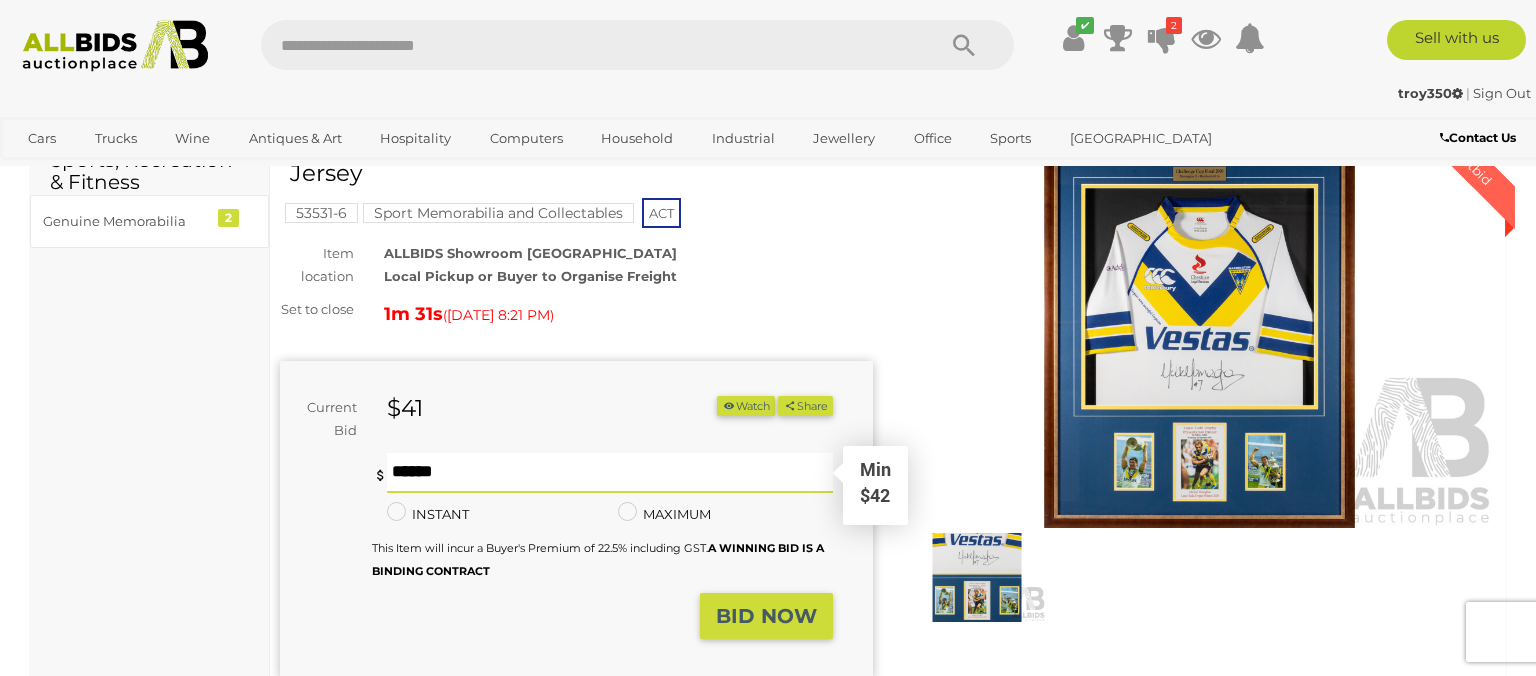 type on "**" 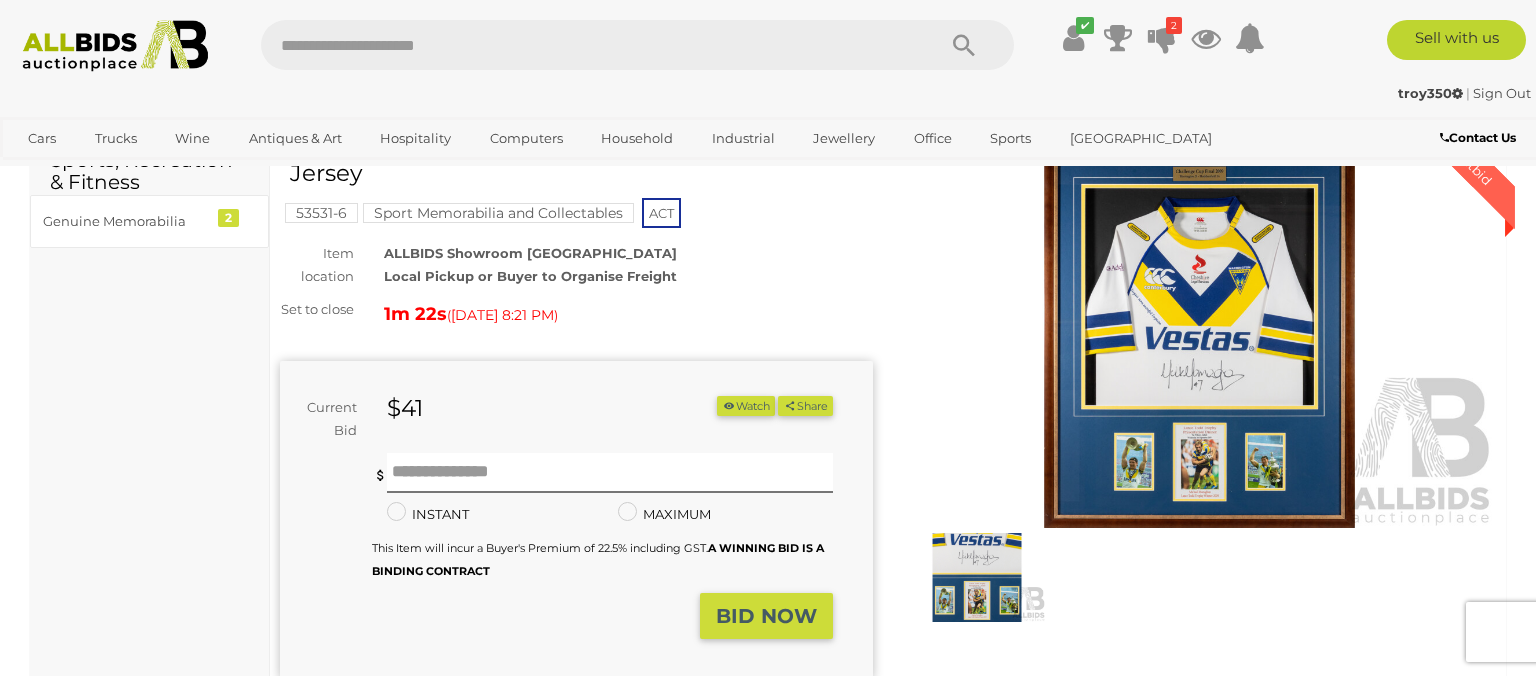 scroll, scrollTop: 105, scrollLeft: 0, axis: vertical 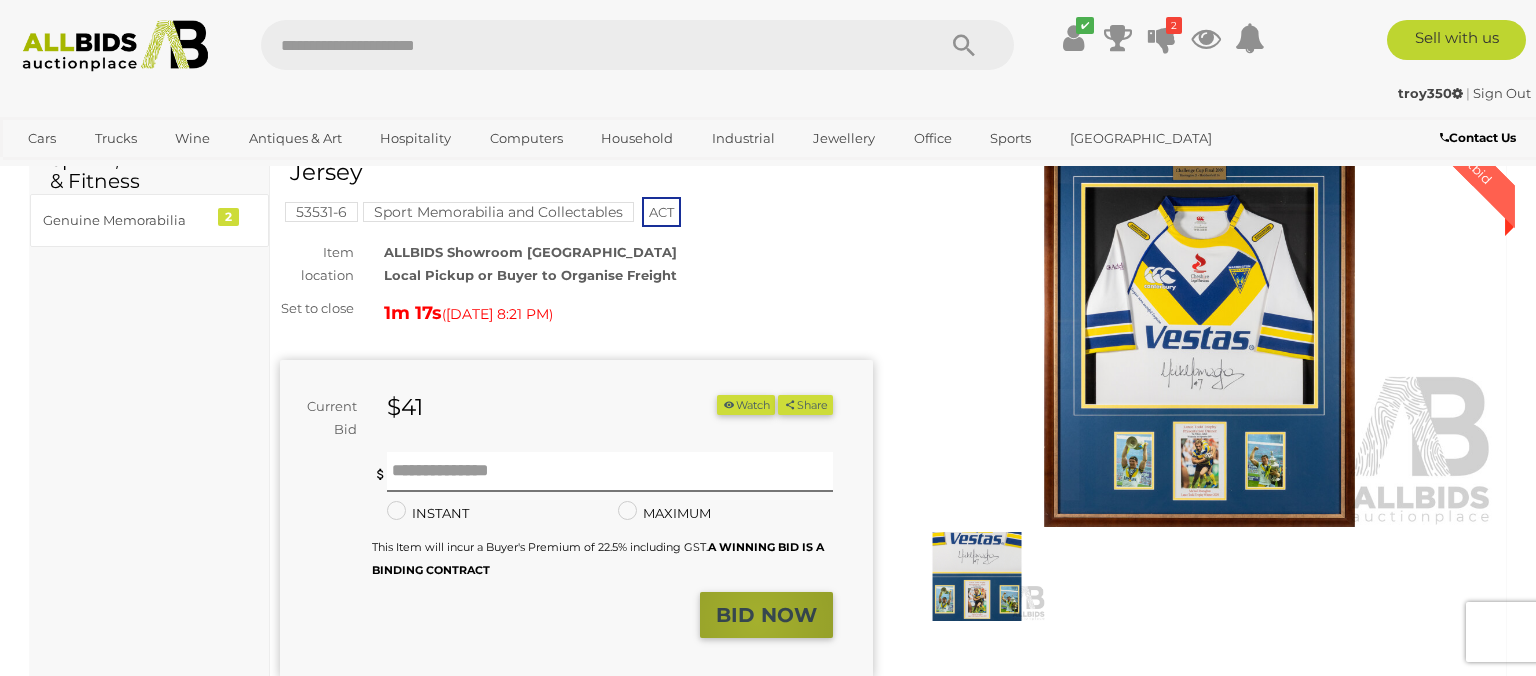 click on "BID NOW" at bounding box center (766, 615) 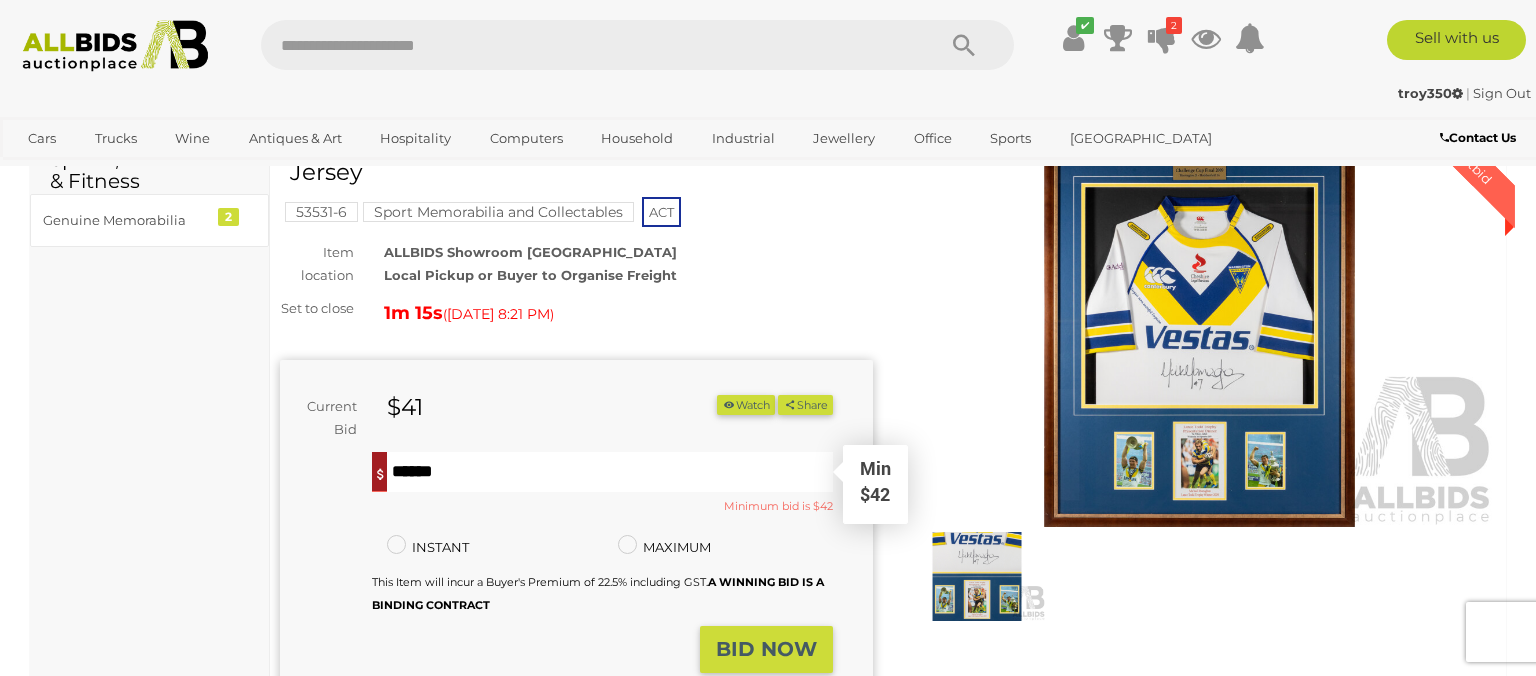 click at bounding box center (610, 472) 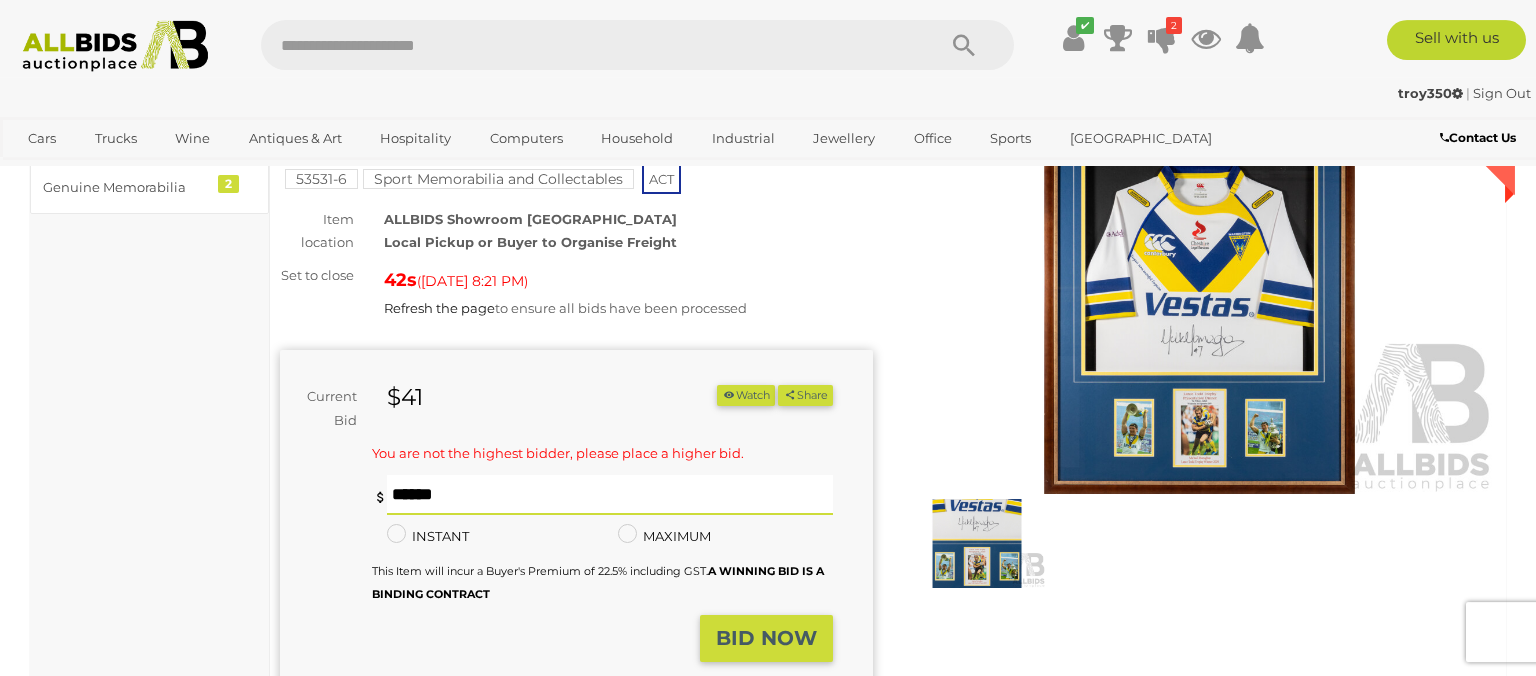 scroll, scrollTop: 210, scrollLeft: 0, axis: vertical 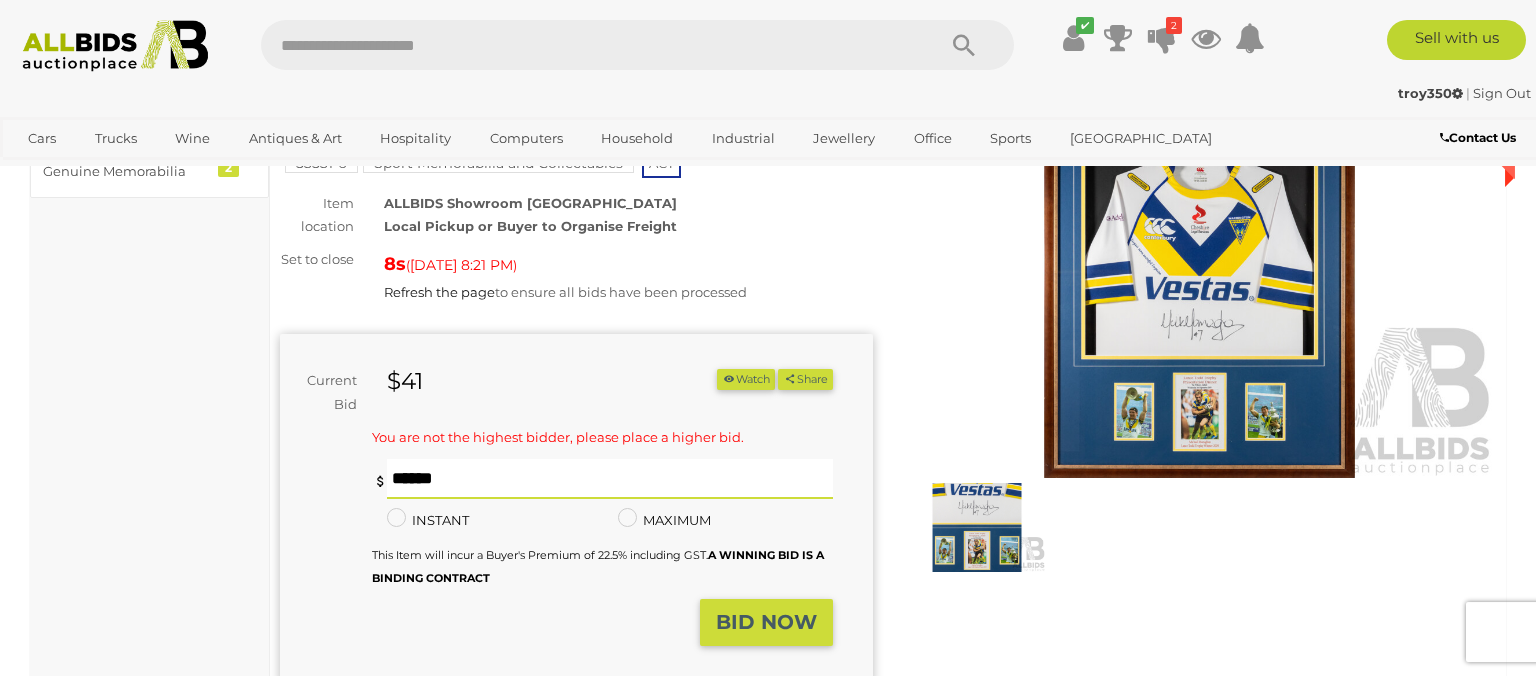 type on "**" 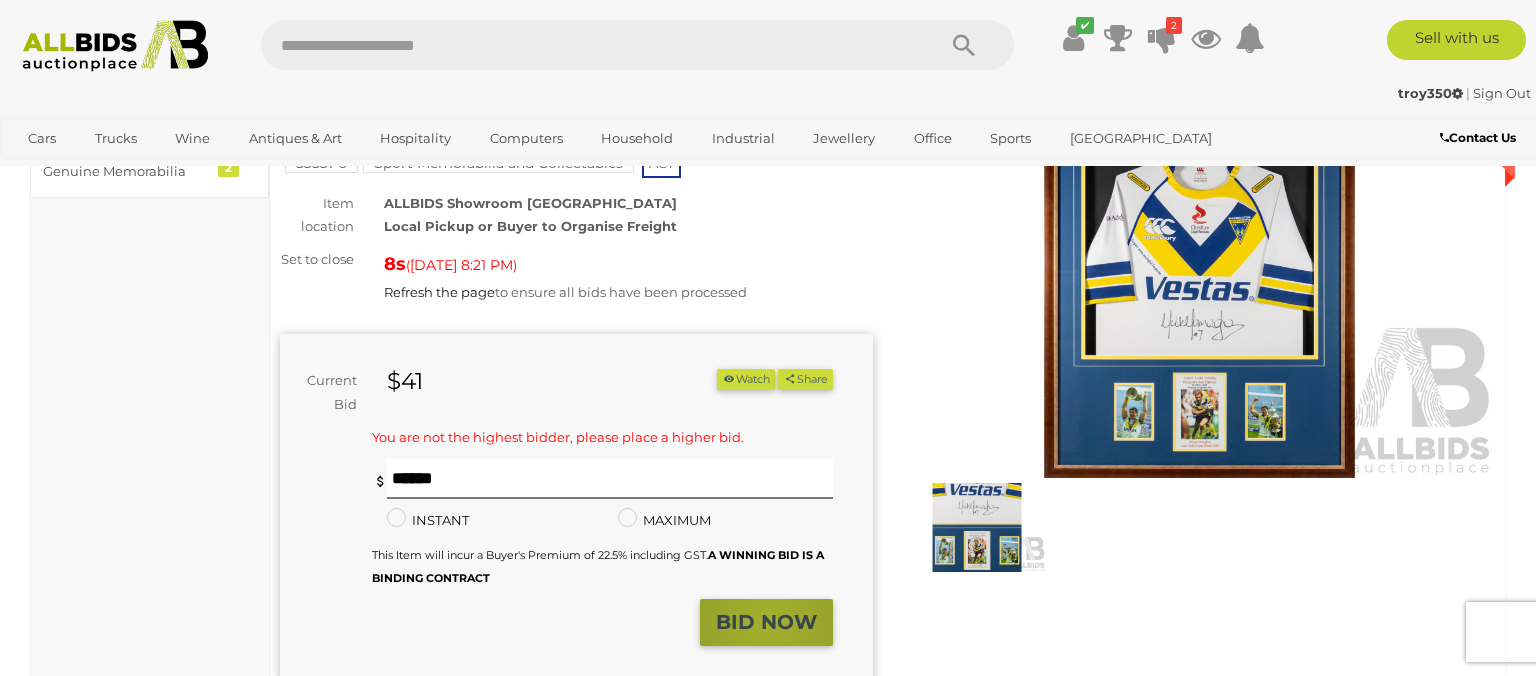 click on "BID NOW" at bounding box center [766, 622] 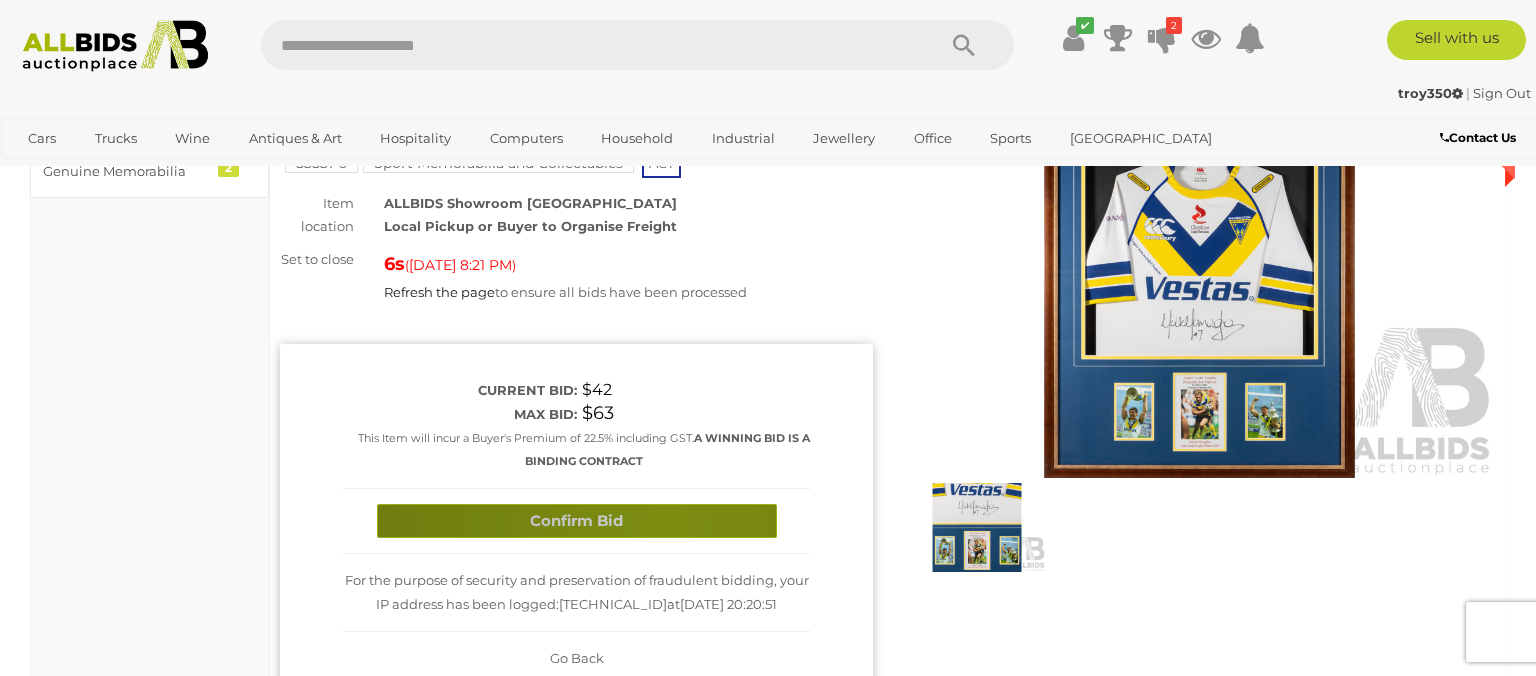 click on "Confirm Bid" at bounding box center [577, 521] 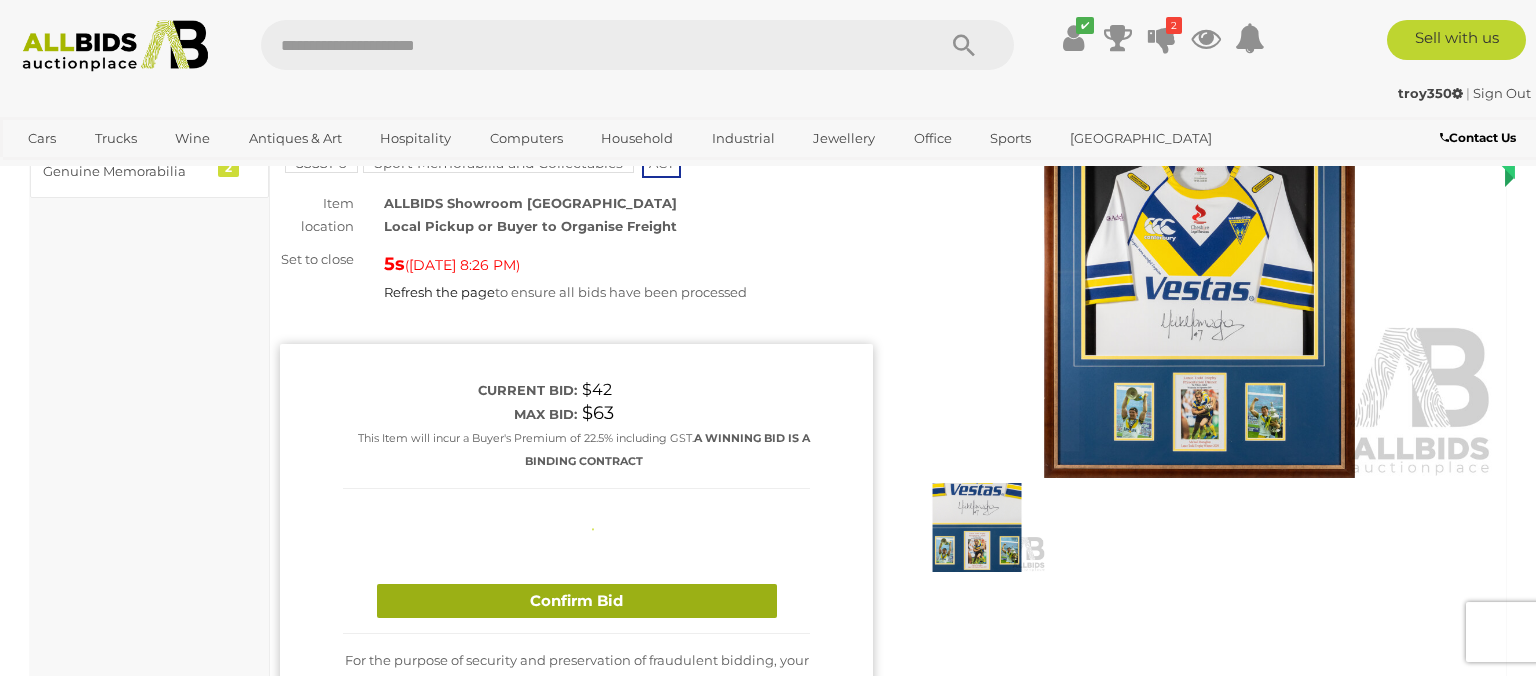 type 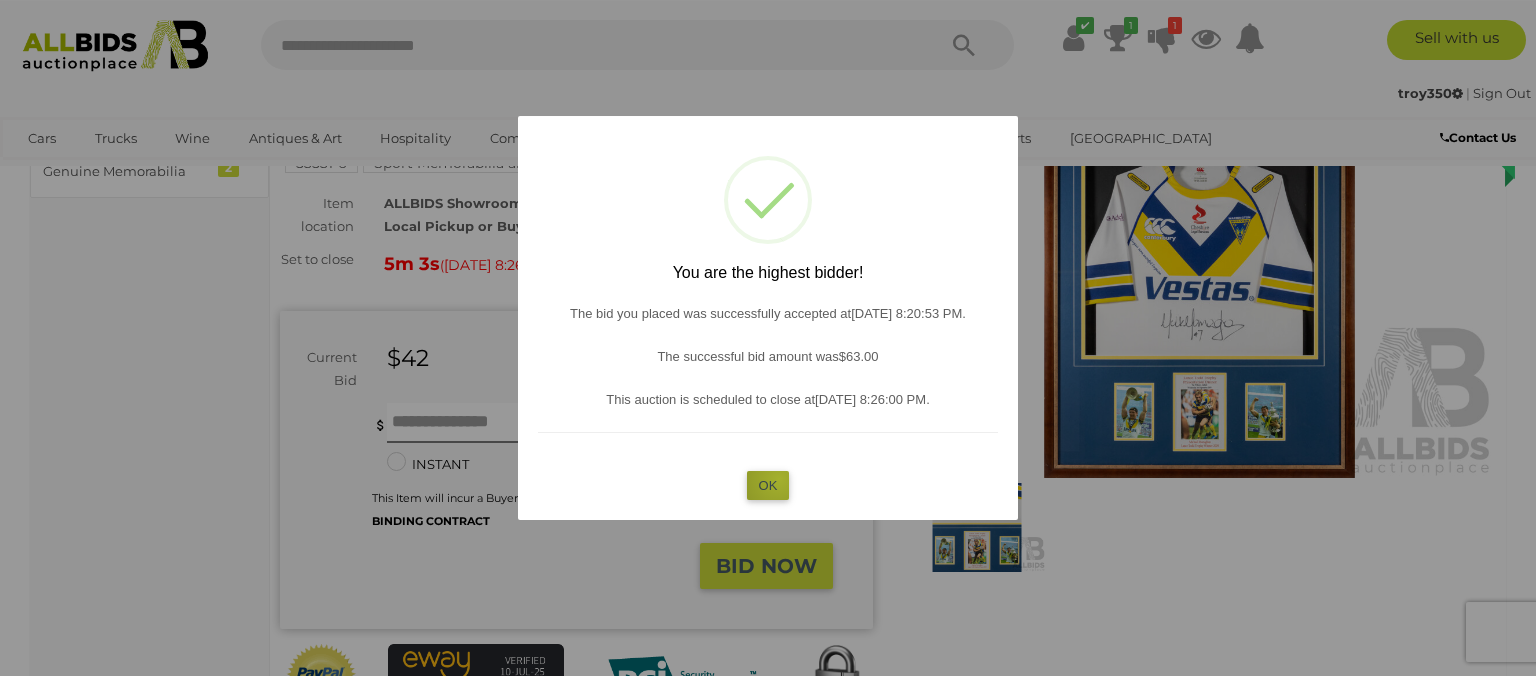 click on "OK" at bounding box center [768, 485] 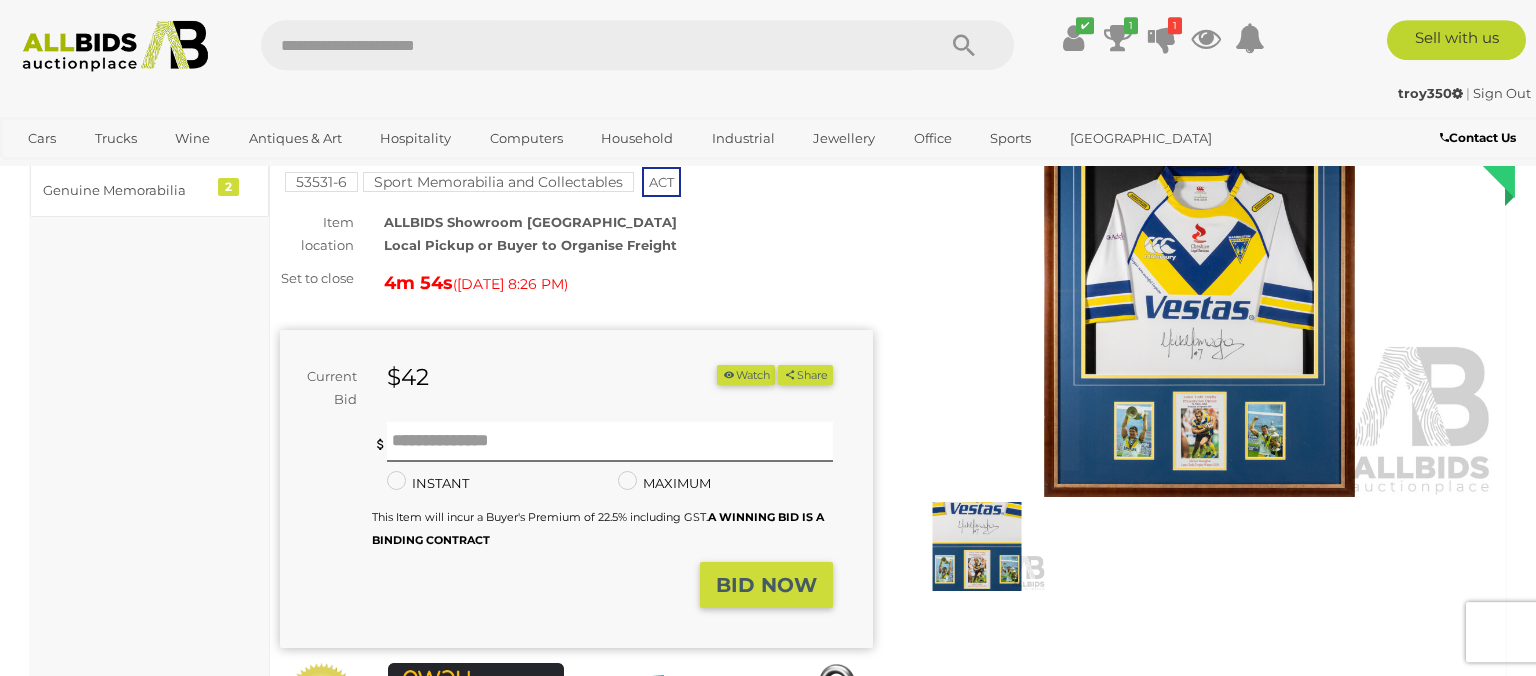 scroll, scrollTop: 154, scrollLeft: 0, axis: vertical 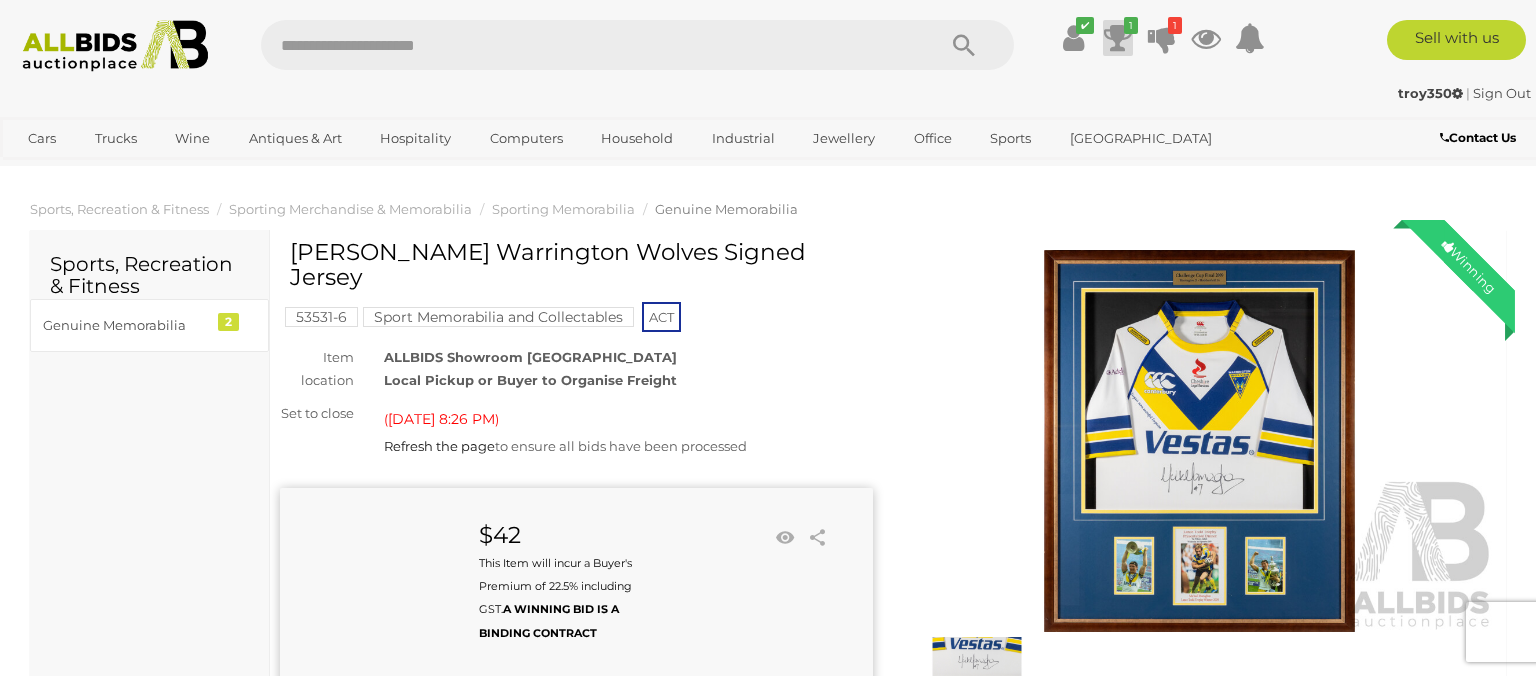 click at bounding box center [1118, 38] 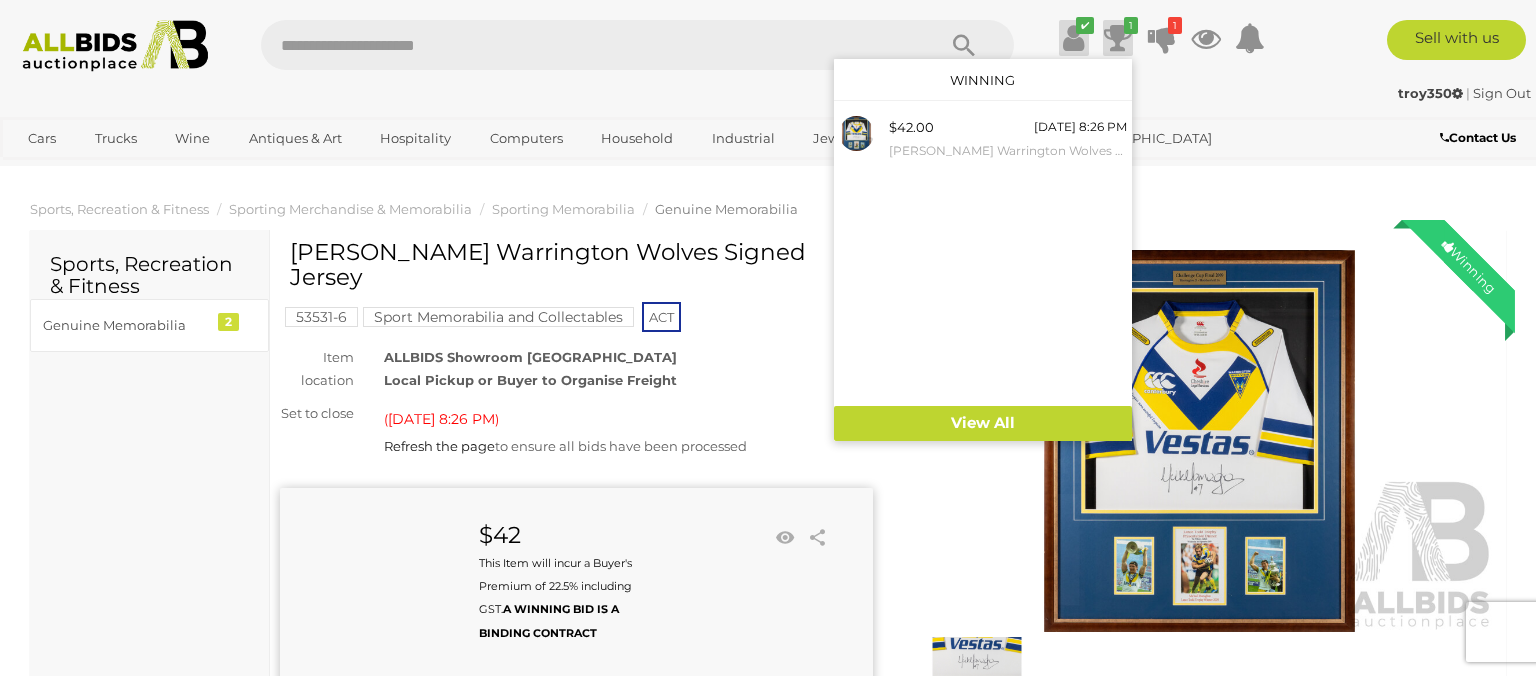 click on "✔" at bounding box center [1085, 25] 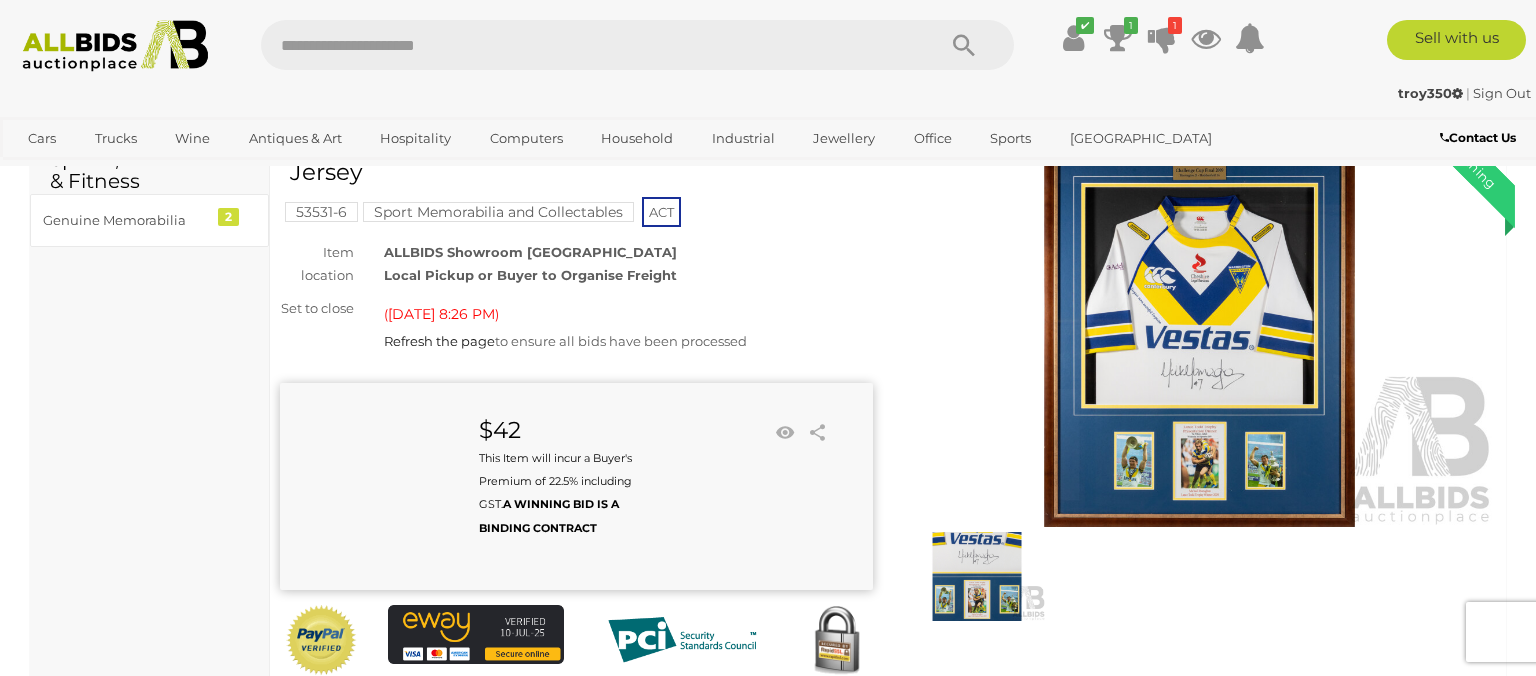 scroll, scrollTop: 0, scrollLeft: 0, axis: both 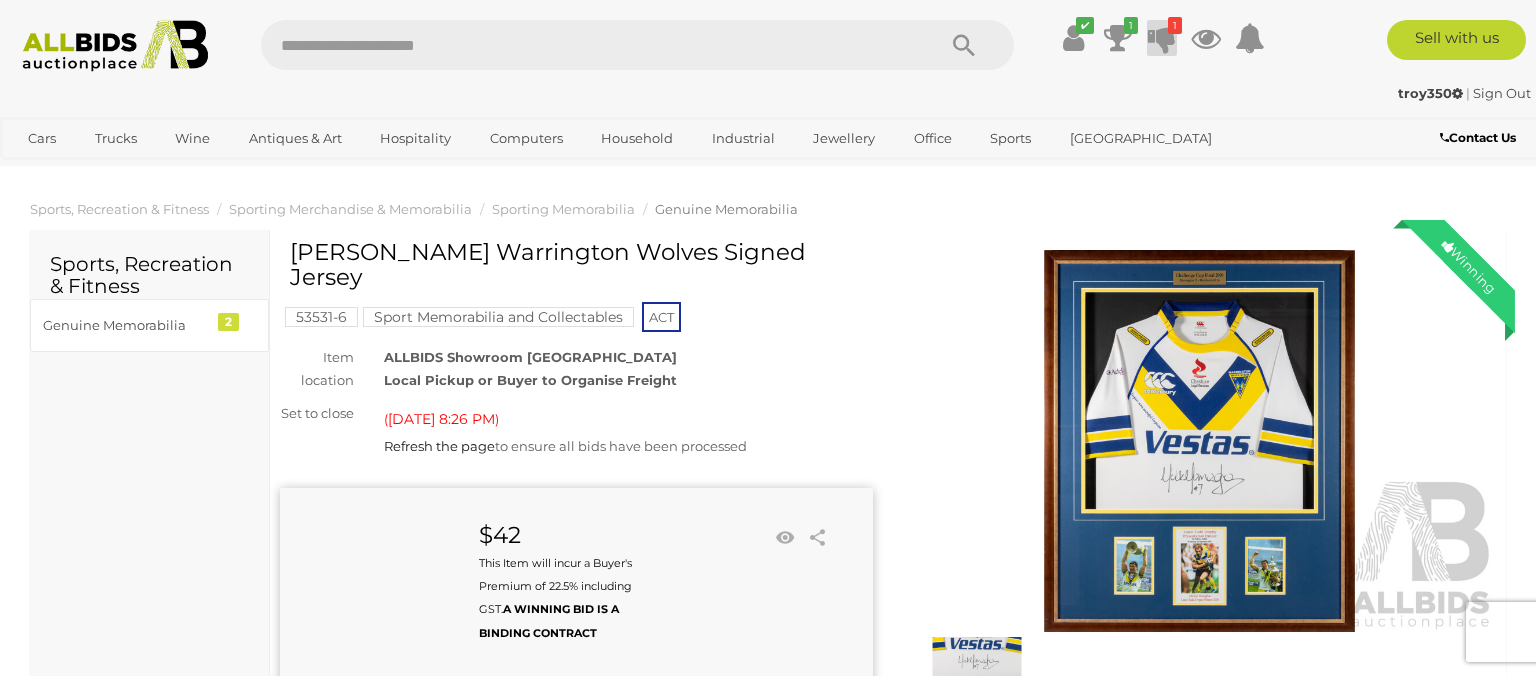 click at bounding box center (1162, 38) 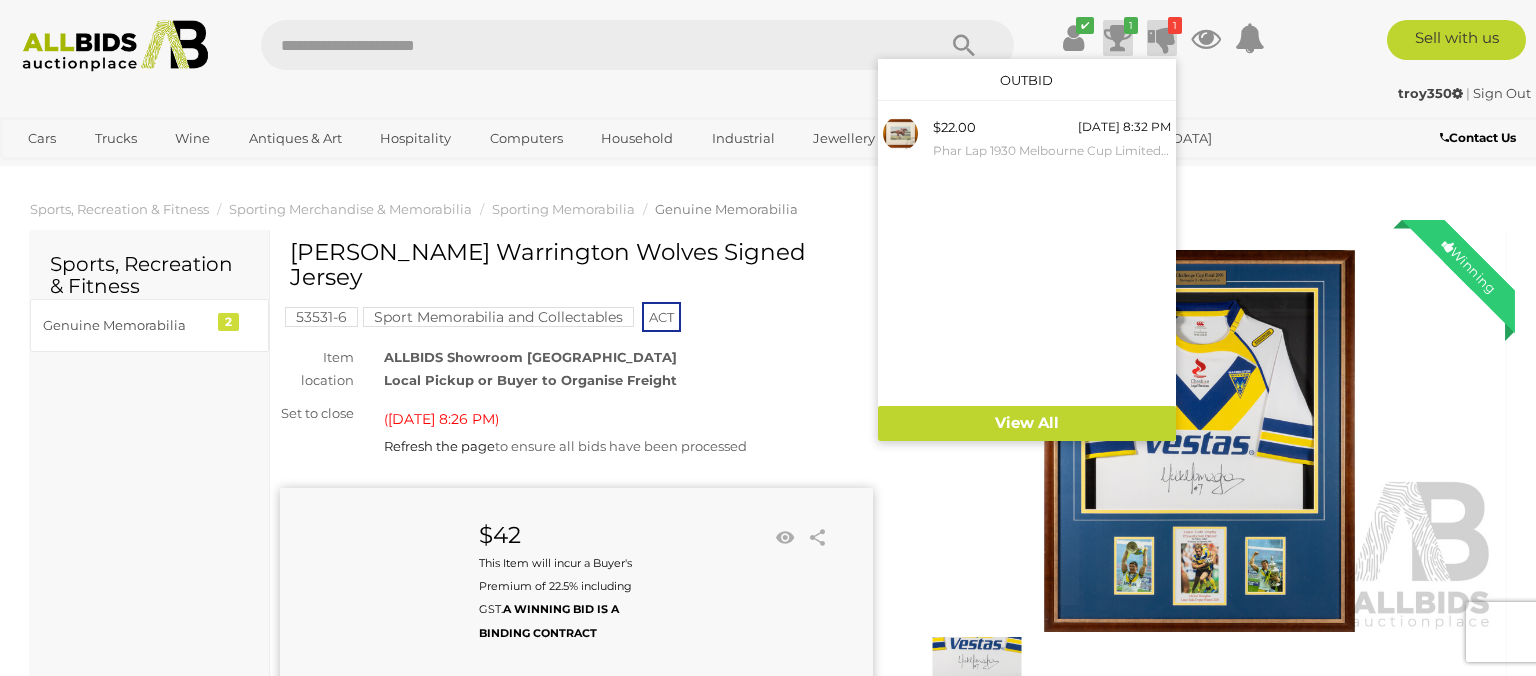 click on "1" at bounding box center [1131, 25] 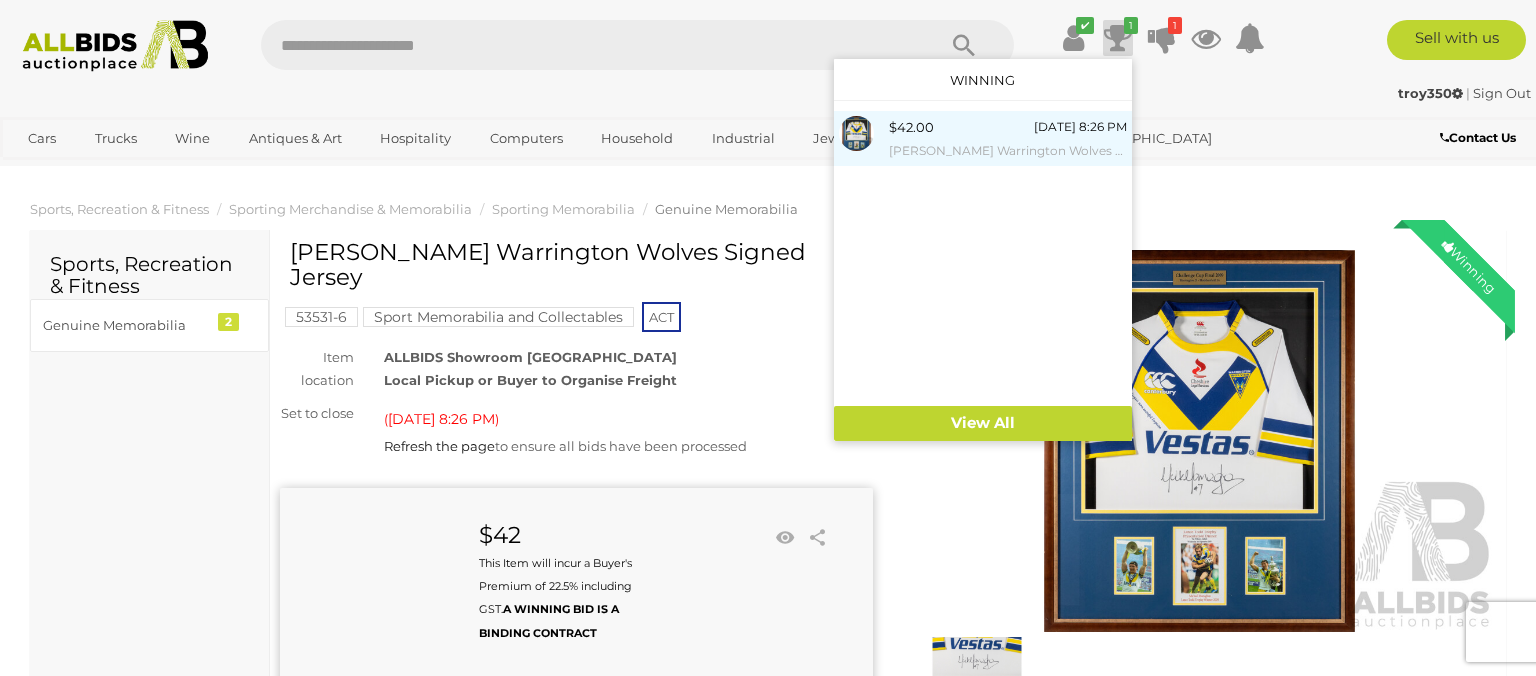 click on "[DATE] 8:26 PM" at bounding box center (1080, 127) 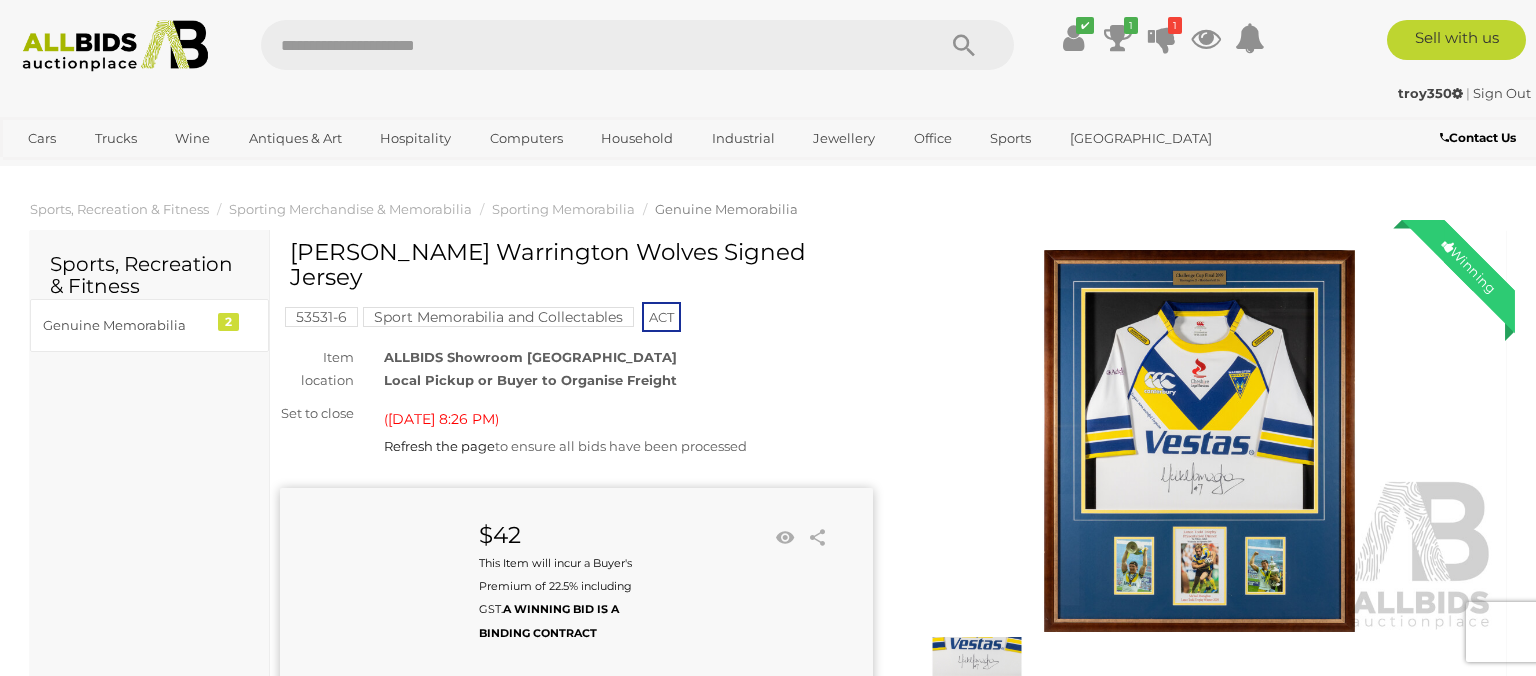 scroll, scrollTop: 0, scrollLeft: 0, axis: both 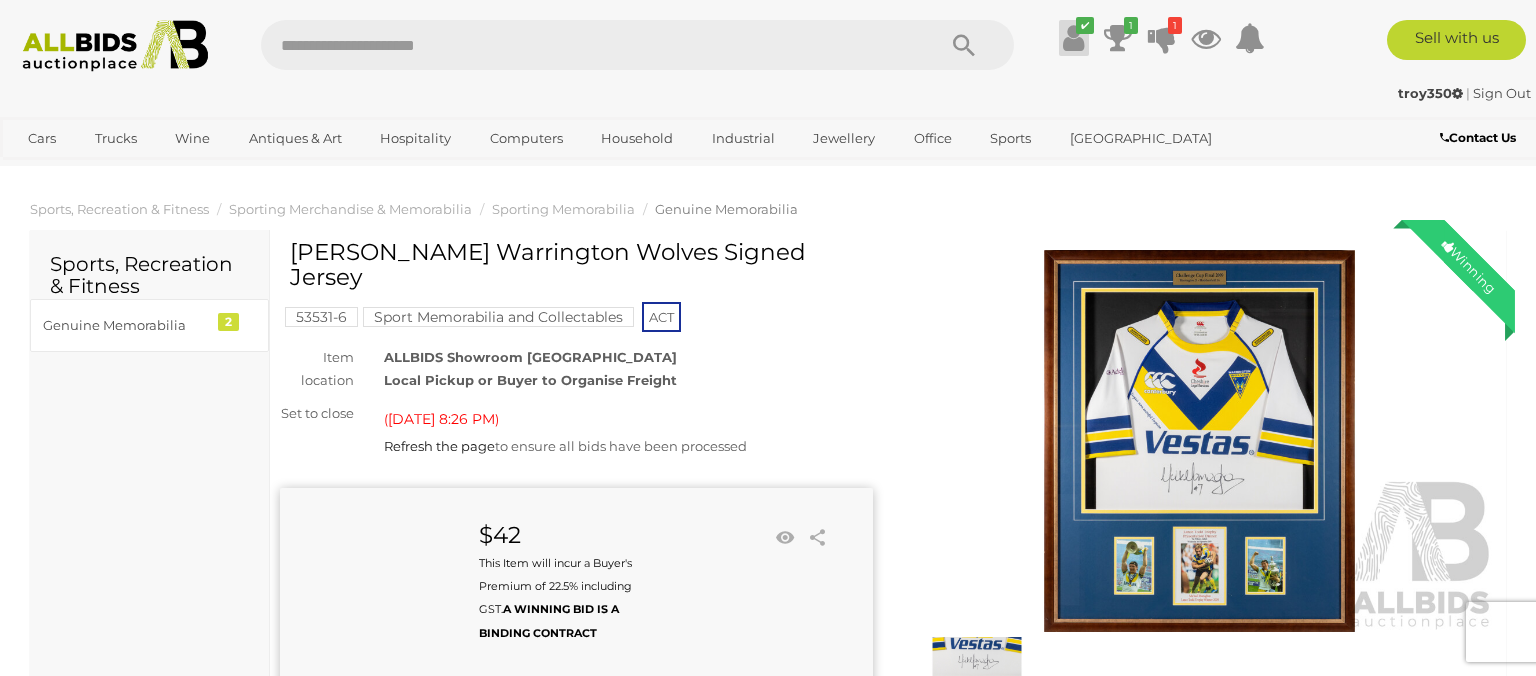 click at bounding box center [1073, 38] 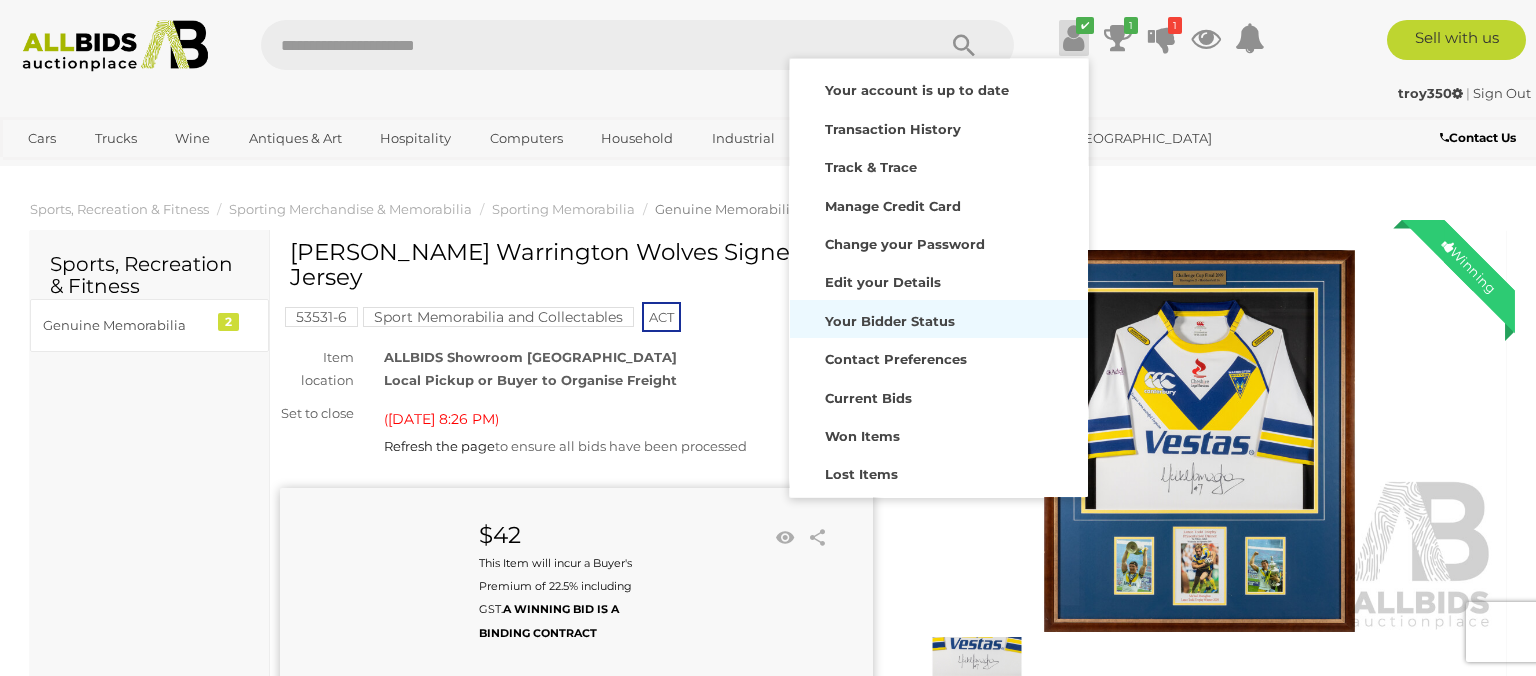 click on "Your Bidder Status" at bounding box center (890, 321) 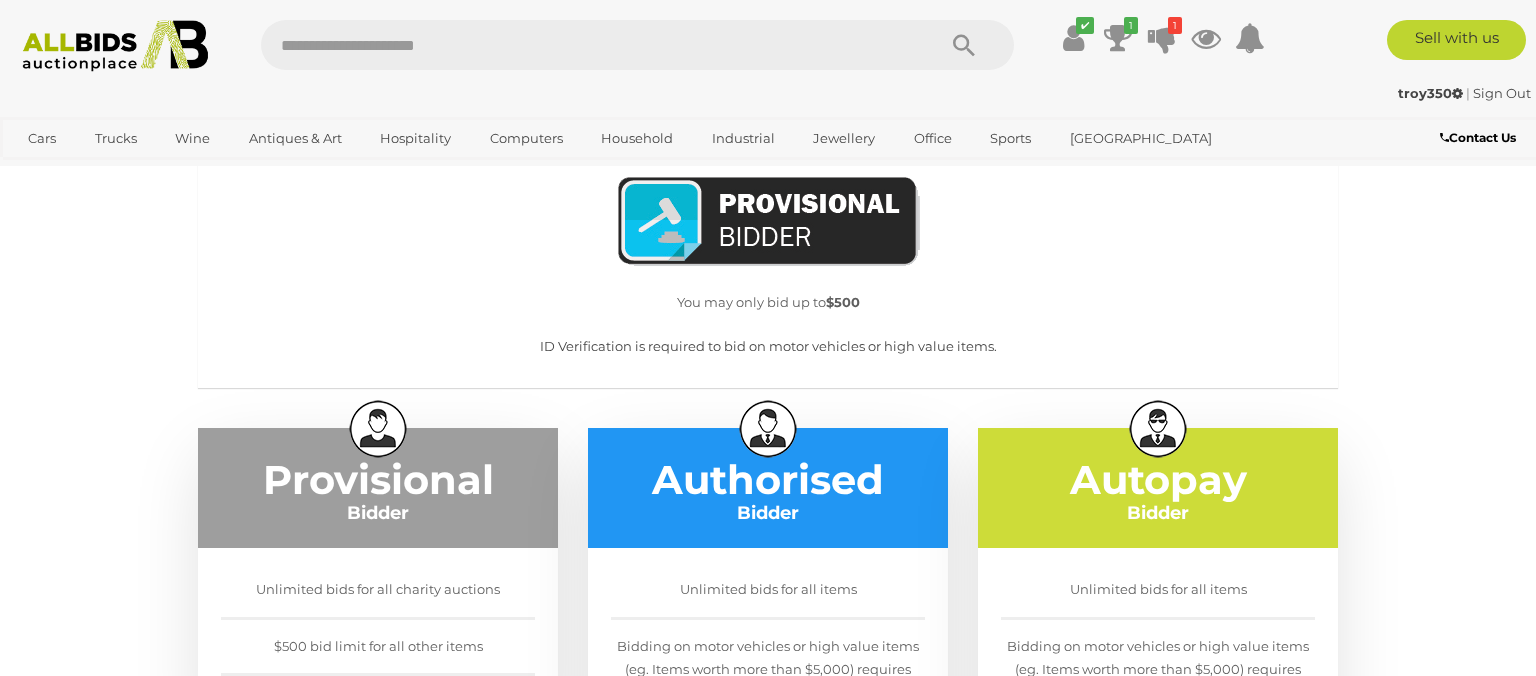 scroll, scrollTop: 0, scrollLeft: 0, axis: both 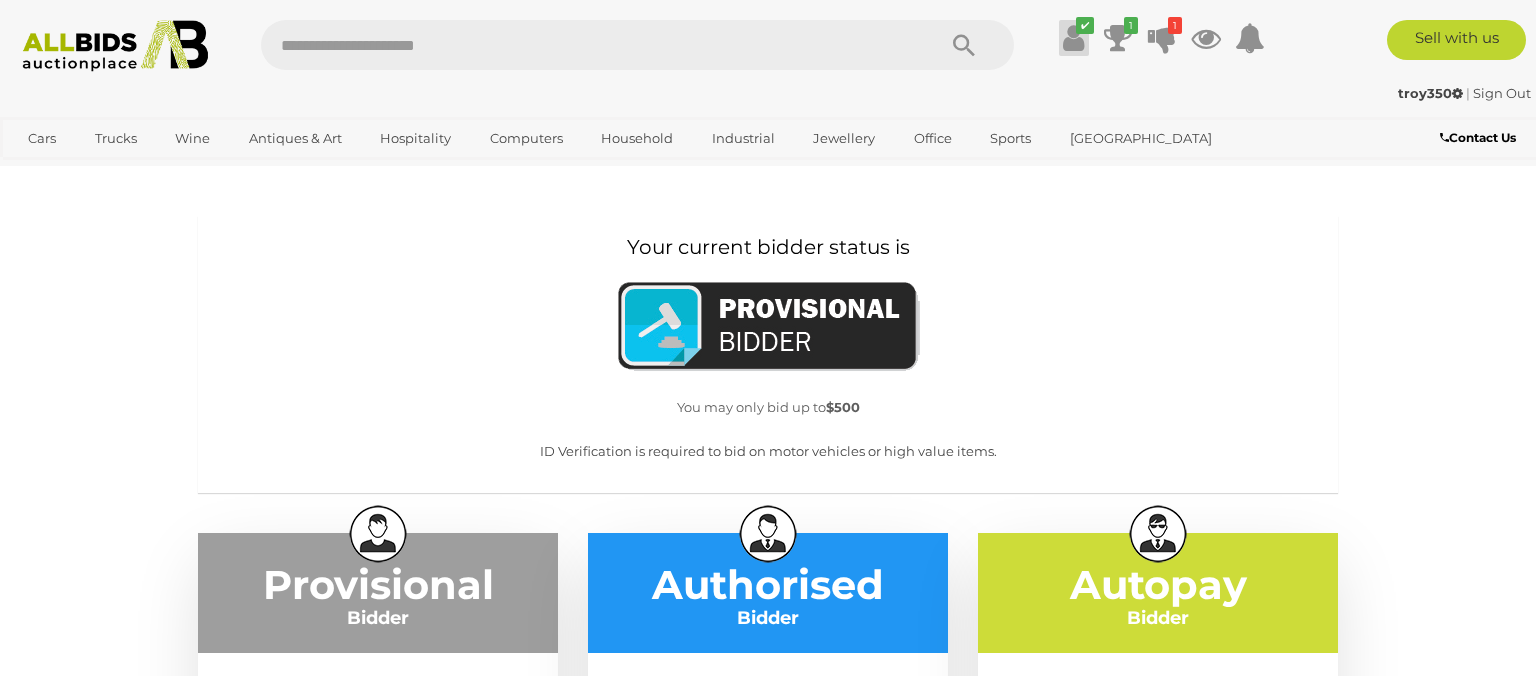 click on "✔" at bounding box center (1085, 25) 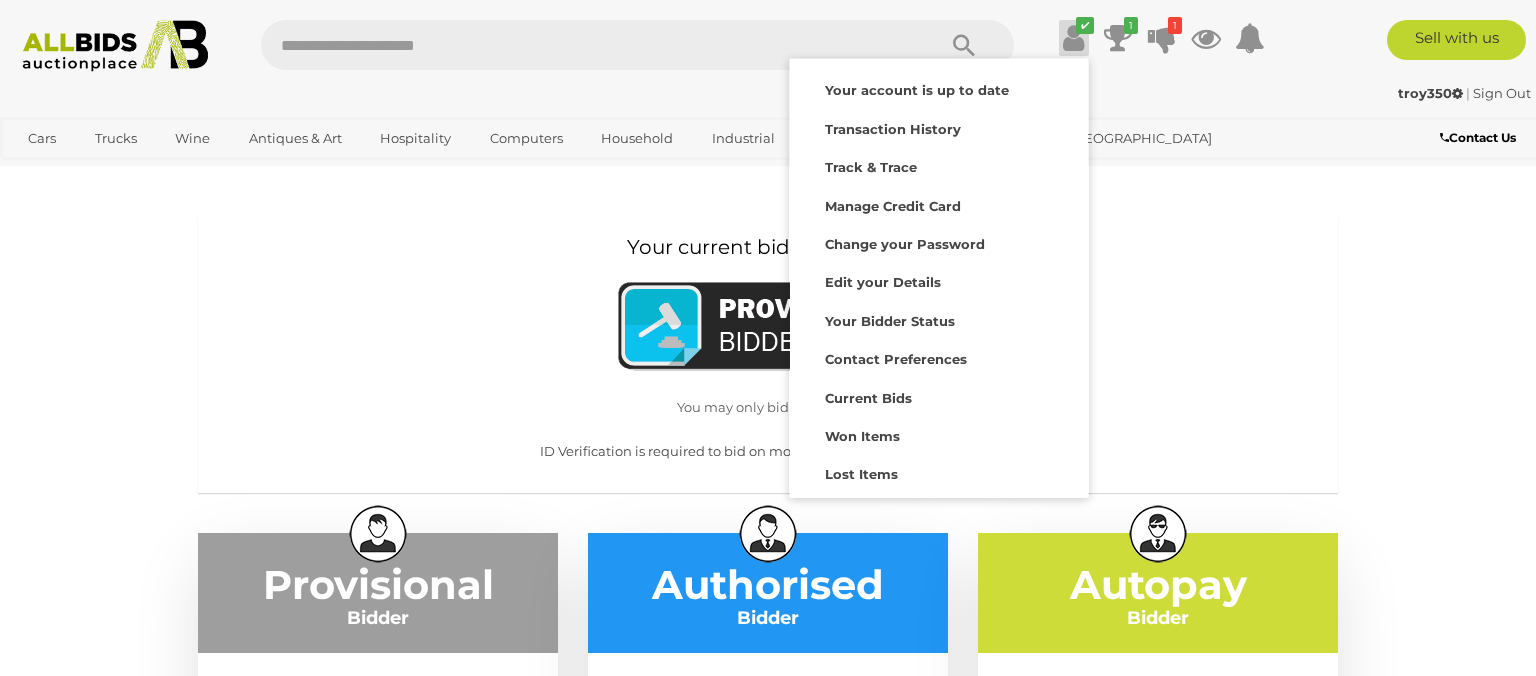 click on "Your account is up to date" at bounding box center (939, 337) 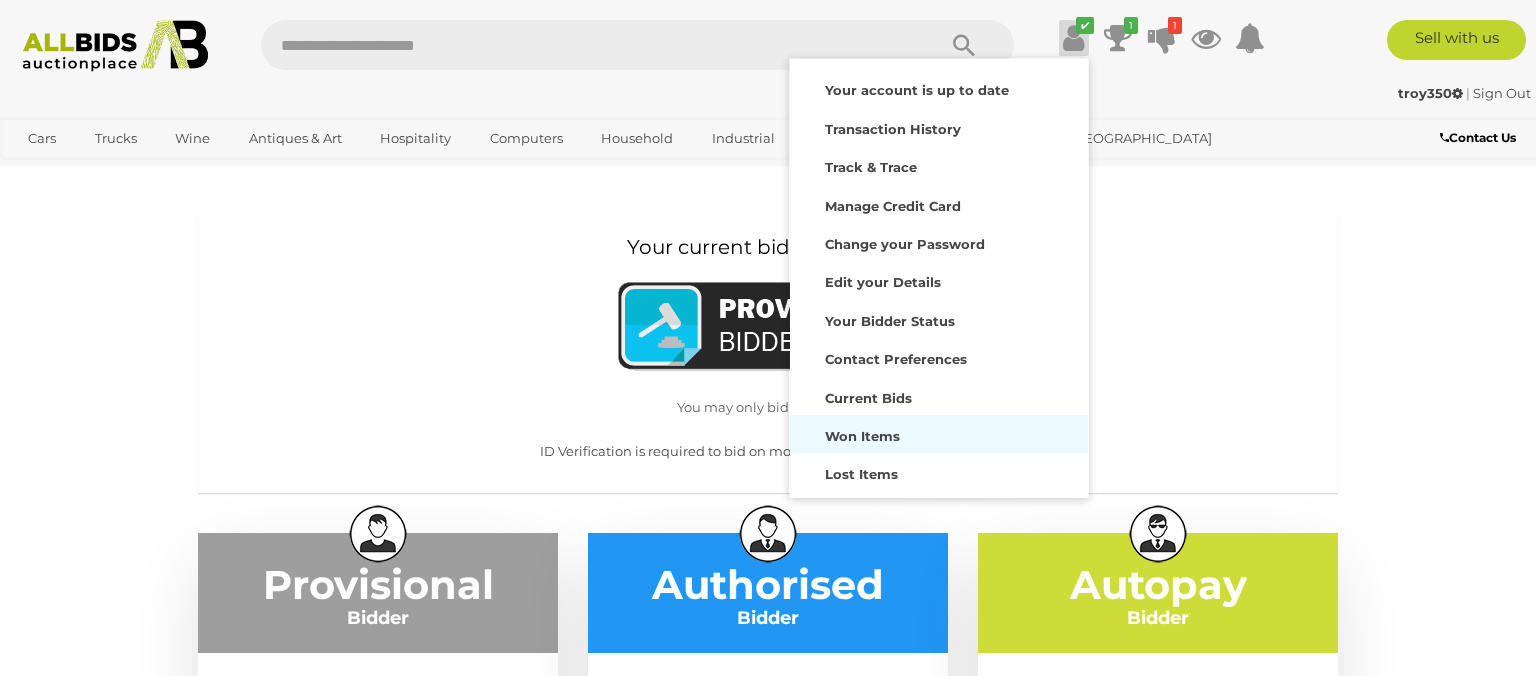click on "Won Items" at bounding box center [939, 434] 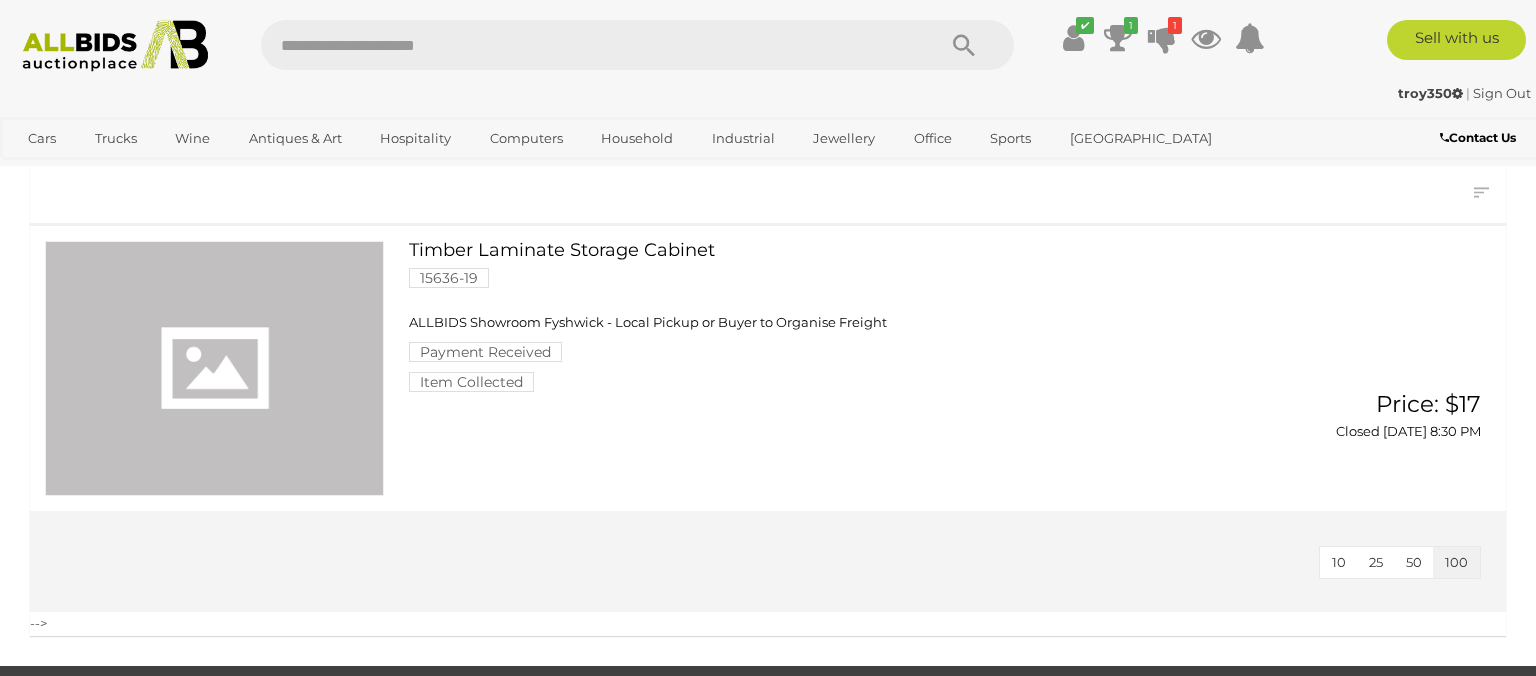 scroll, scrollTop: 0, scrollLeft: 0, axis: both 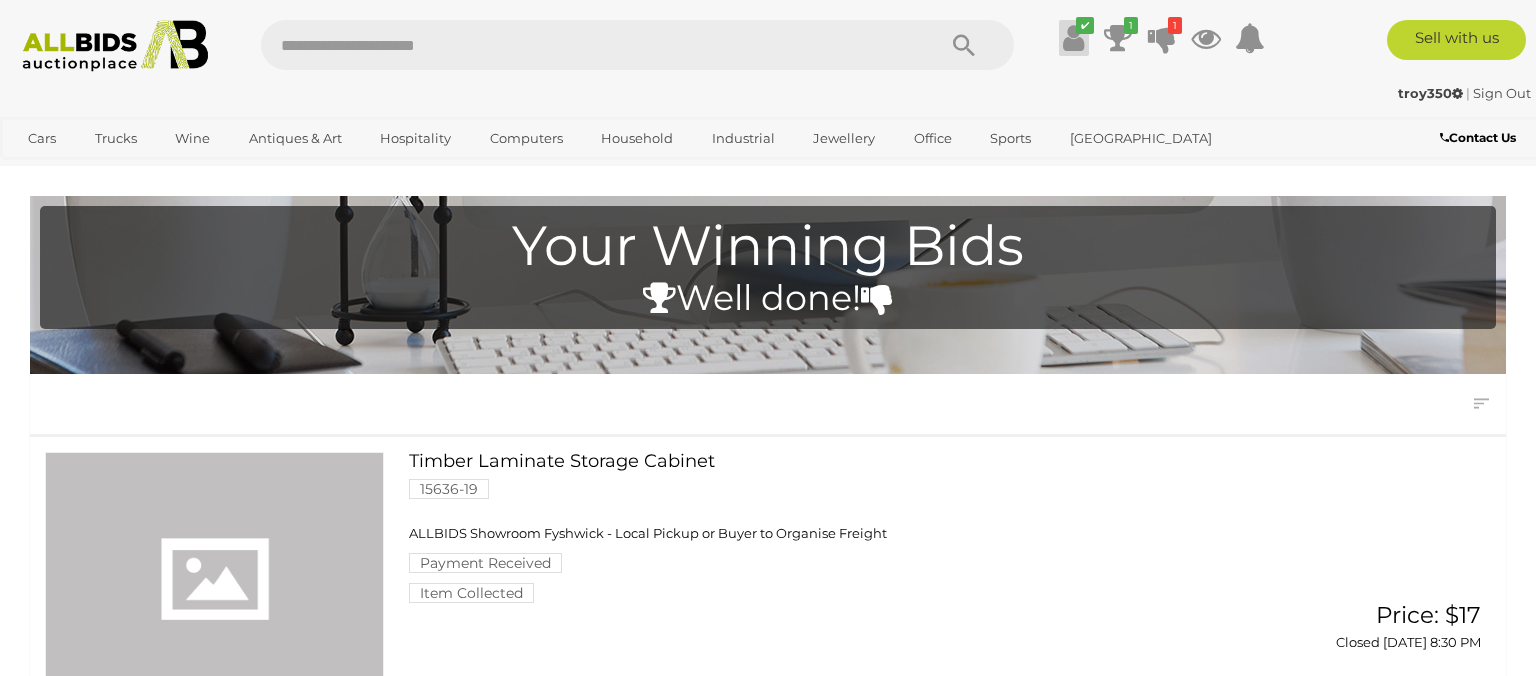 click at bounding box center [1073, 38] 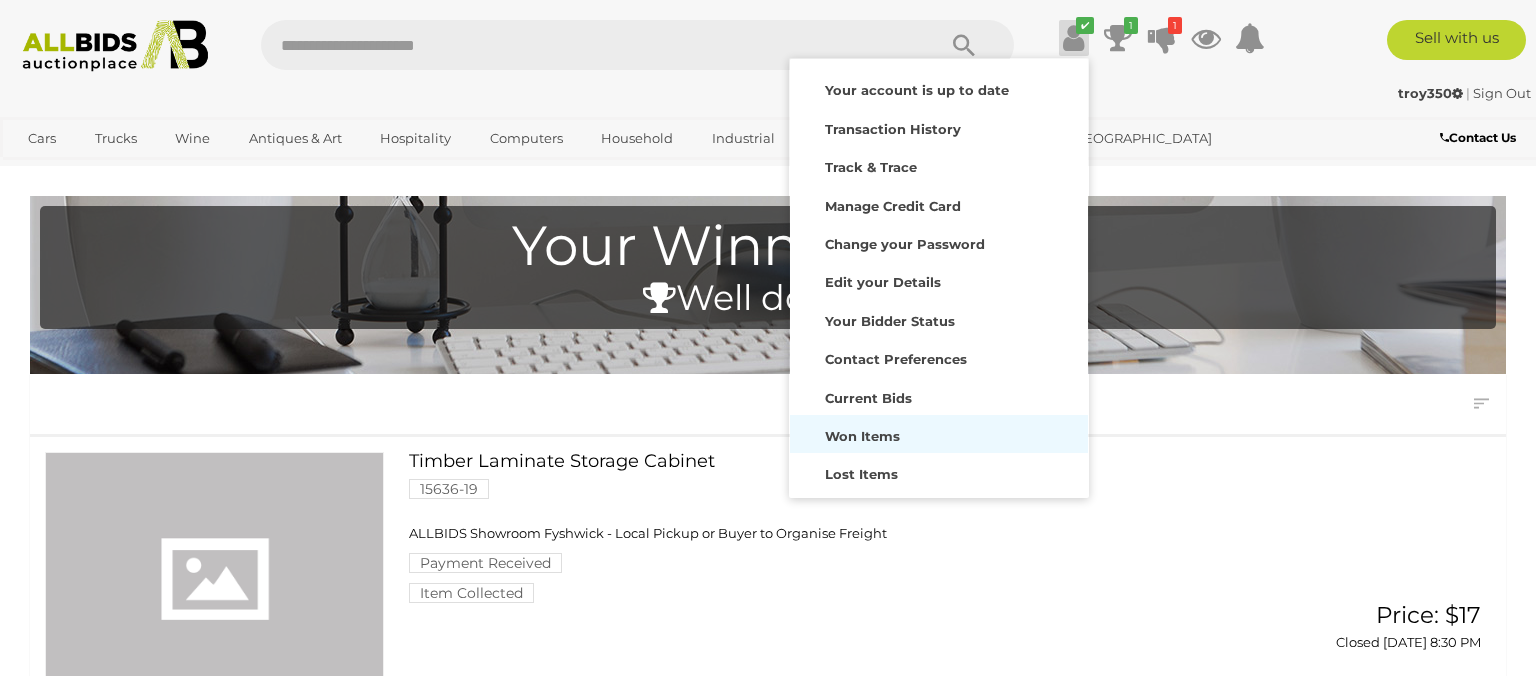 click on "Won Items" at bounding box center (939, 434) 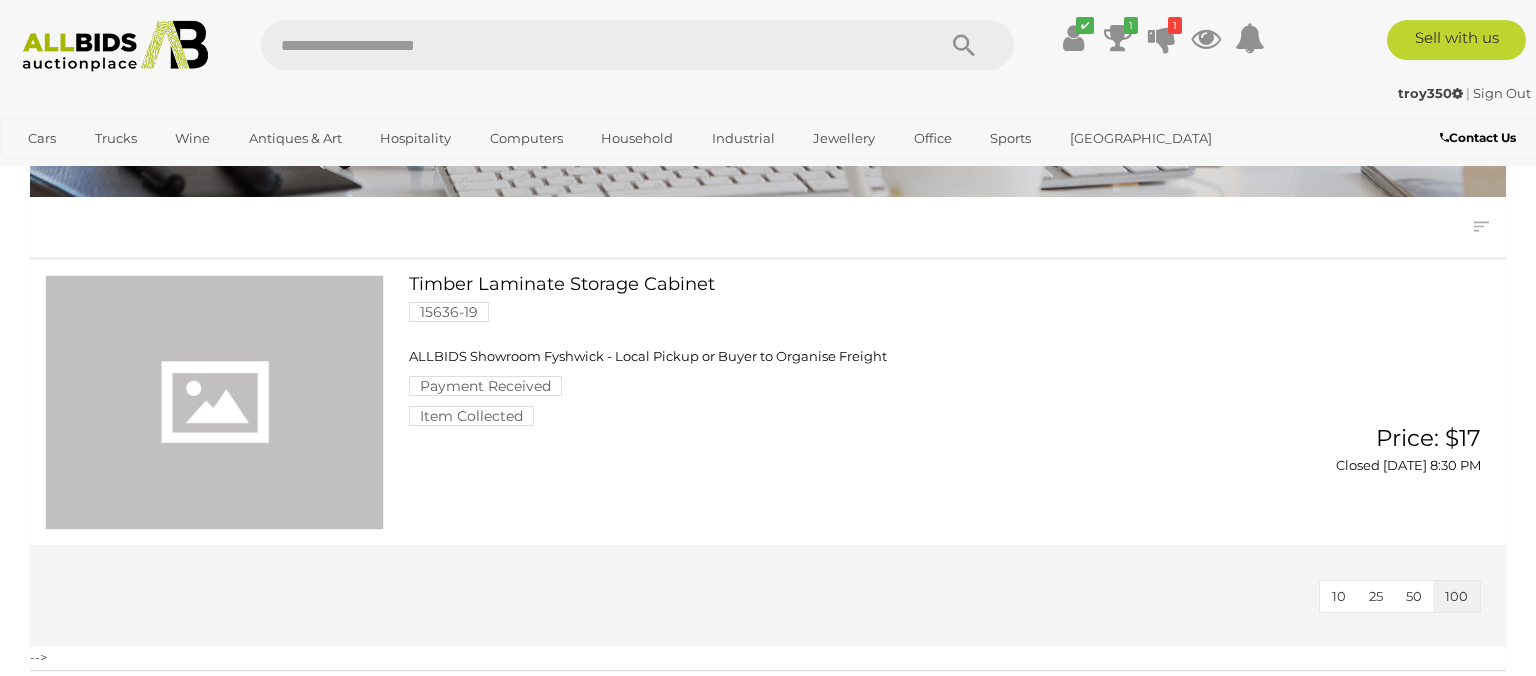 scroll, scrollTop: 0, scrollLeft: 0, axis: both 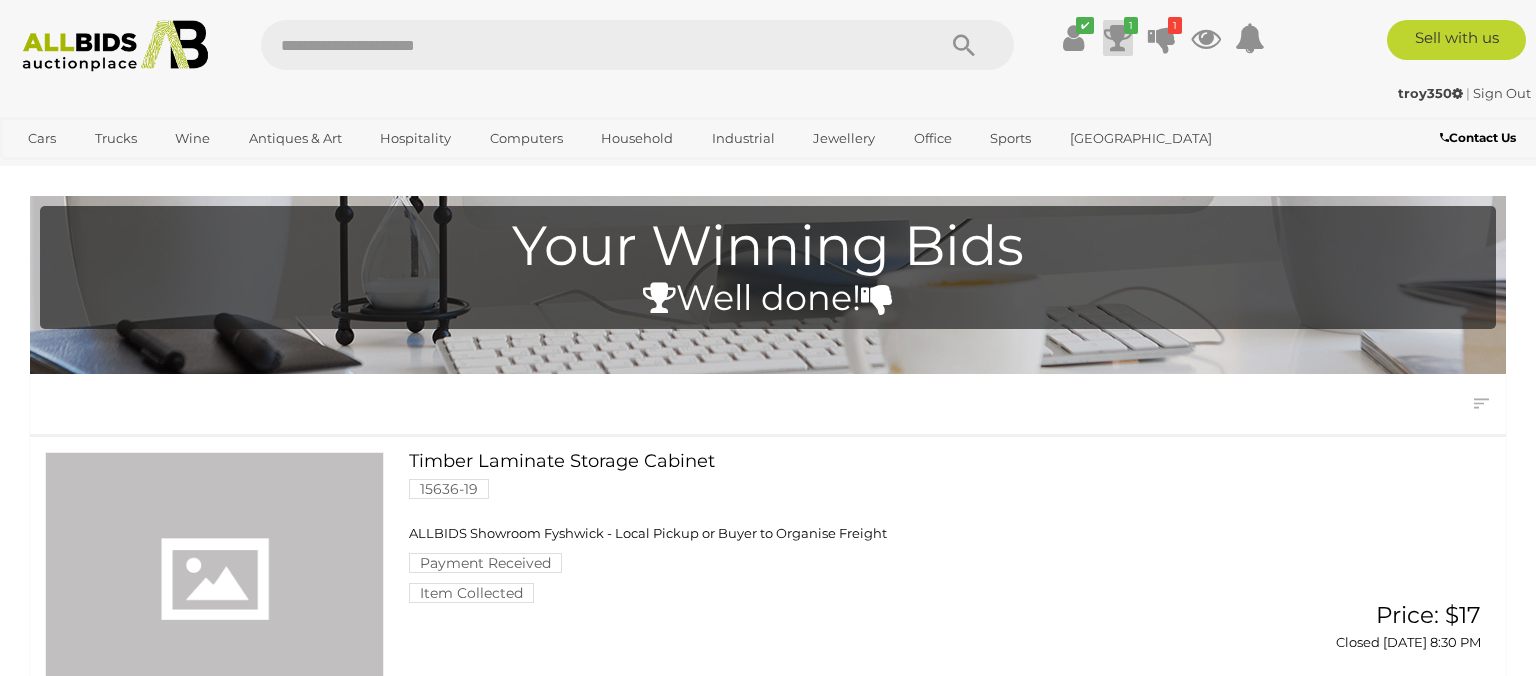click at bounding box center [1118, 38] 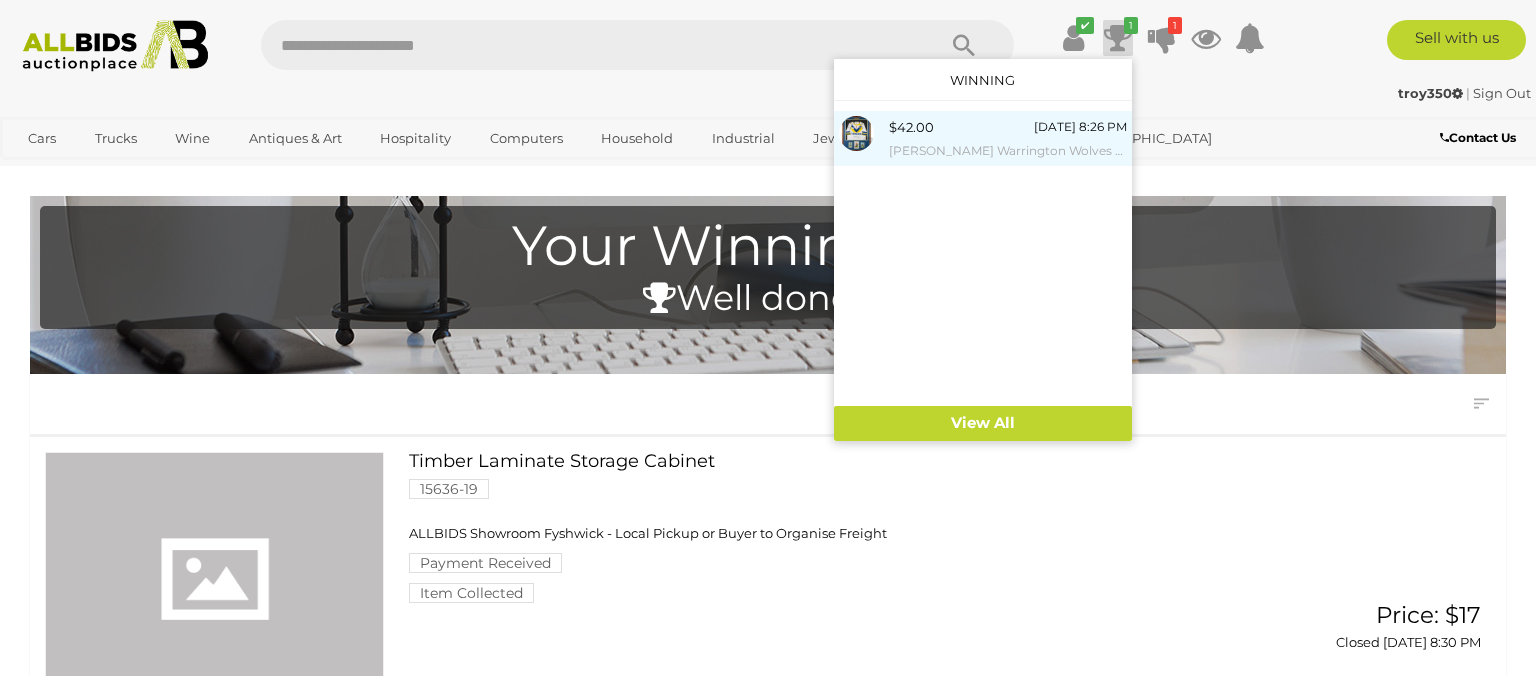click on "[PERSON_NAME] Warrington Wolves Signed Jersey" at bounding box center [1008, 151] 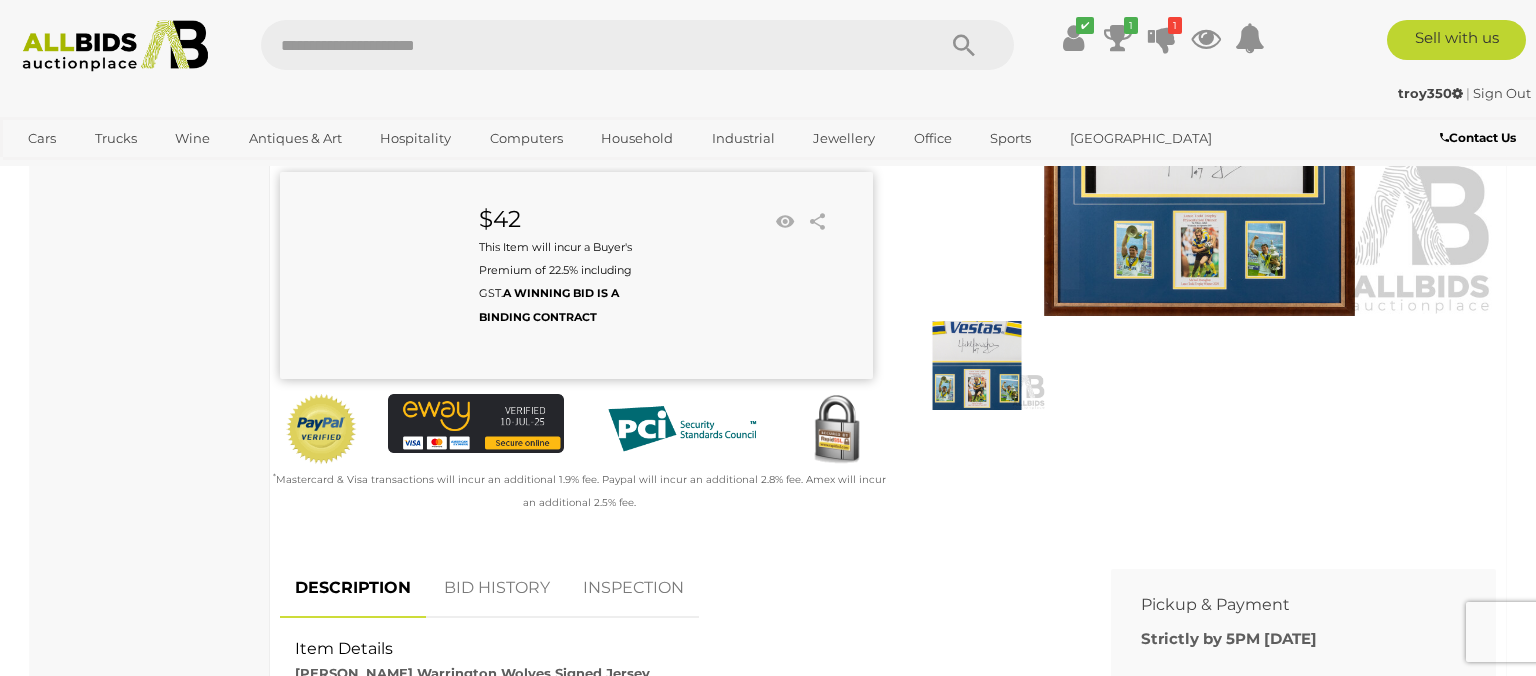scroll, scrollTop: 0, scrollLeft: 0, axis: both 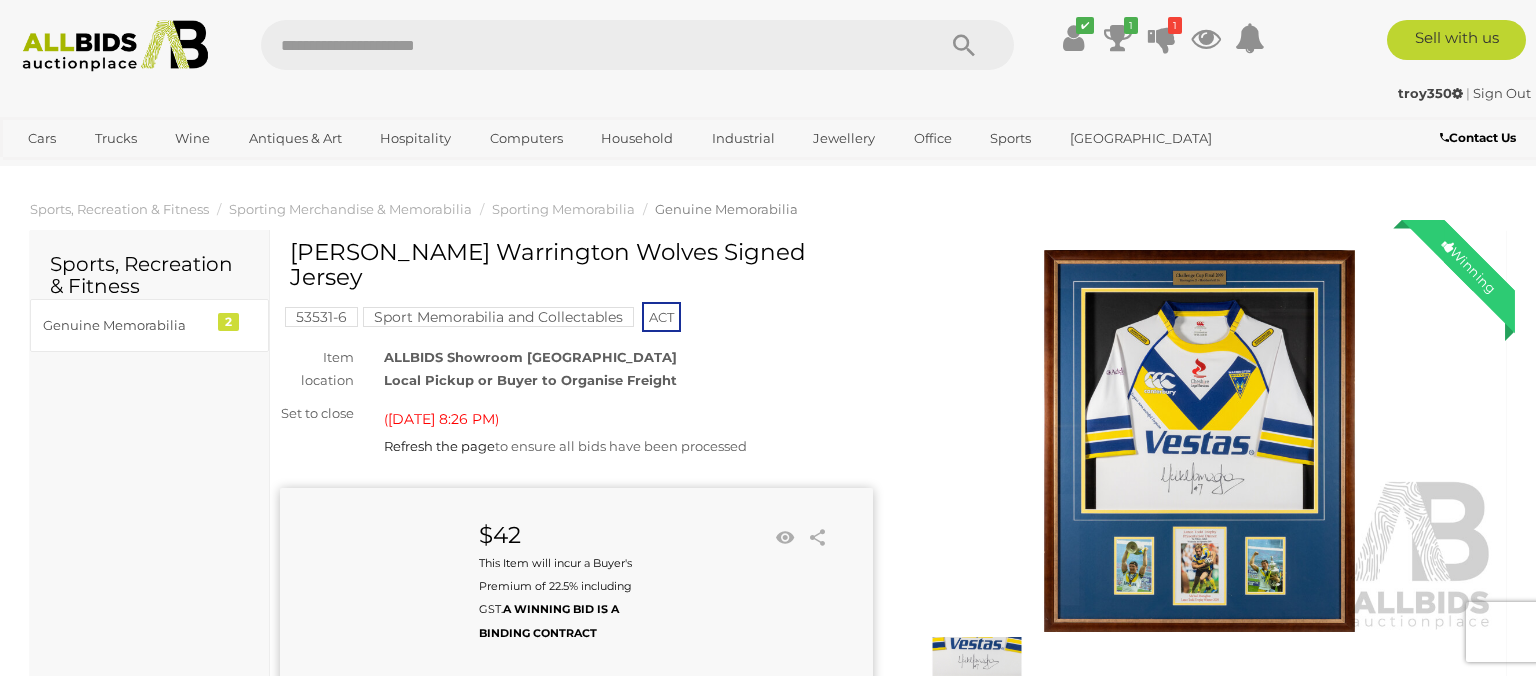 click on "Refresh the page  to ensure all bids have been processed" at bounding box center [565, 446] 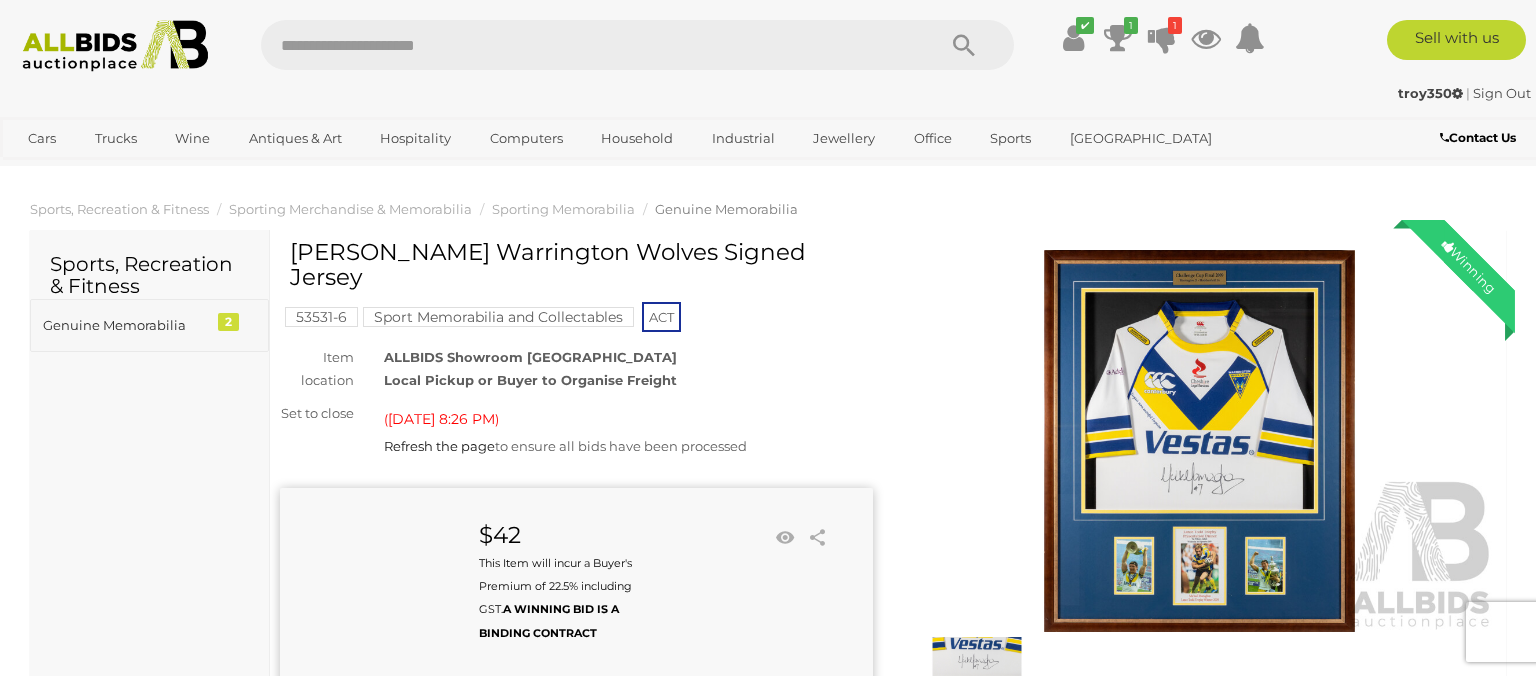 click on "Genuine Memorabilia" at bounding box center (125, 325) 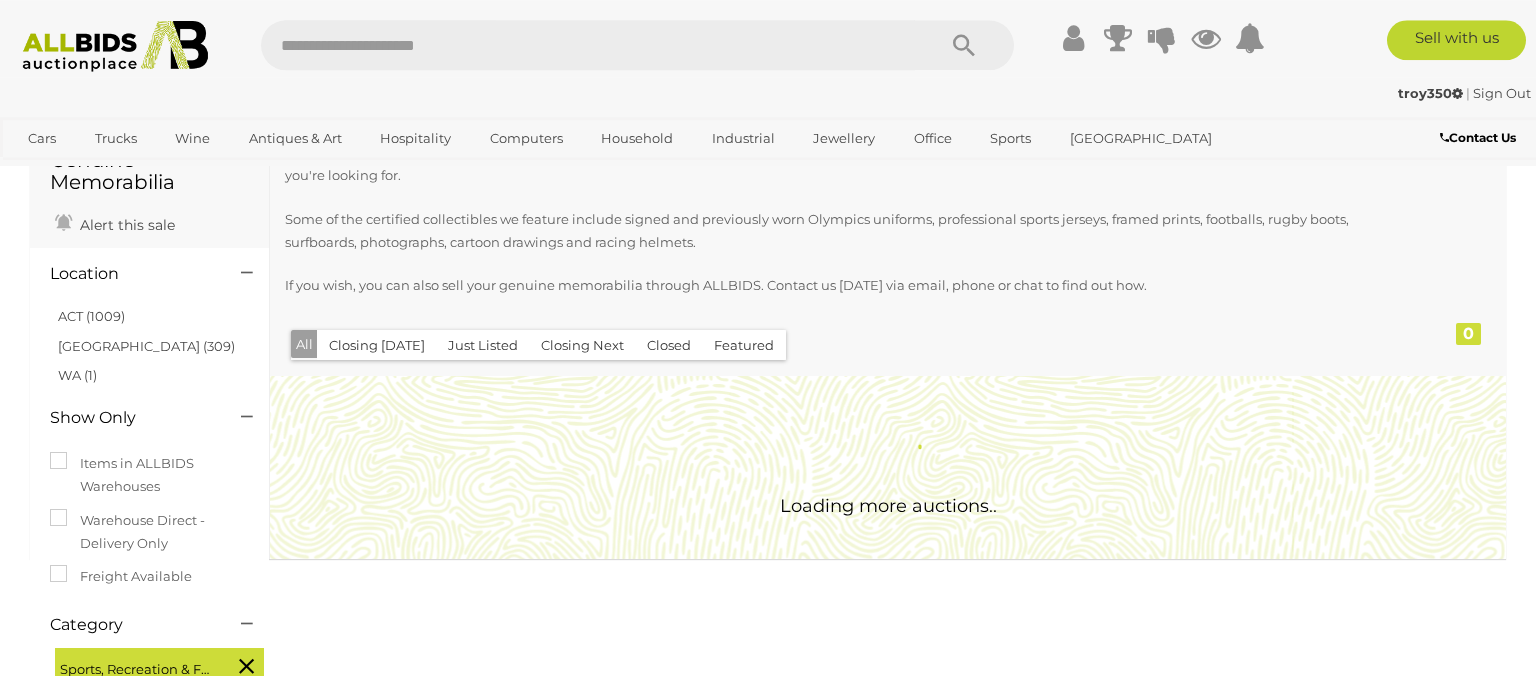 scroll, scrollTop: 105, scrollLeft: 0, axis: vertical 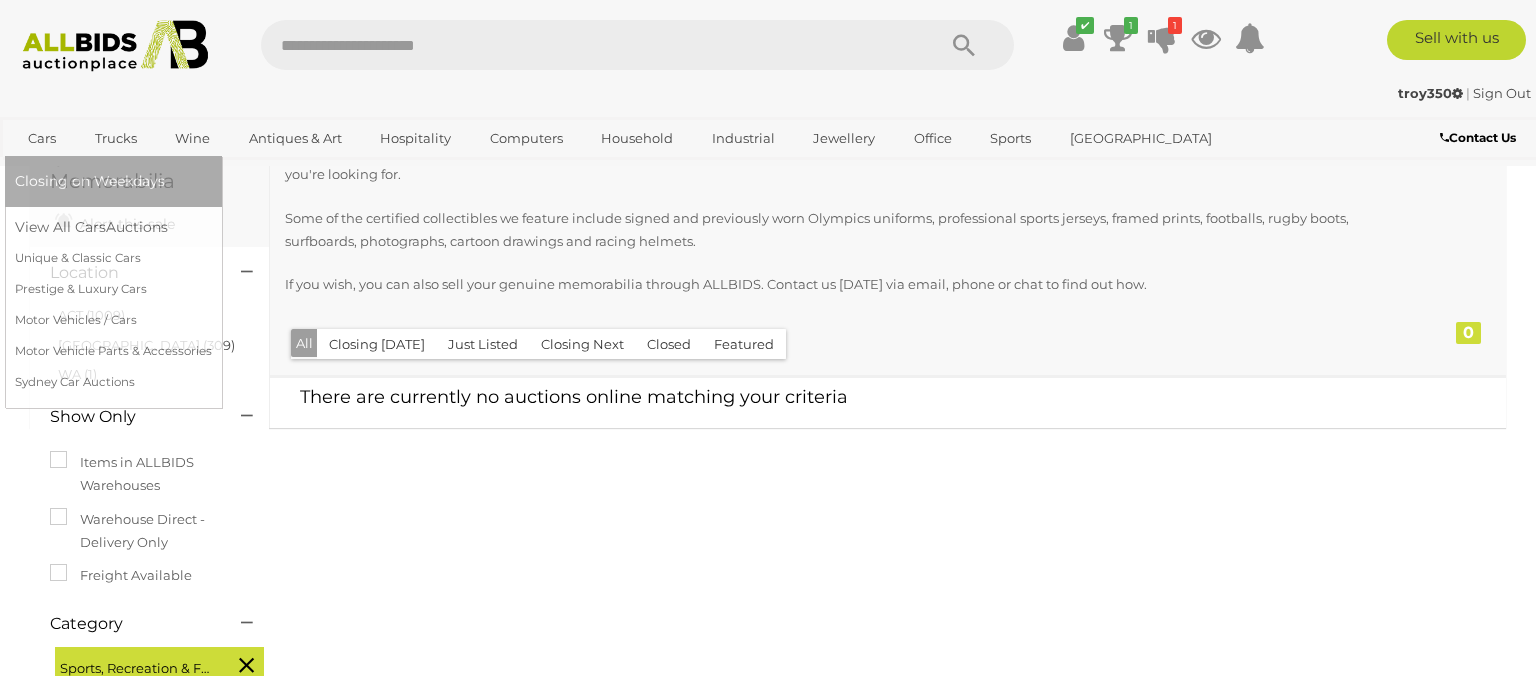 click on "Cars" at bounding box center [42, 138] 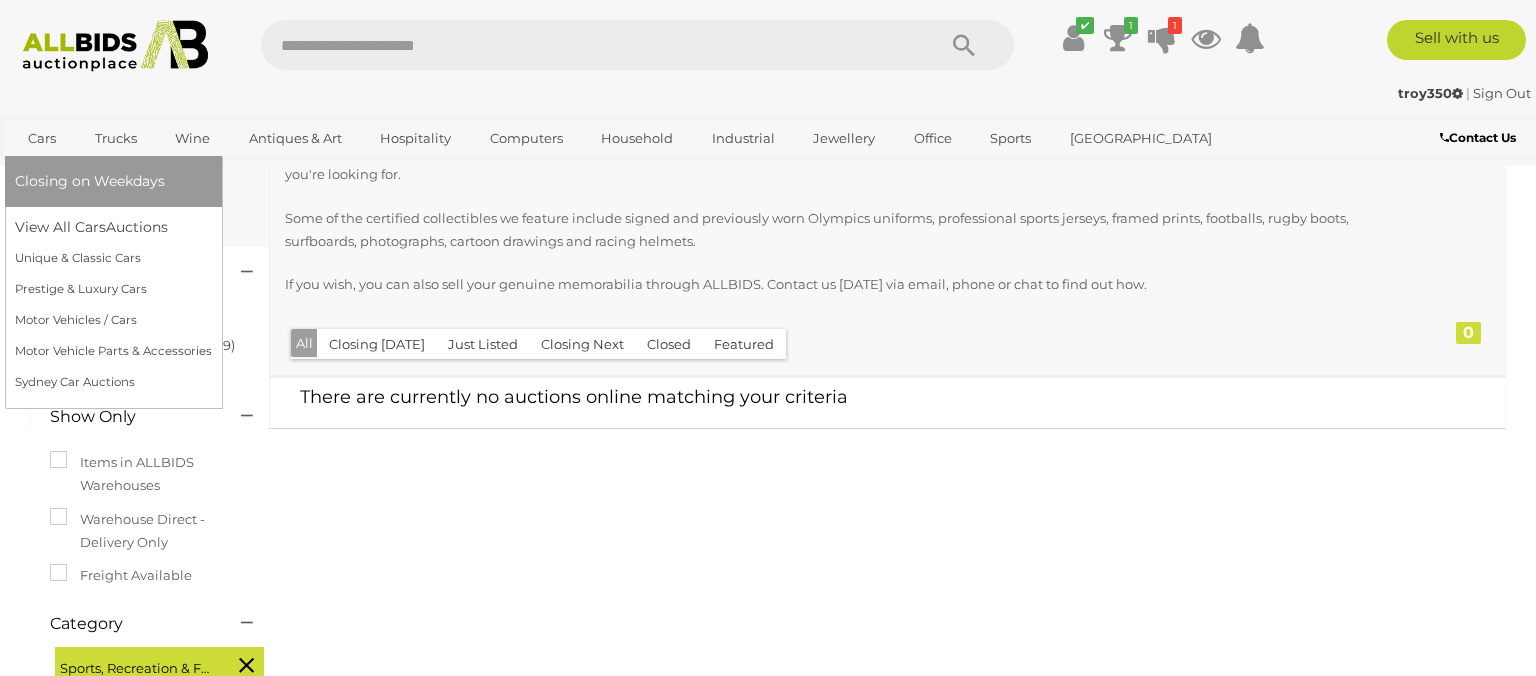 scroll, scrollTop: 0, scrollLeft: 0, axis: both 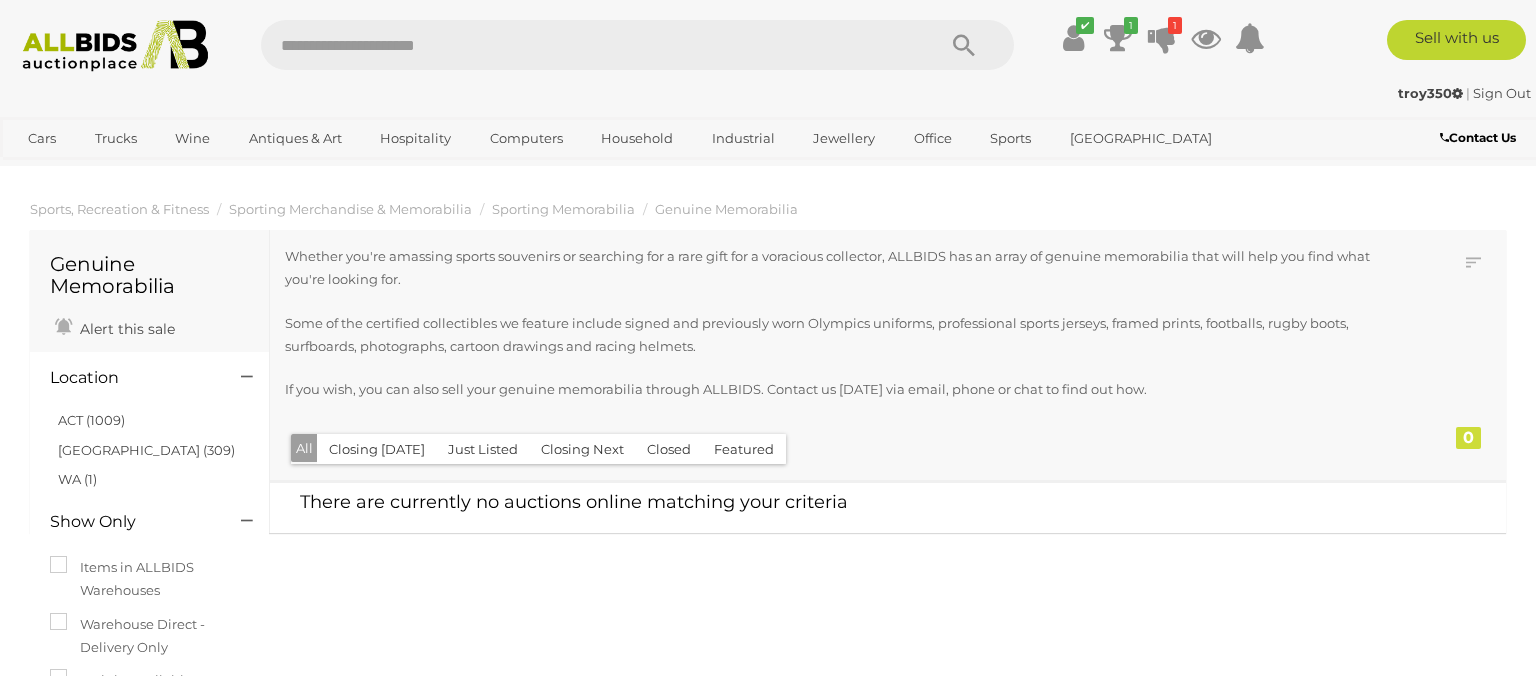 click at bounding box center (116, 46) 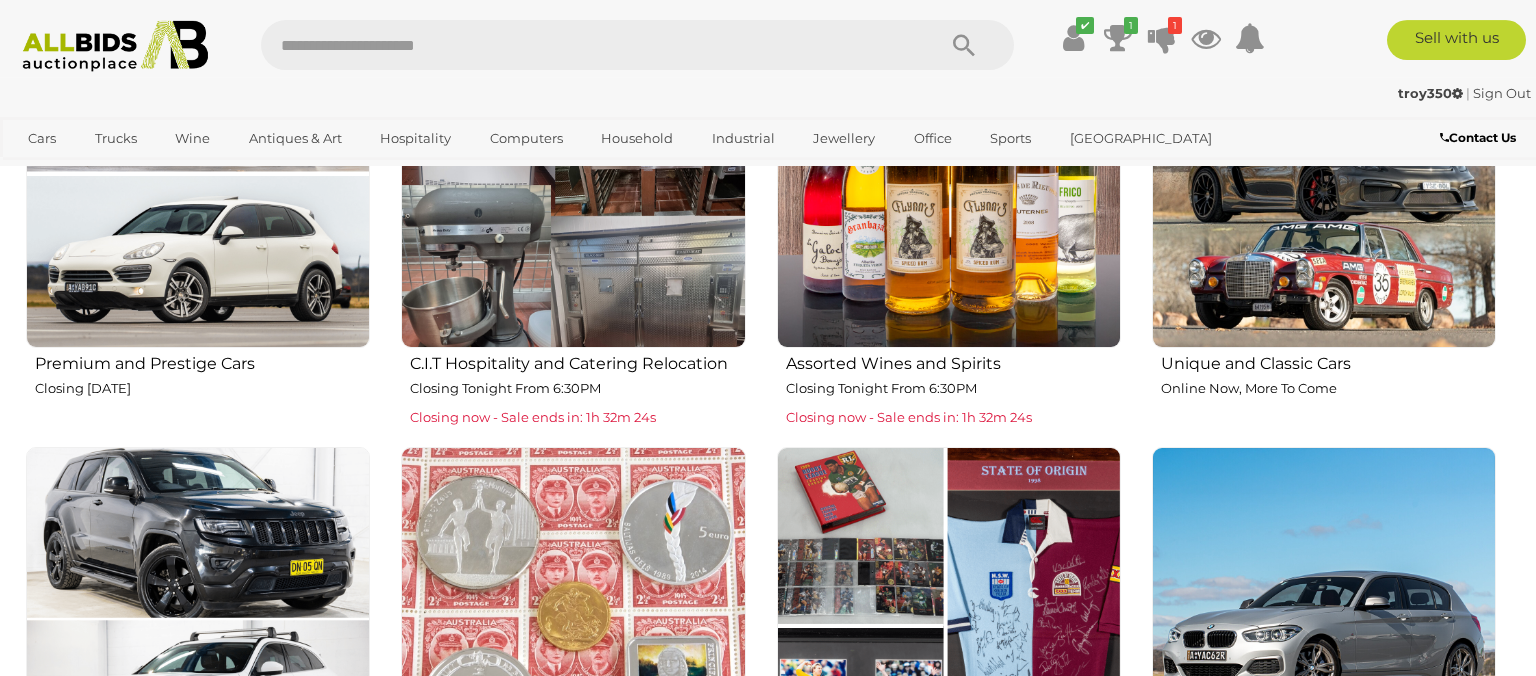scroll, scrollTop: 950, scrollLeft: 0, axis: vertical 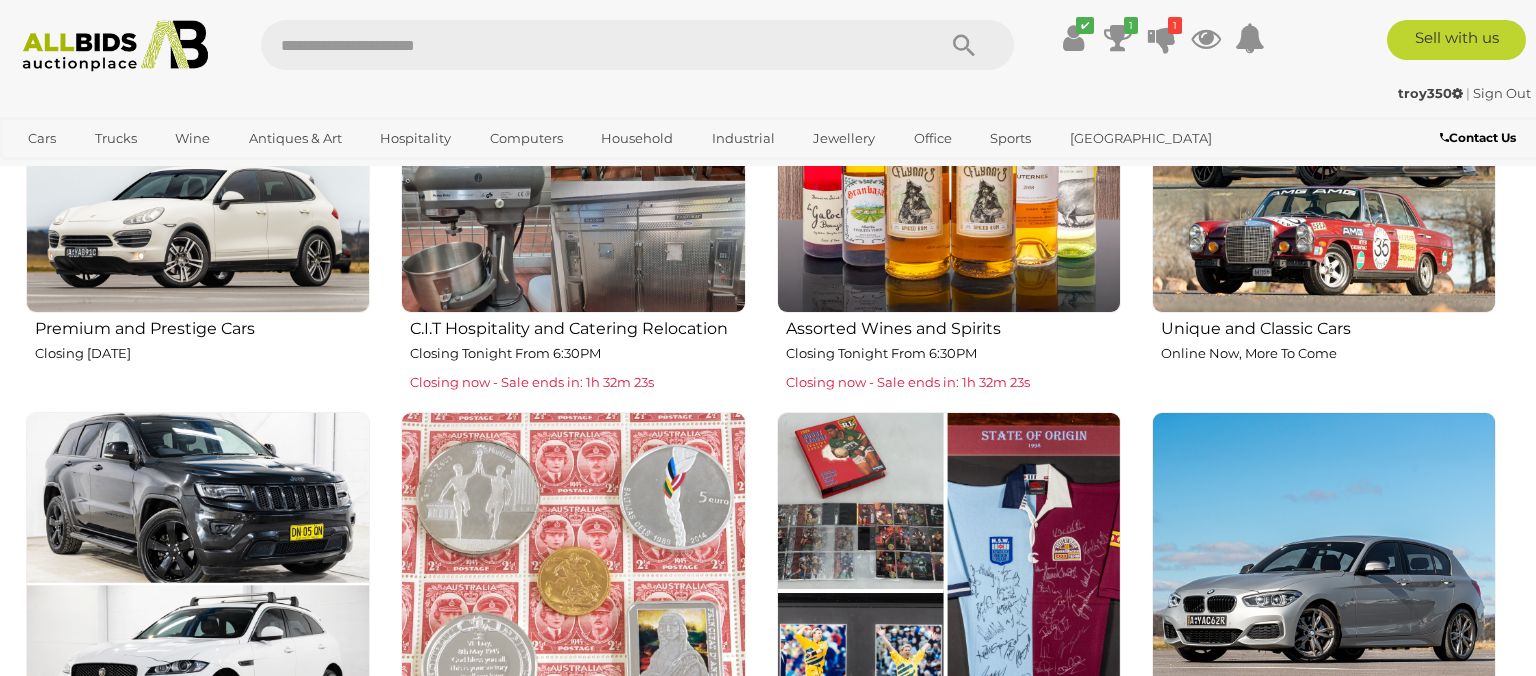 click at bounding box center (949, 584) 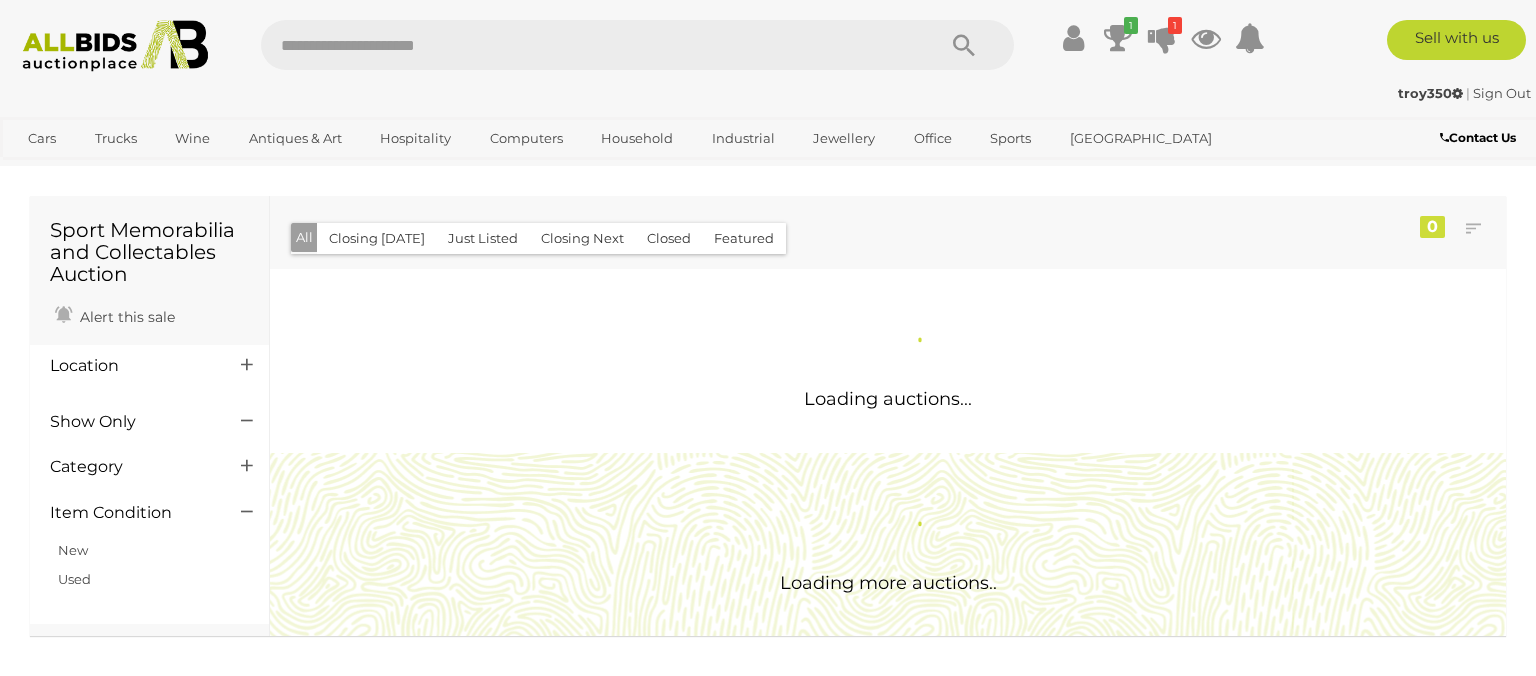 scroll, scrollTop: 0, scrollLeft: 0, axis: both 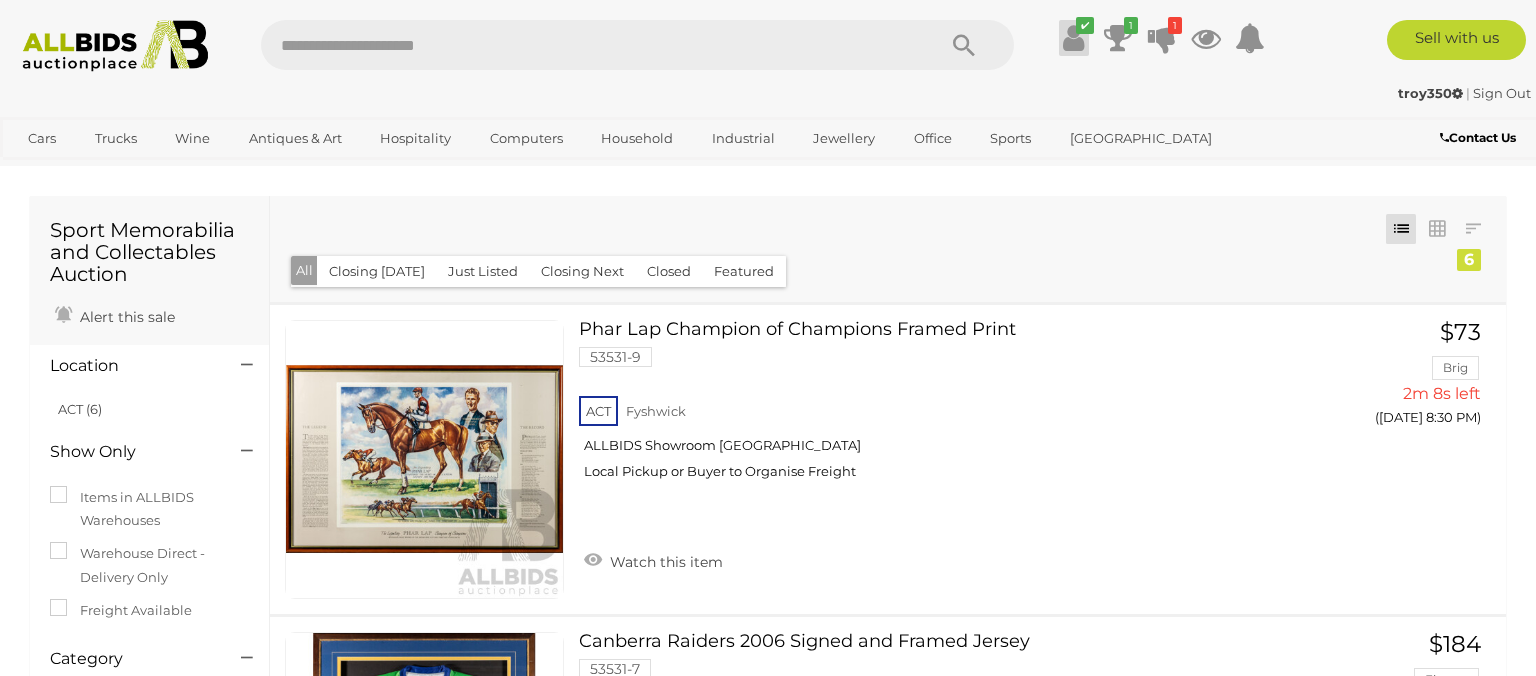 click at bounding box center (1073, 38) 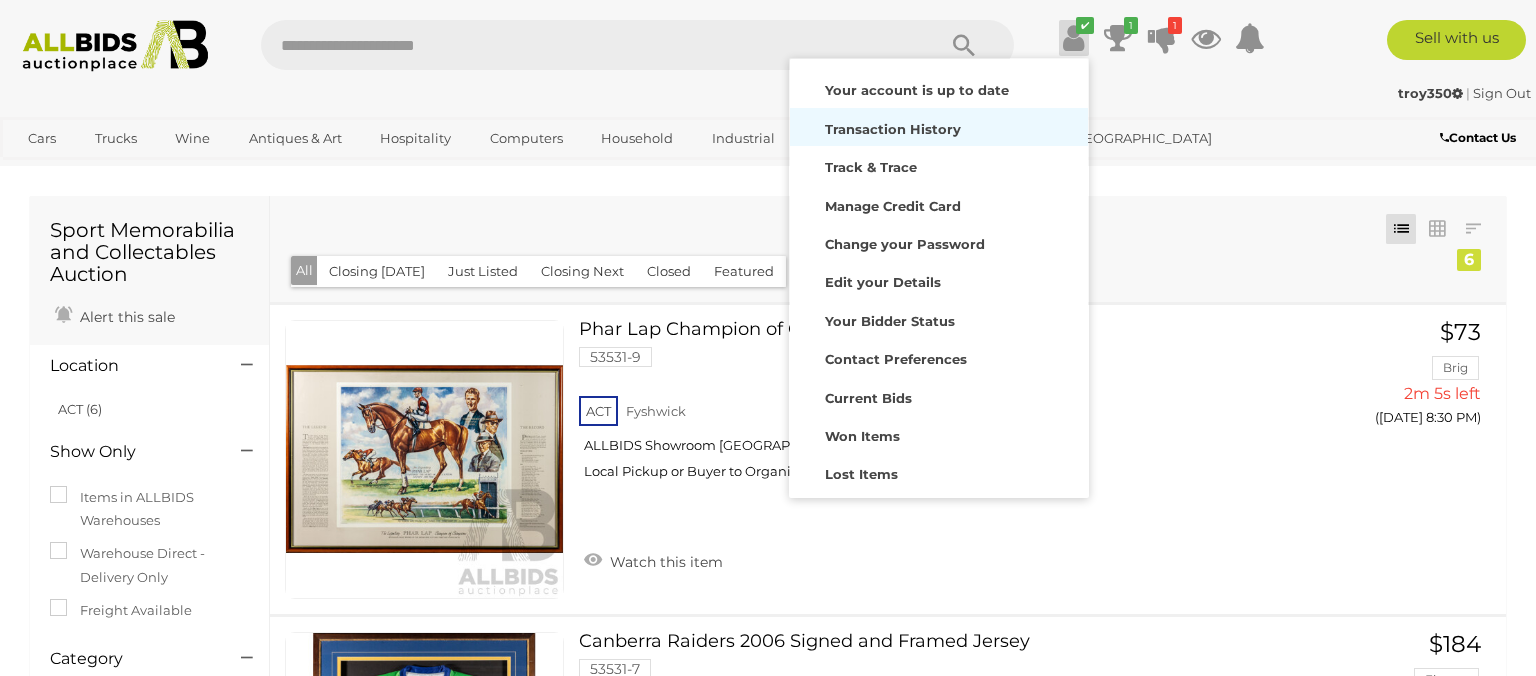 click on "Transaction History" at bounding box center [893, 129] 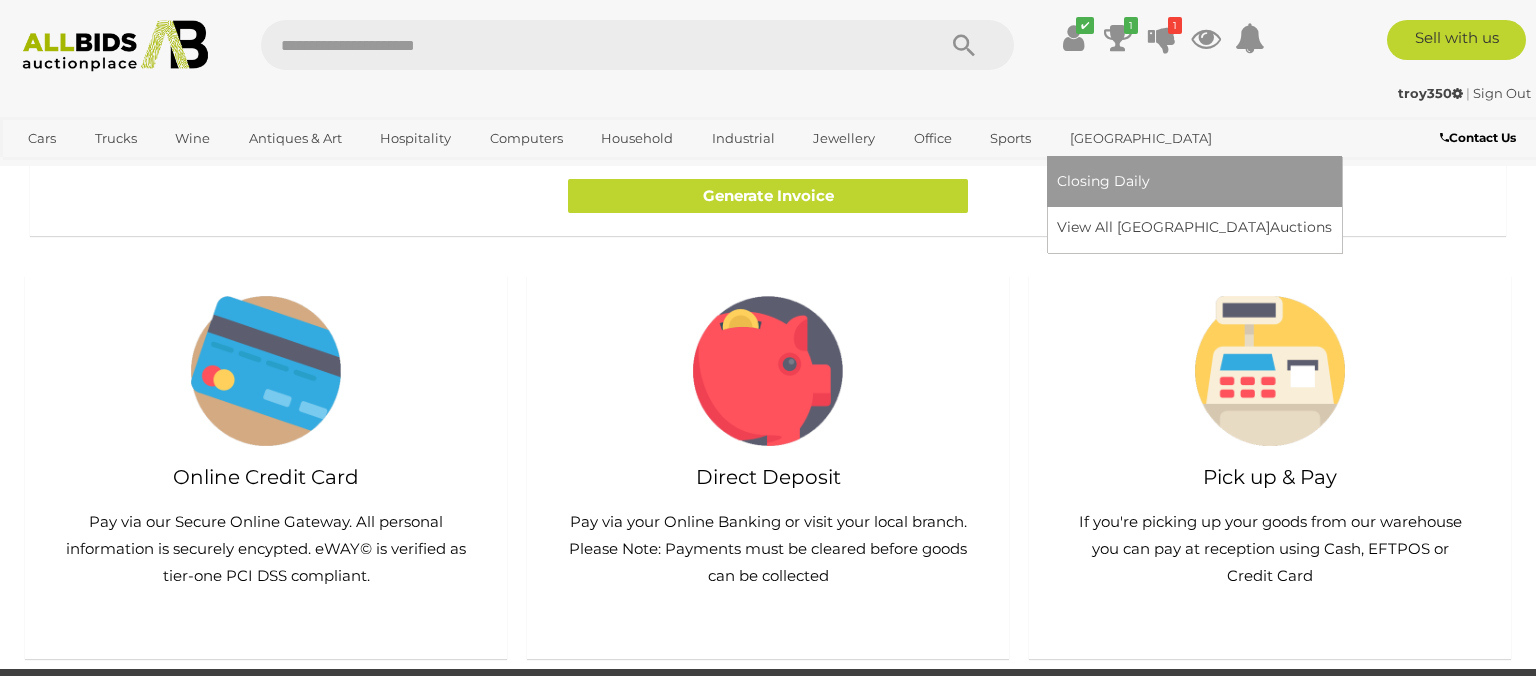 scroll, scrollTop: 0, scrollLeft: 0, axis: both 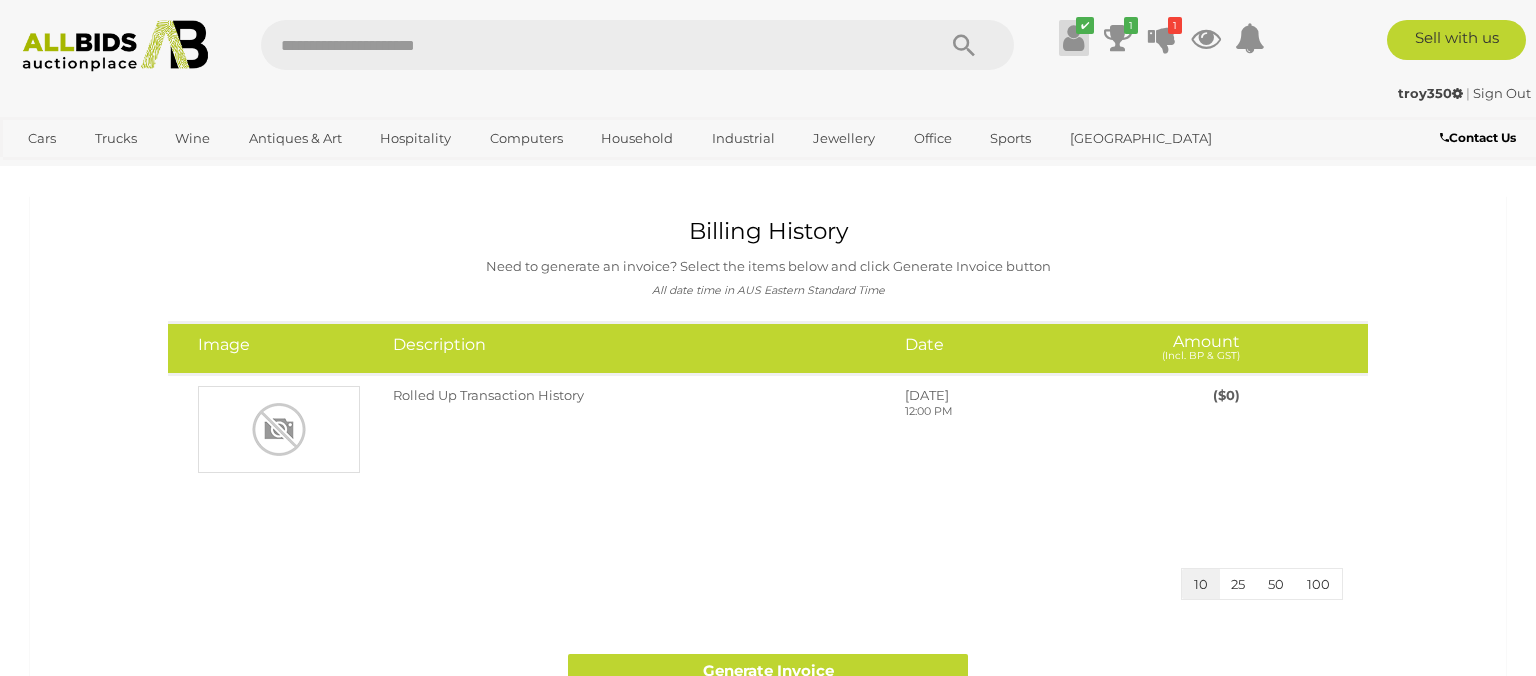click at bounding box center [1073, 38] 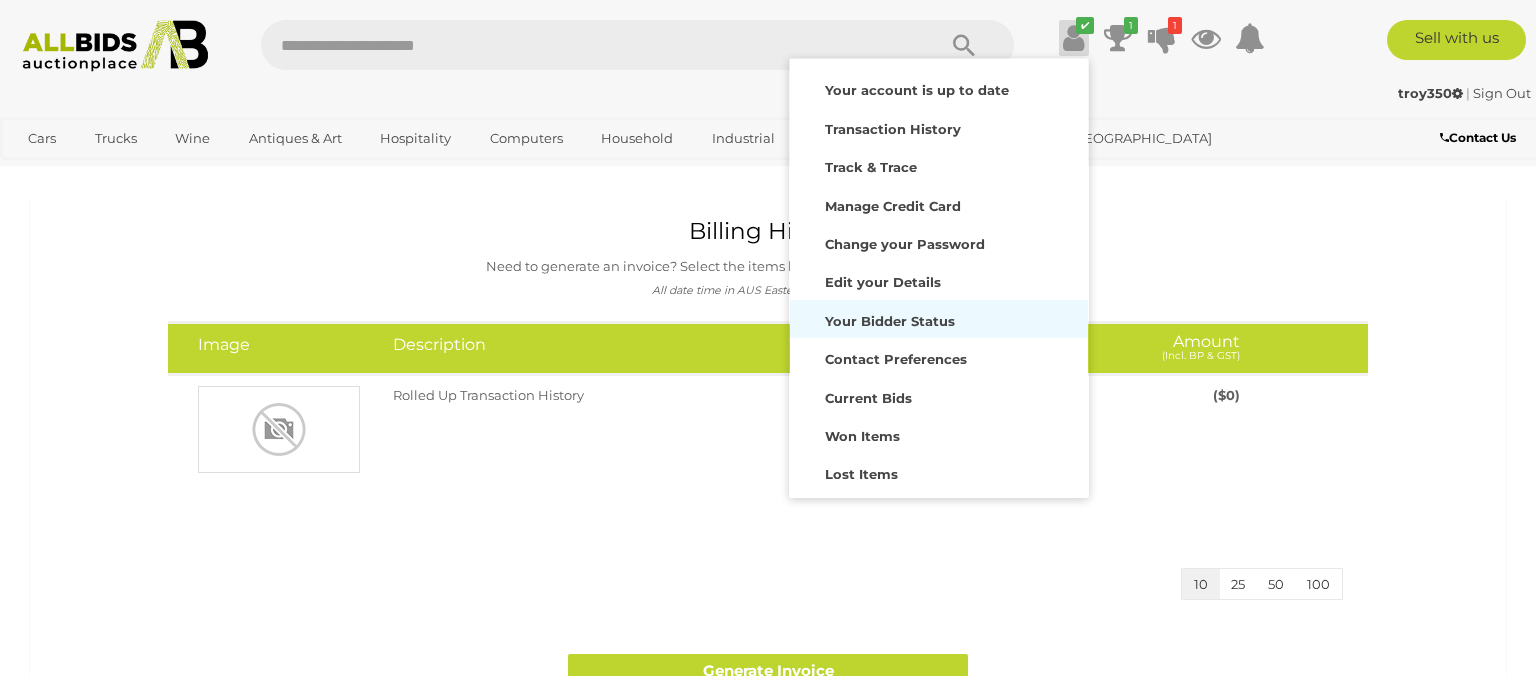 click on "Your Bidder Status" at bounding box center [939, 319] 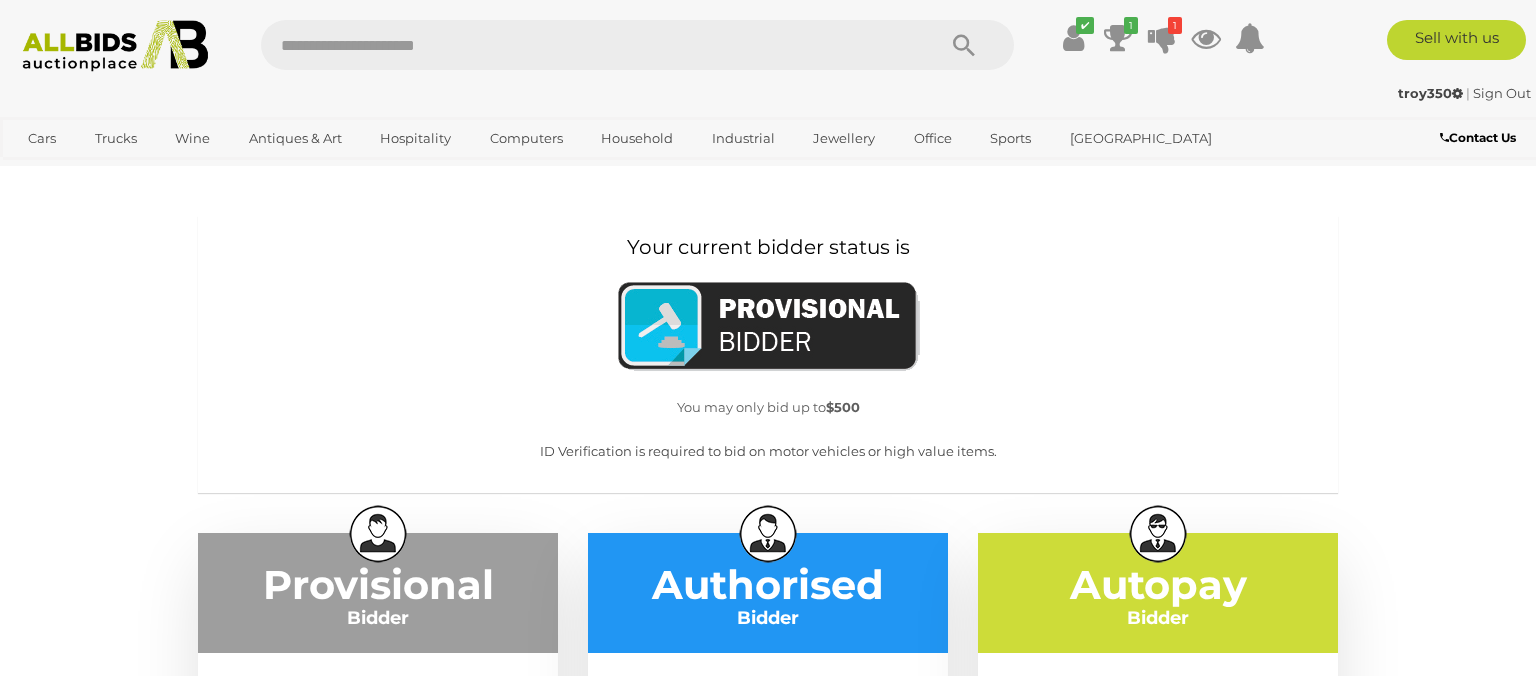 scroll, scrollTop: 0, scrollLeft: 0, axis: both 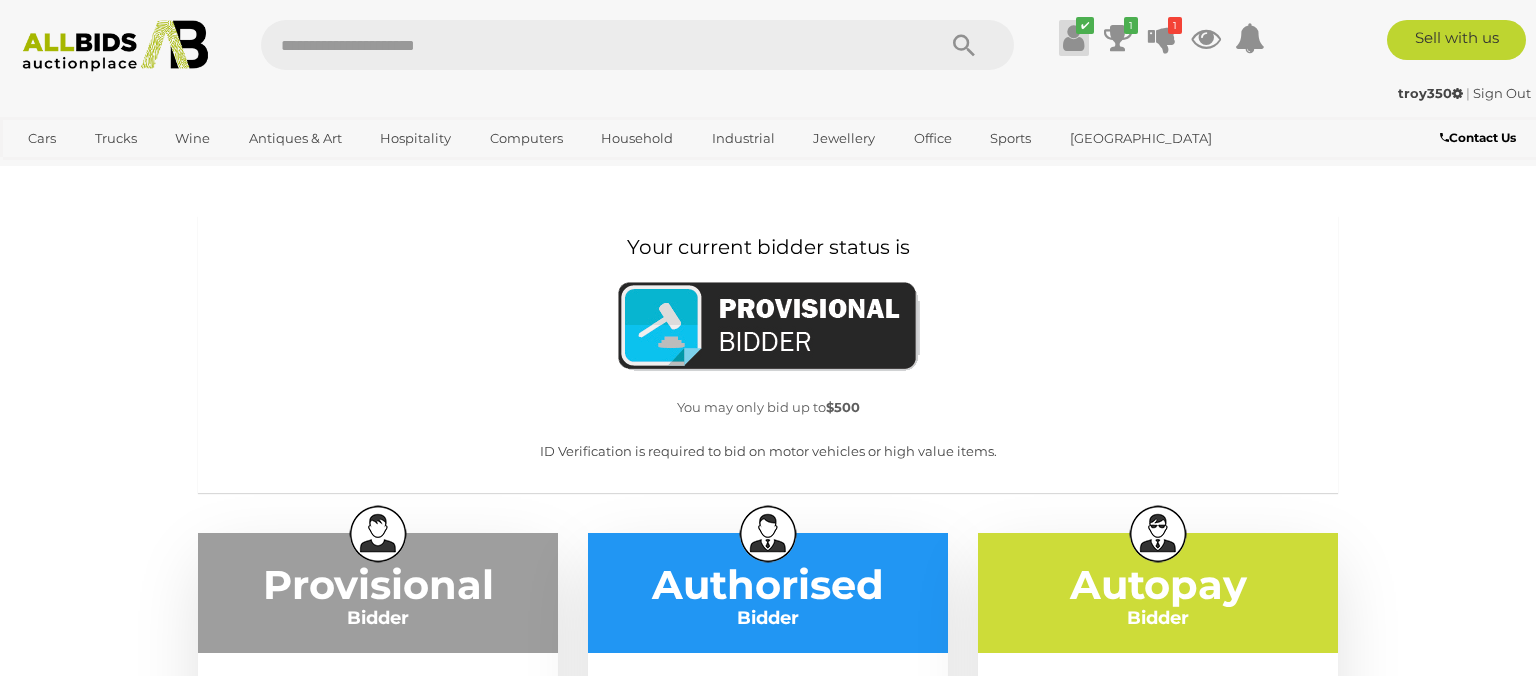 click at bounding box center [1073, 38] 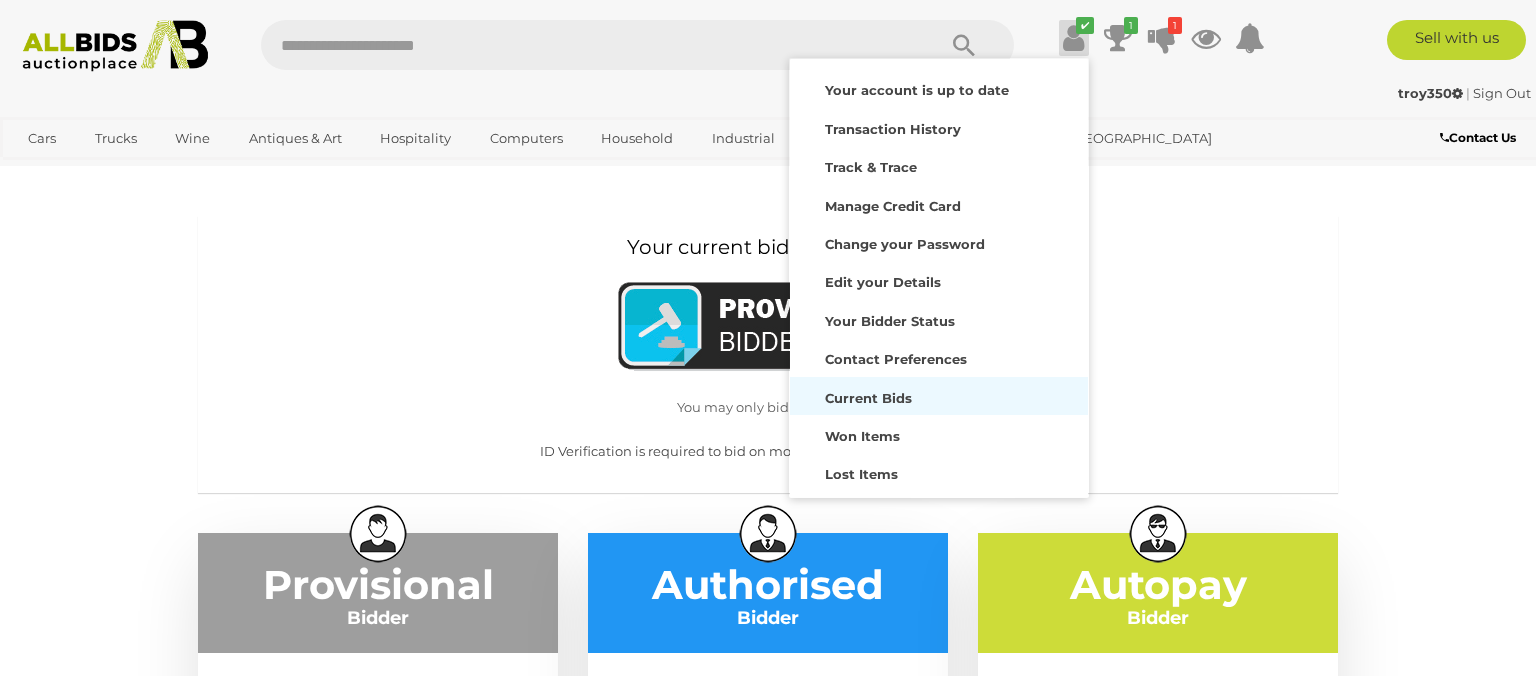 click on "Current Bids" at bounding box center (939, 396) 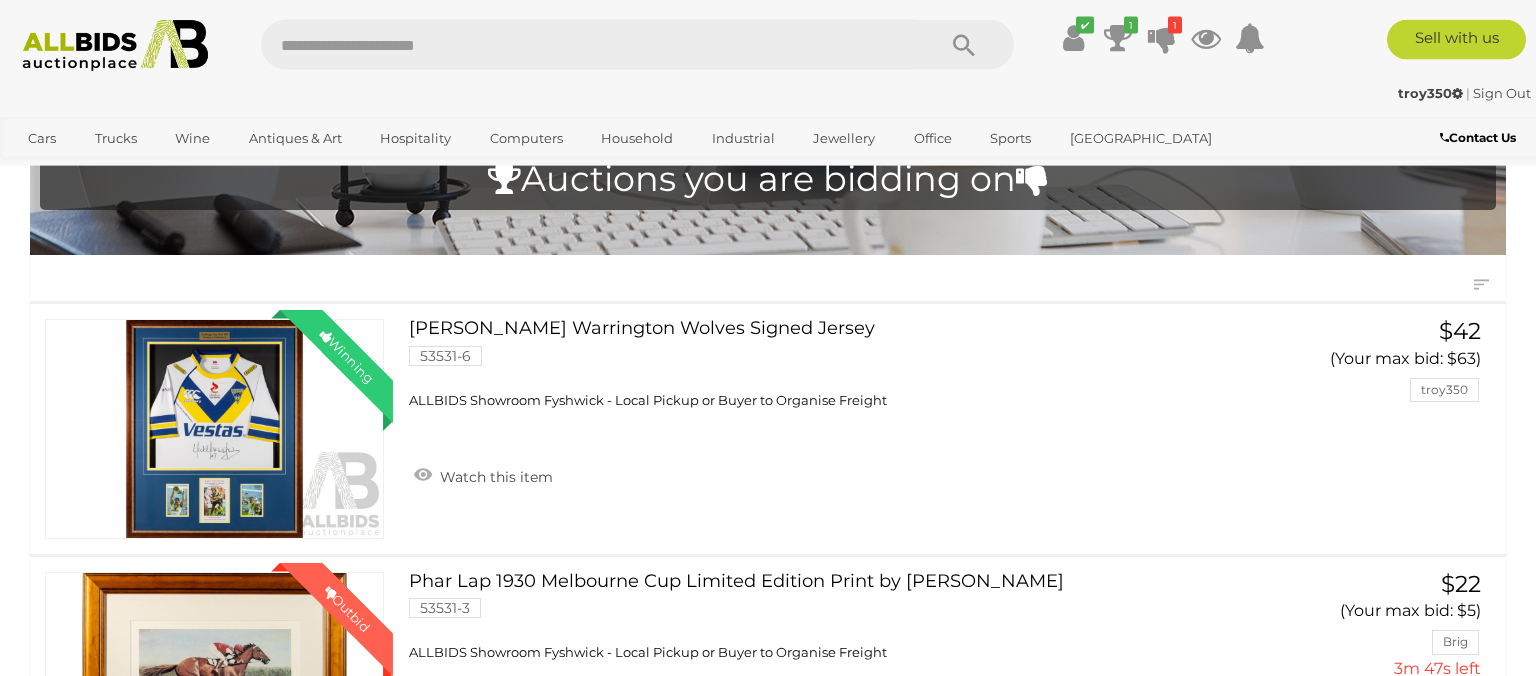 scroll, scrollTop: 105, scrollLeft: 0, axis: vertical 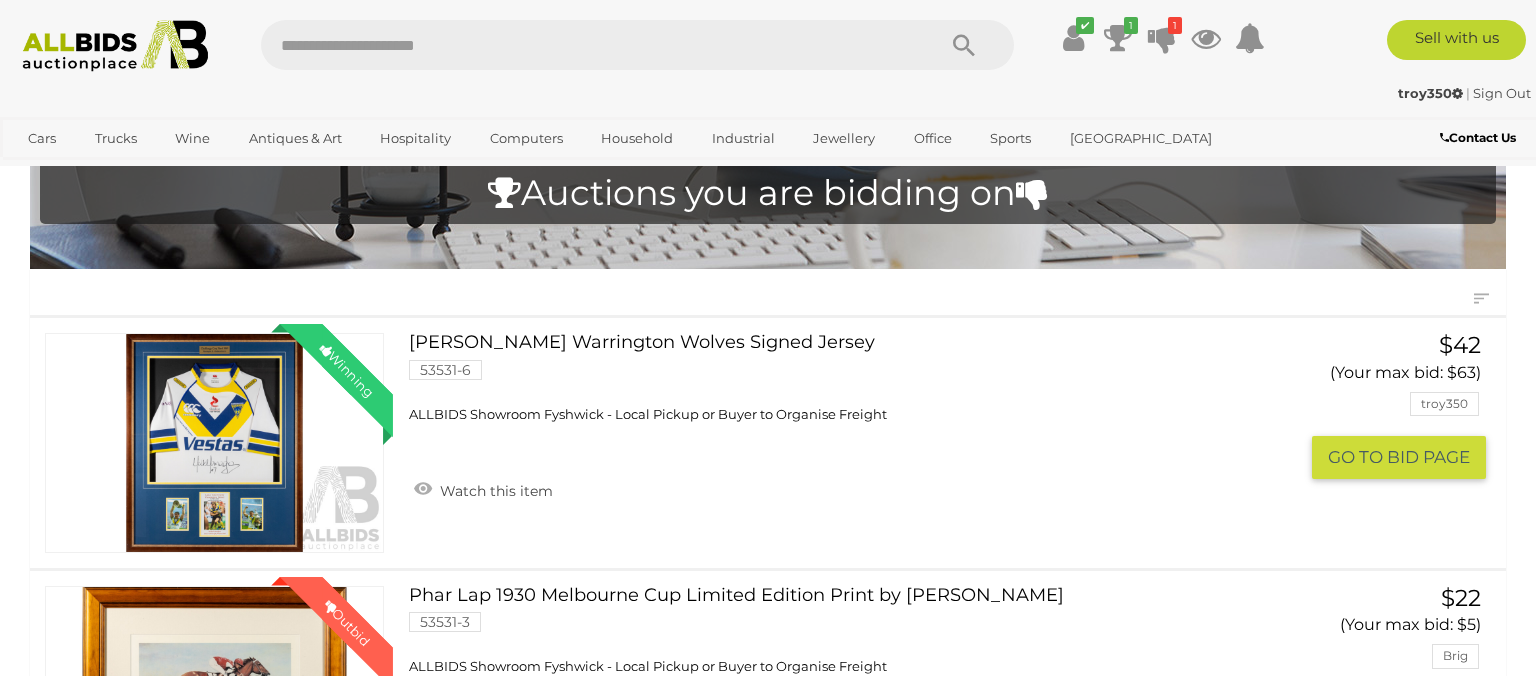 click on "Michael Monaghan Warrington Wolves Signed Jersey
53531-6
ALLBIDS Showroom Fyshwick - Local Pickup or Buyer to Organise Freight" at bounding box center (834, 378) 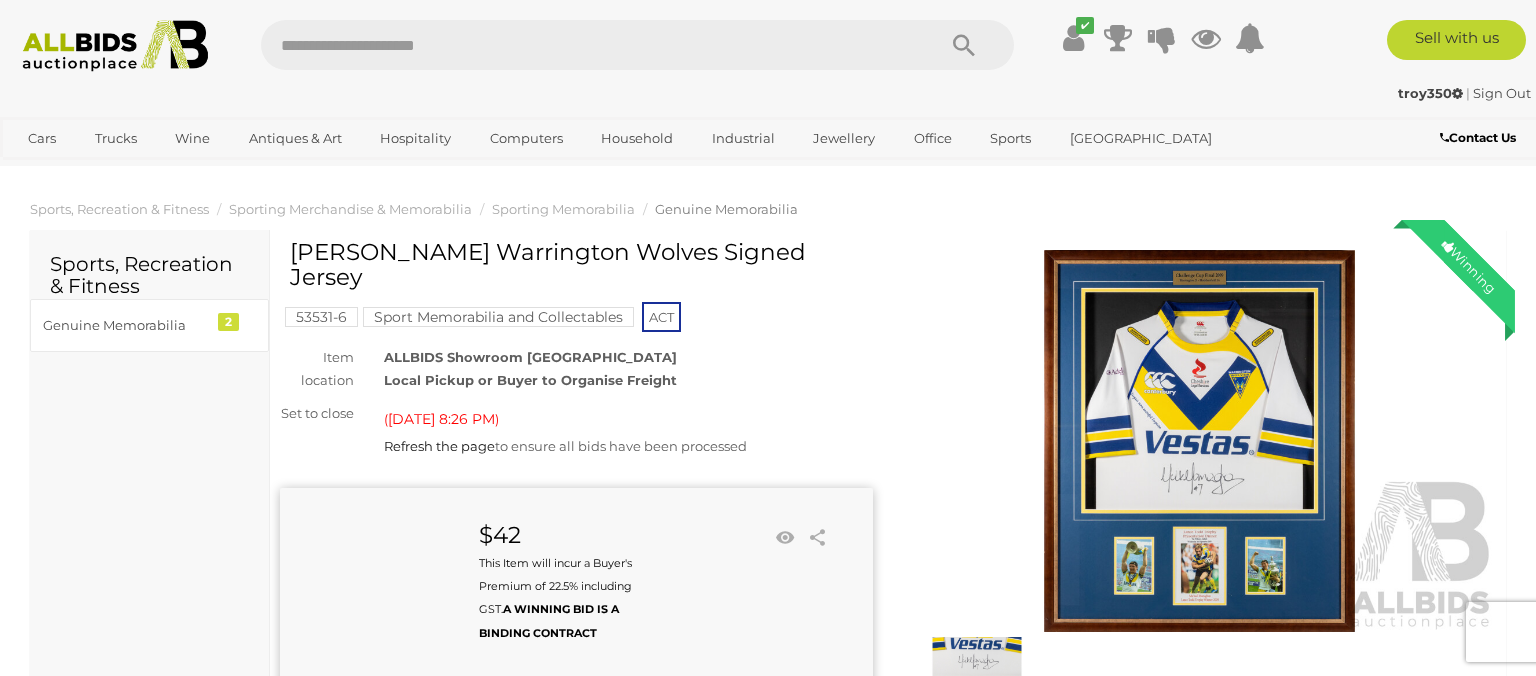 scroll, scrollTop: 0, scrollLeft: 0, axis: both 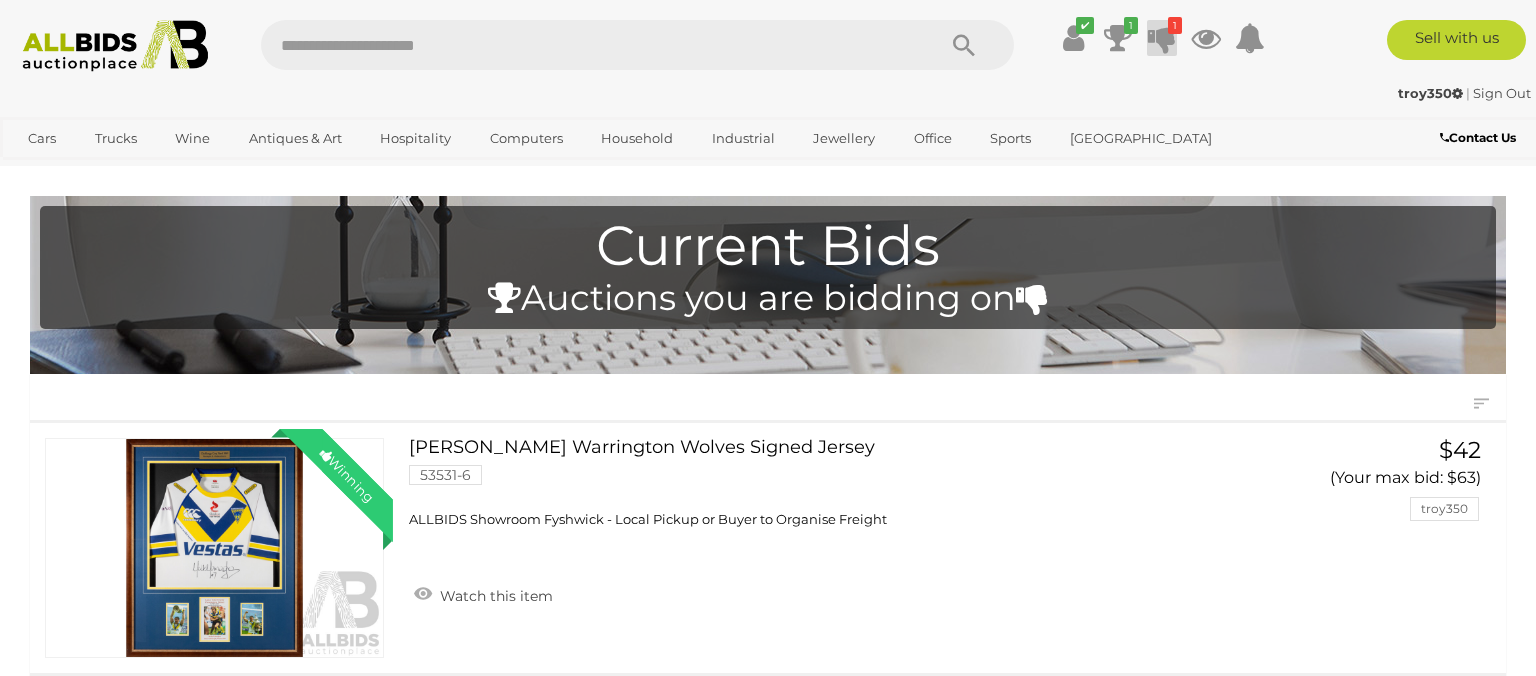 click at bounding box center [1162, 38] 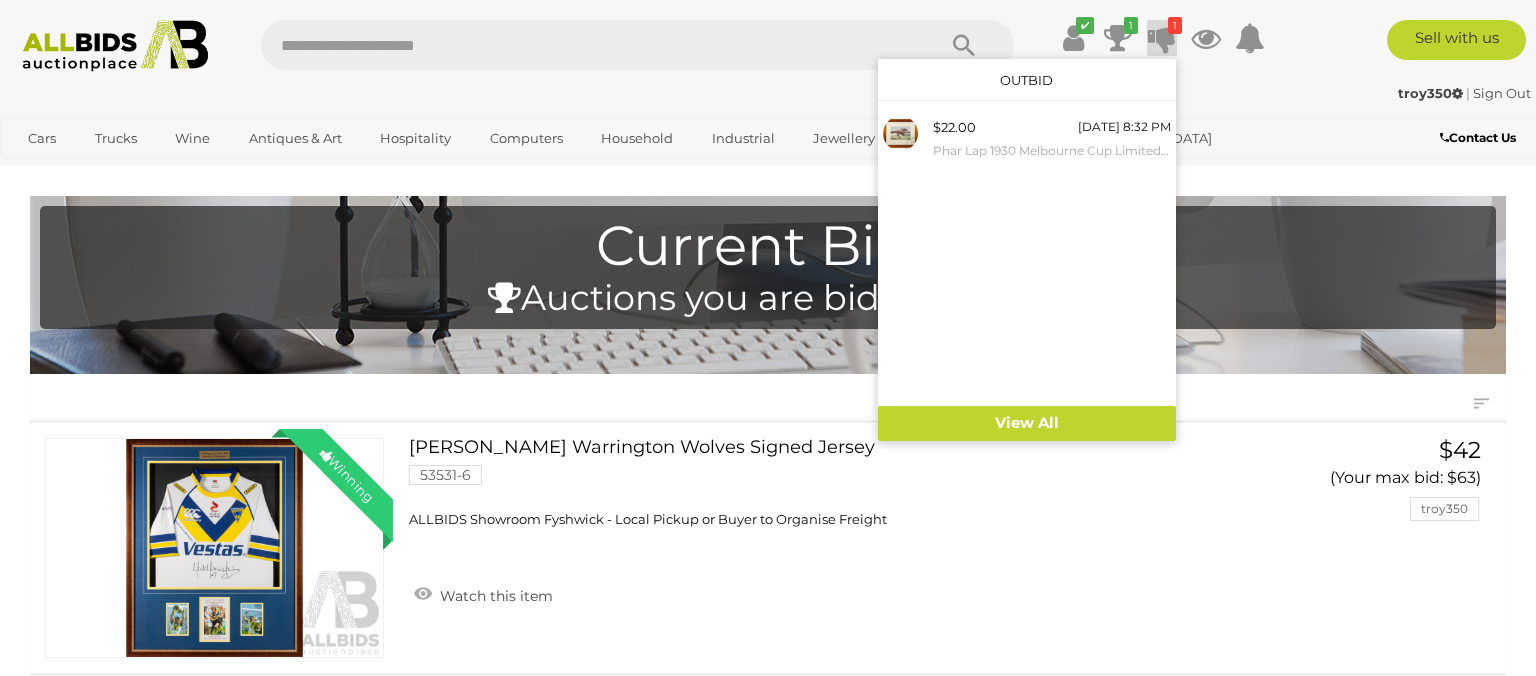 click on "✔ Track & Trace 1 1" at bounding box center (768, 38) 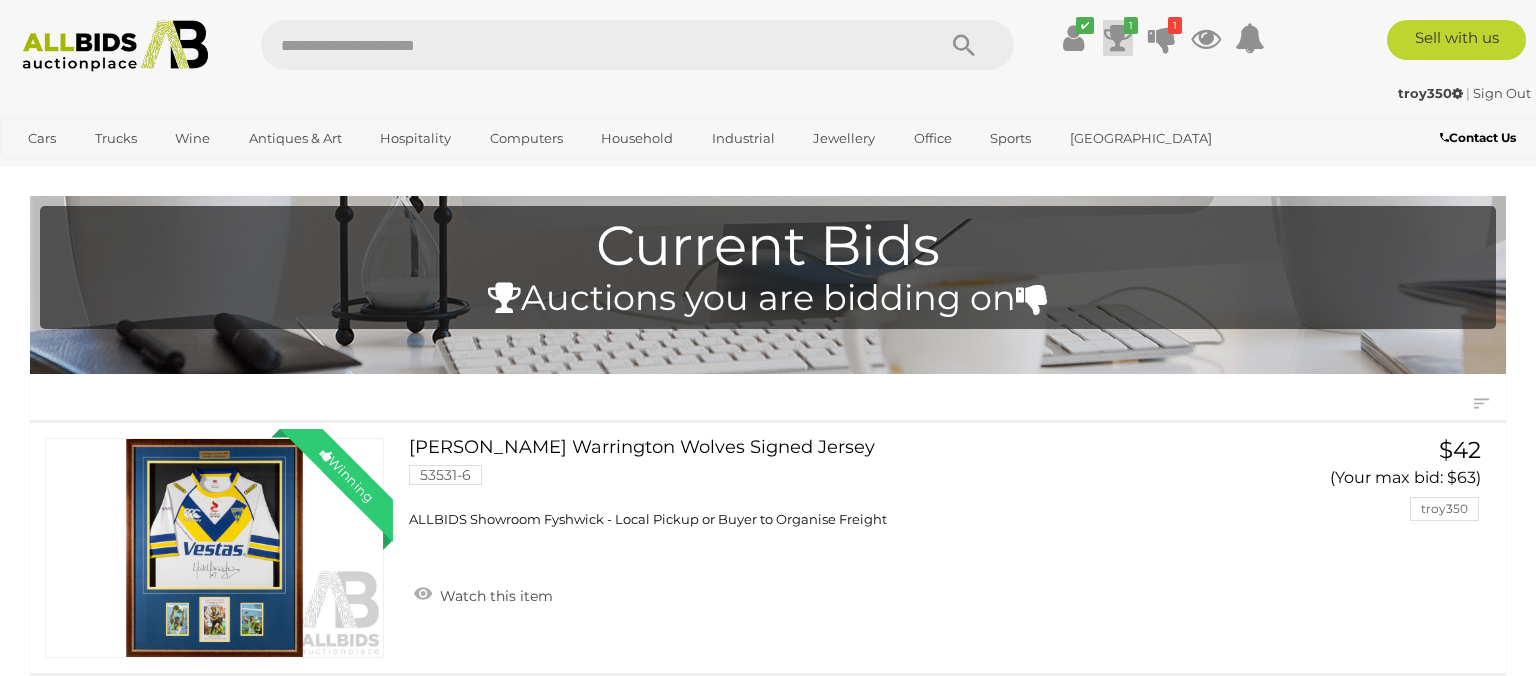 click at bounding box center [1118, 38] 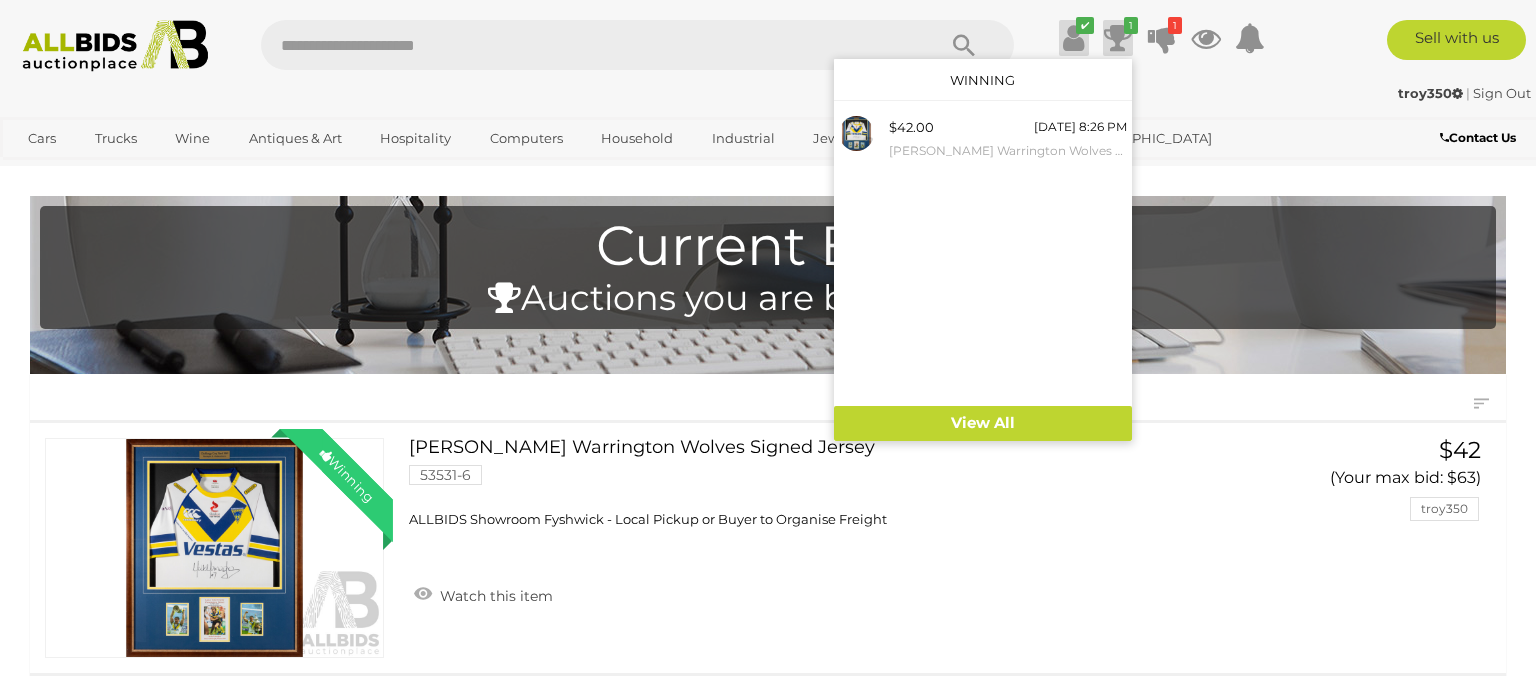 click at bounding box center [1073, 38] 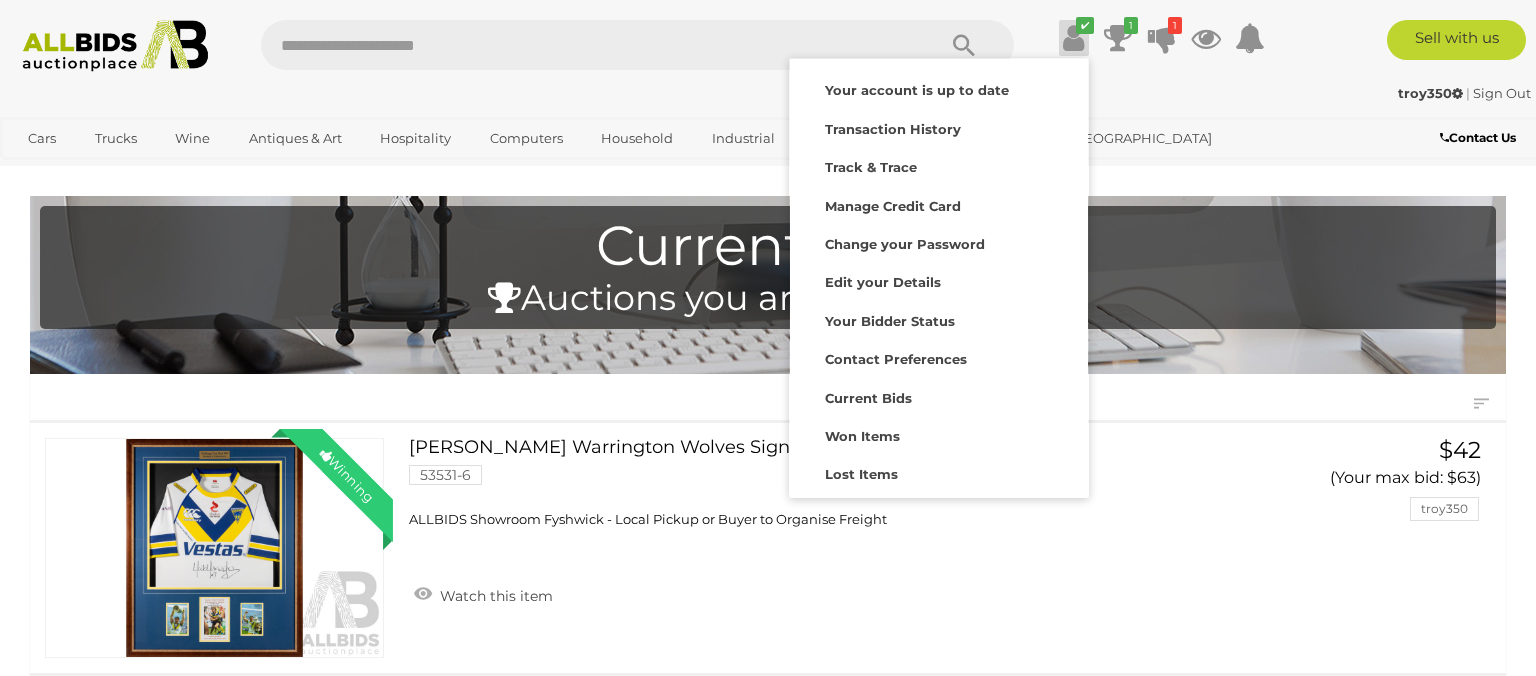 click on "✔ Track & Trace 1 1" at bounding box center [768, 38] 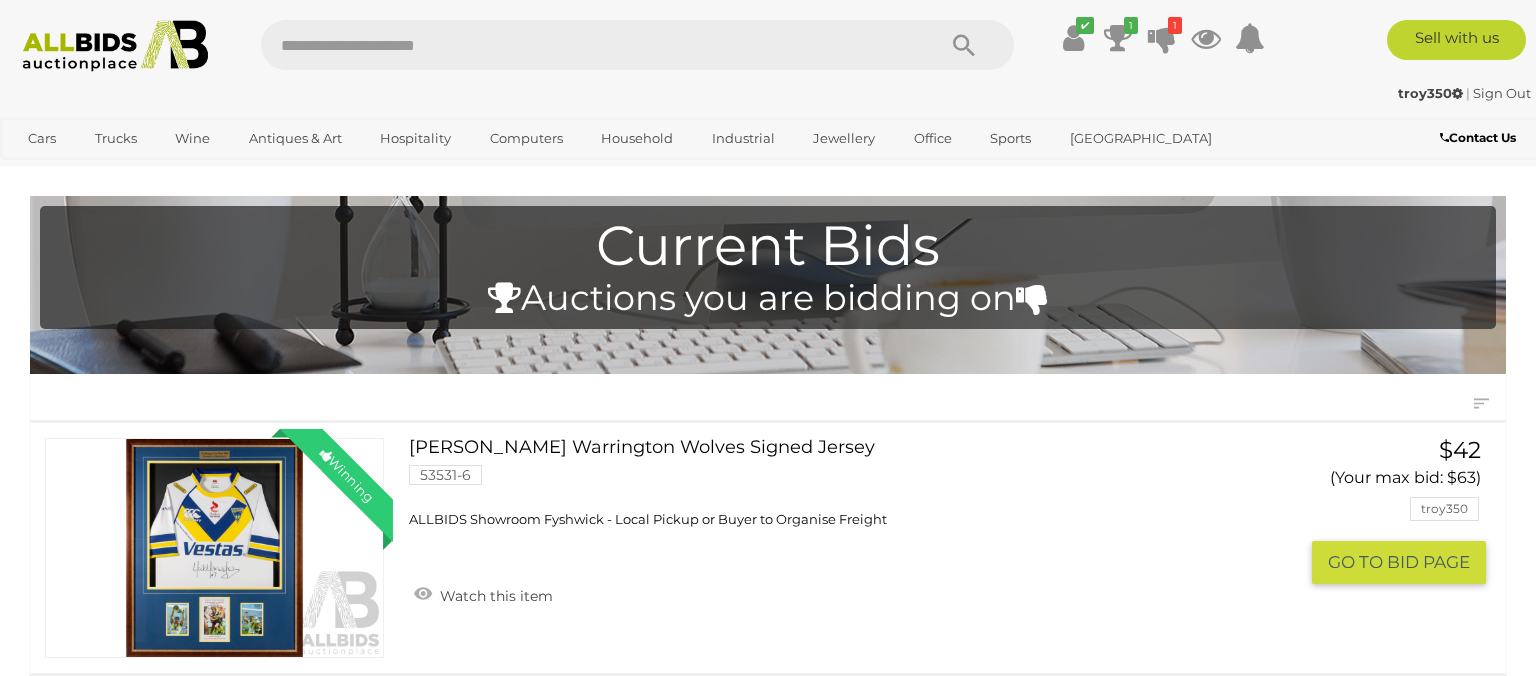 click on "Winning
Outbid" at bounding box center (214, 547) 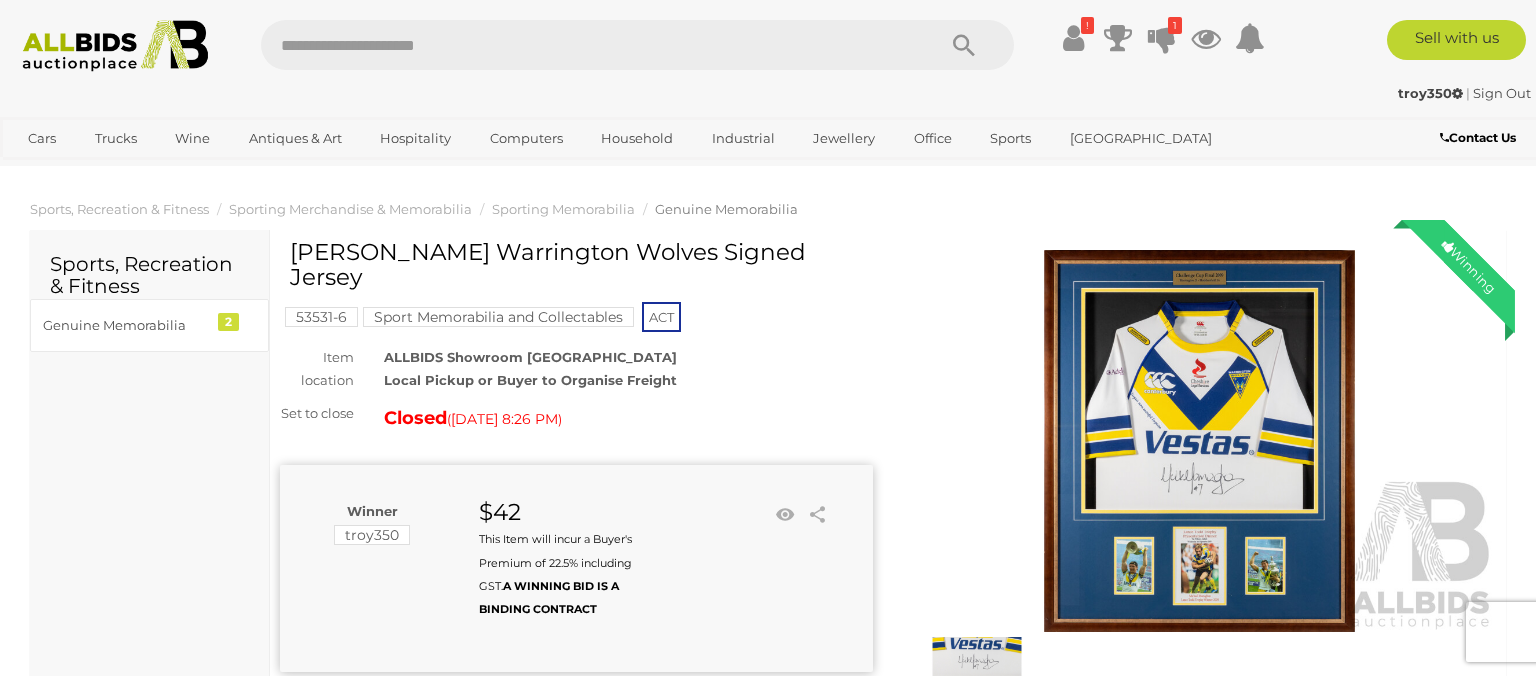 scroll, scrollTop: 106, scrollLeft: 0, axis: vertical 